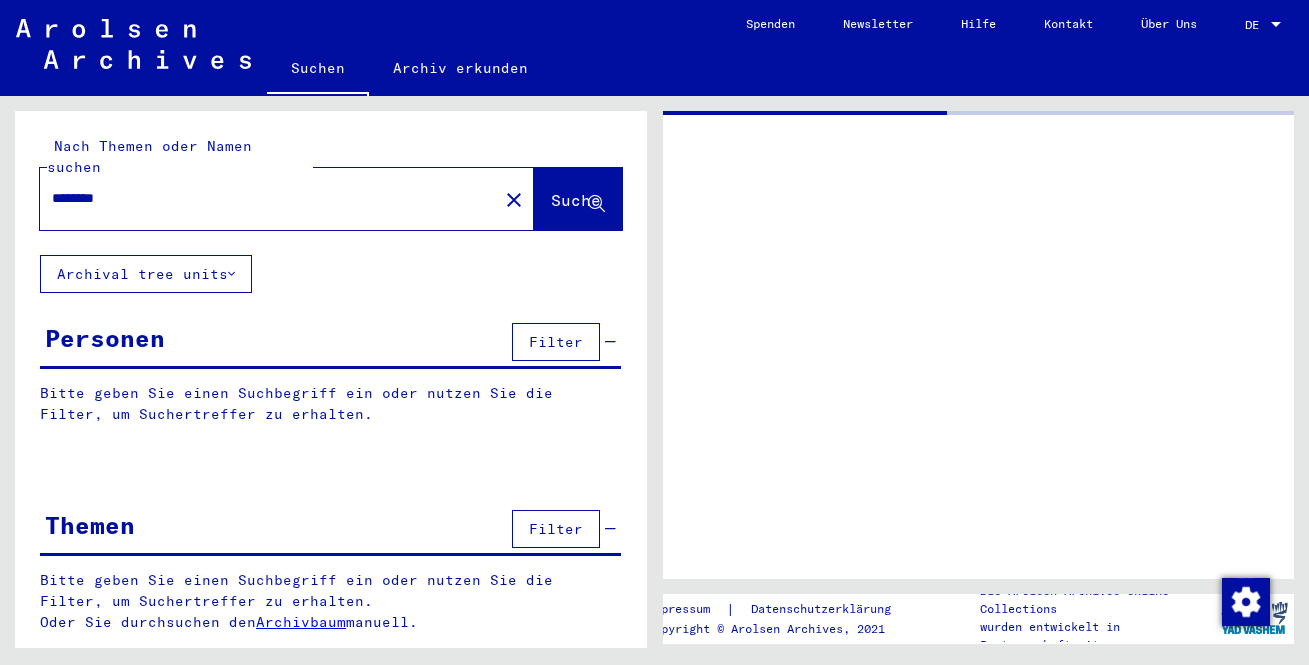 scroll, scrollTop: 0, scrollLeft: 0, axis: both 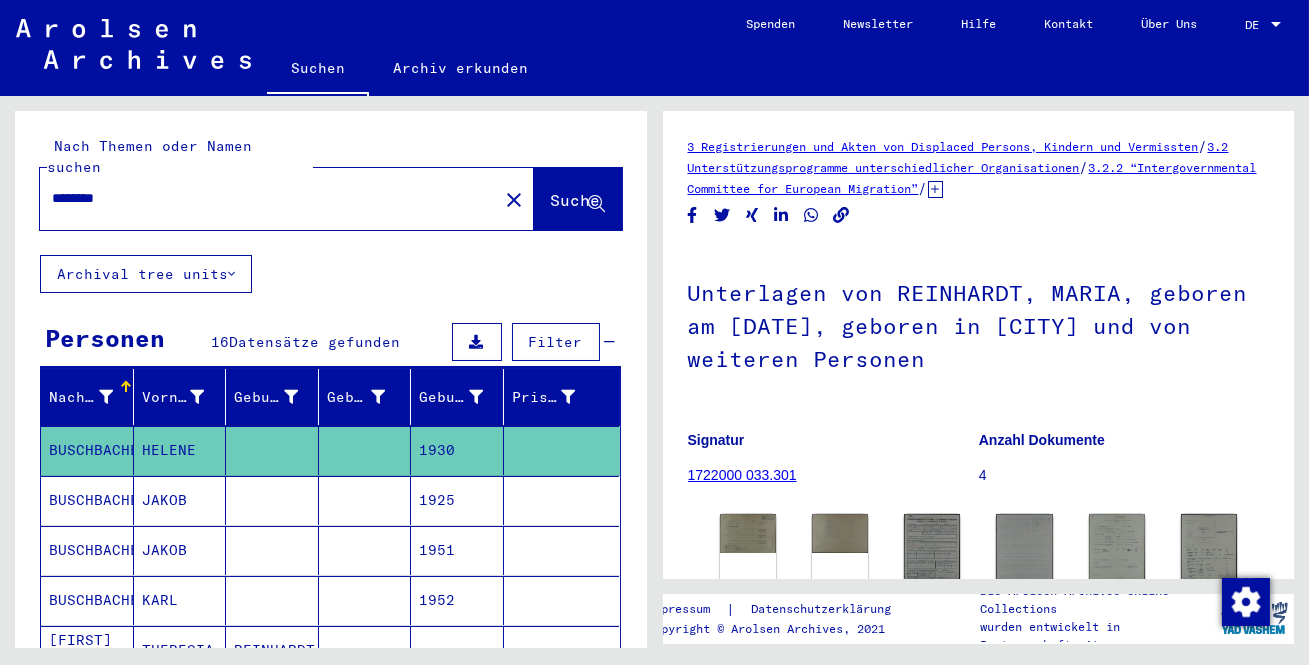 drag, startPoint x: 145, startPoint y: 170, endPoint x: 0, endPoint y: 152, distance: 146.11298 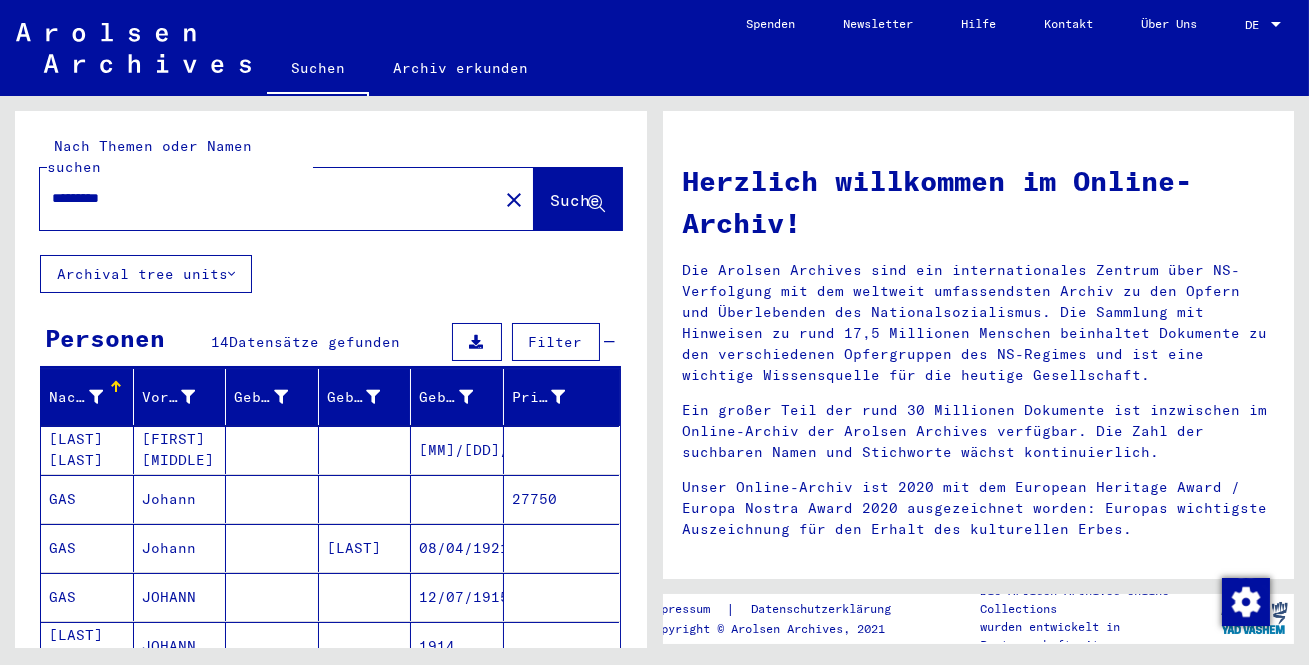 click on "Johann" at bounding box center [180, 548] 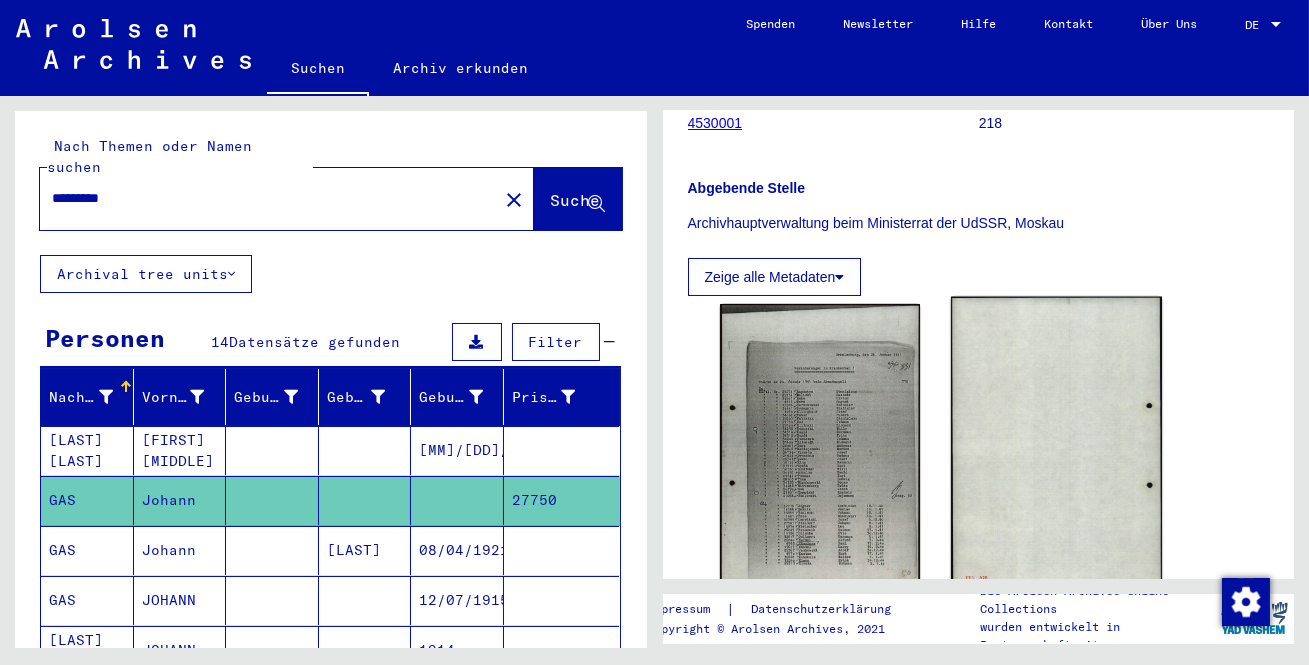 scroll, scrollTop: 272, scrollLeft: 0, axis: vertical 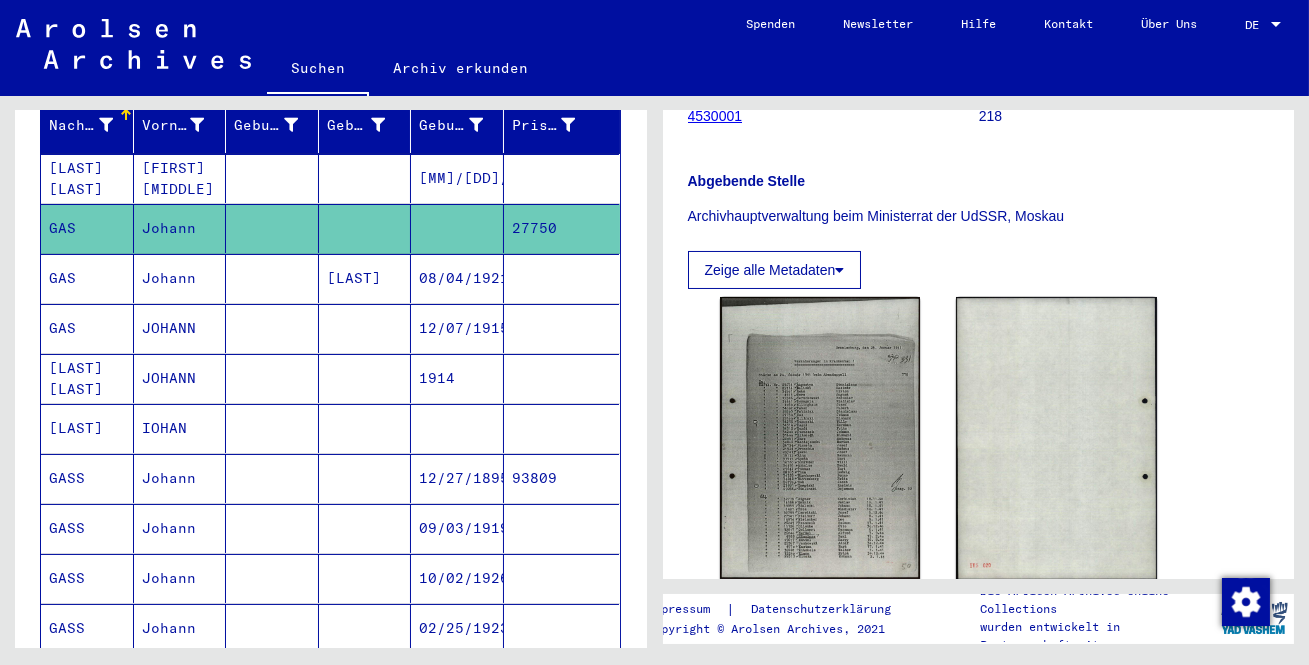 click on "Johann" at bounding box center [180, 528] 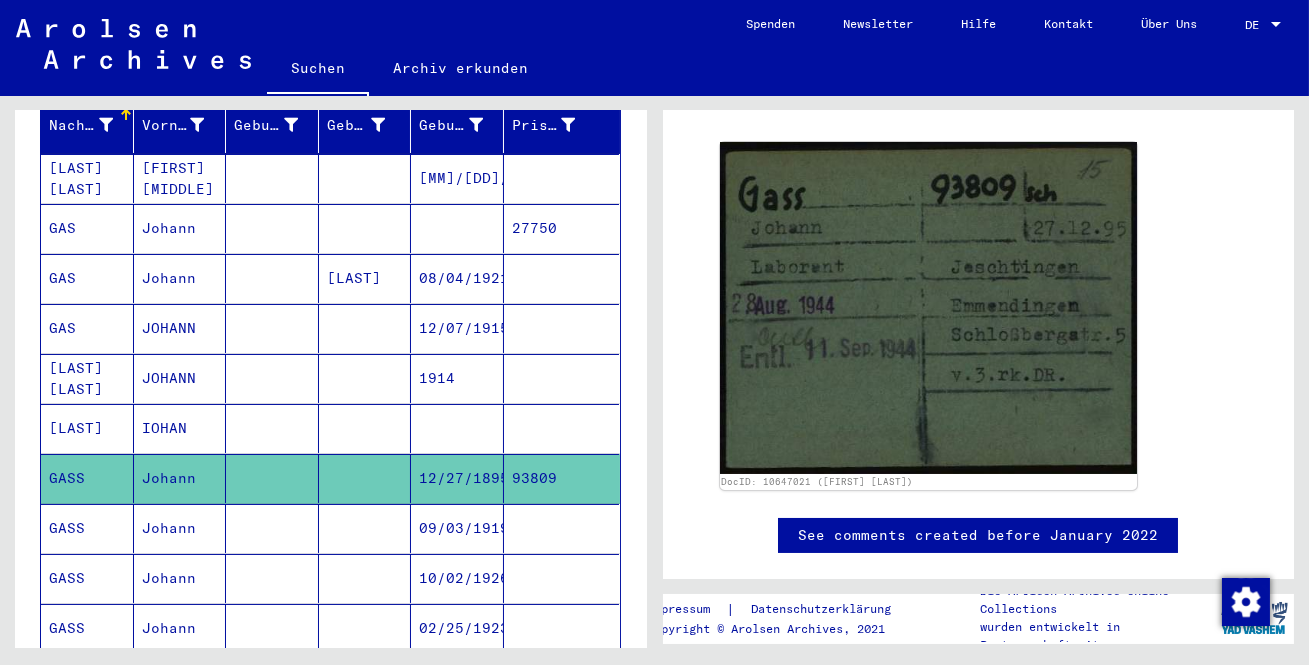 scroll, scrollTop: 272, scrollLeft: 0, axis: vertical 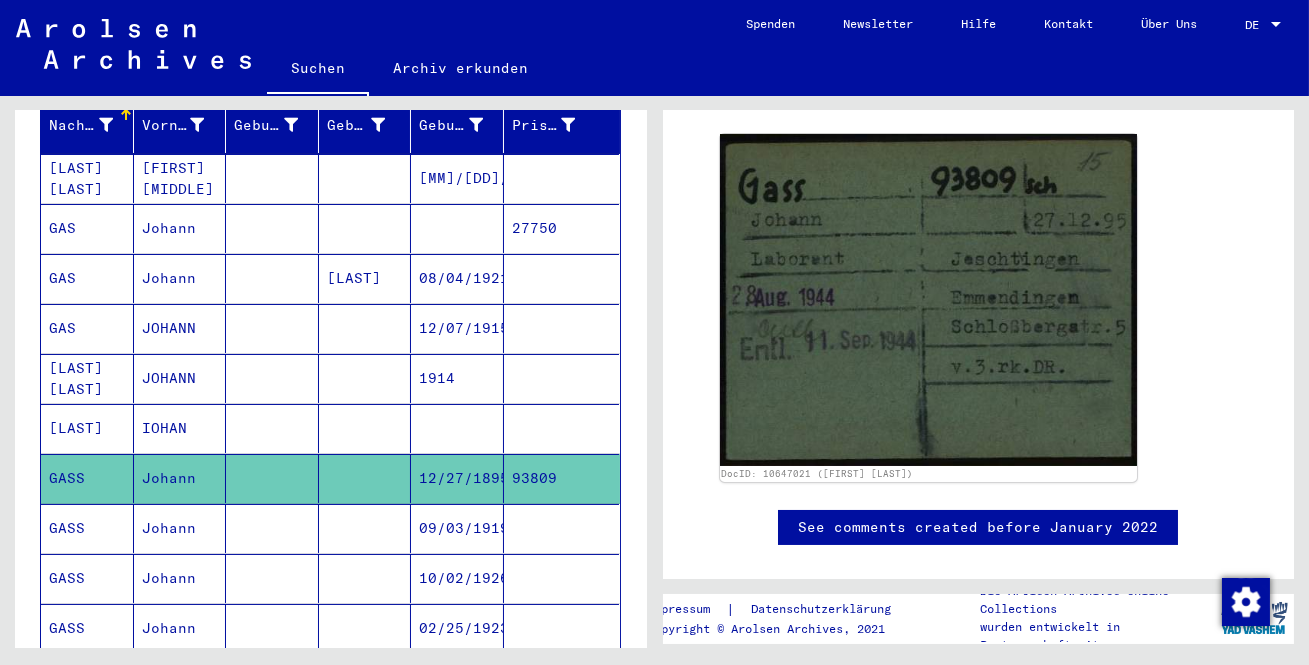 click on "GASS" at bounding box center [87, 578] 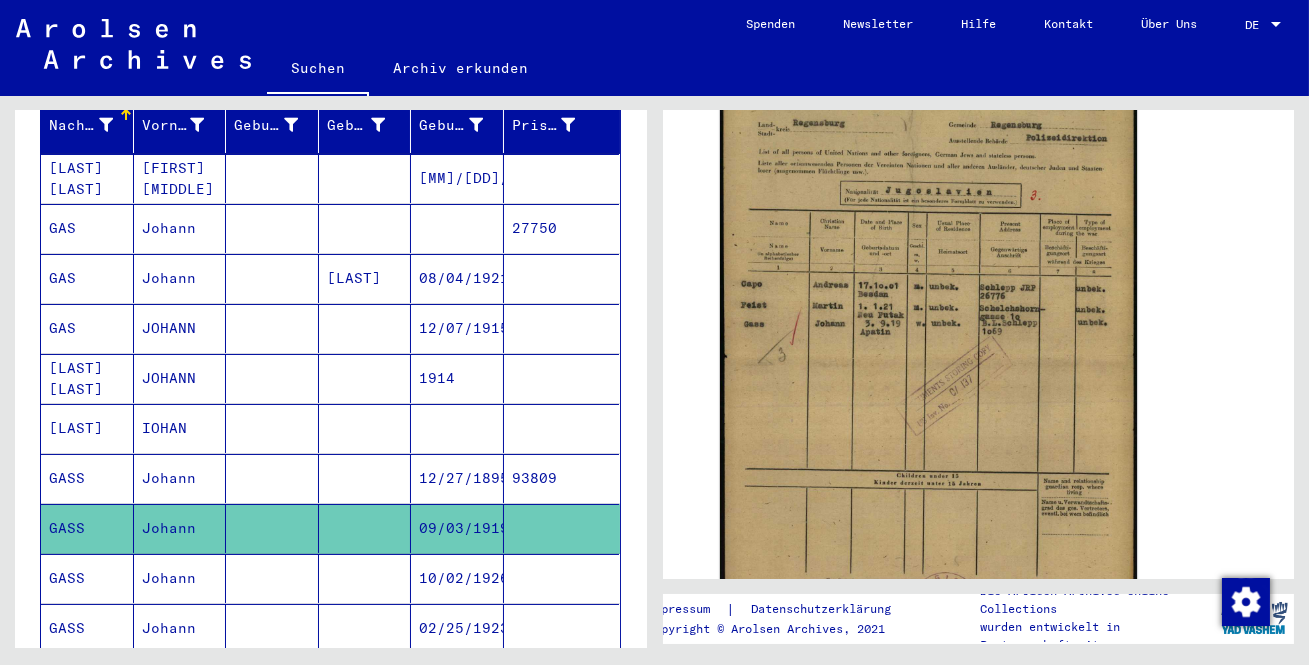scroll, scrollTop: 454, scrollLeft: 0, axis: vertical 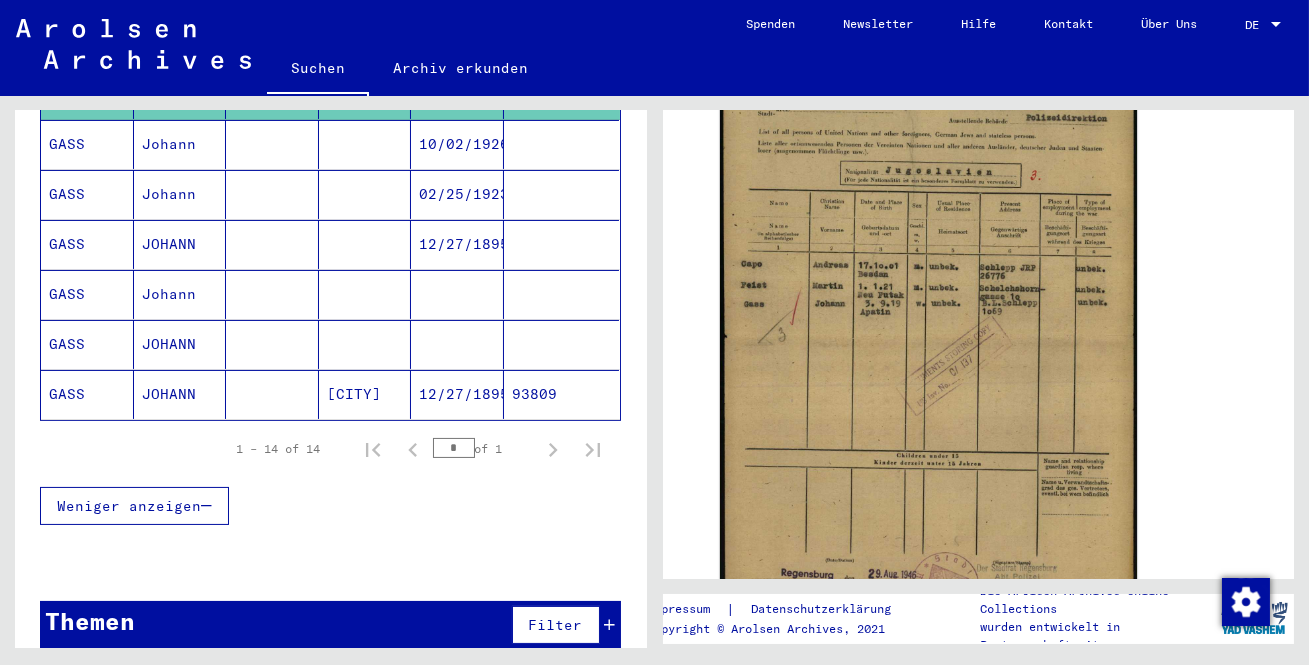 click on "JOHANN" at bounding box center [180, 294] 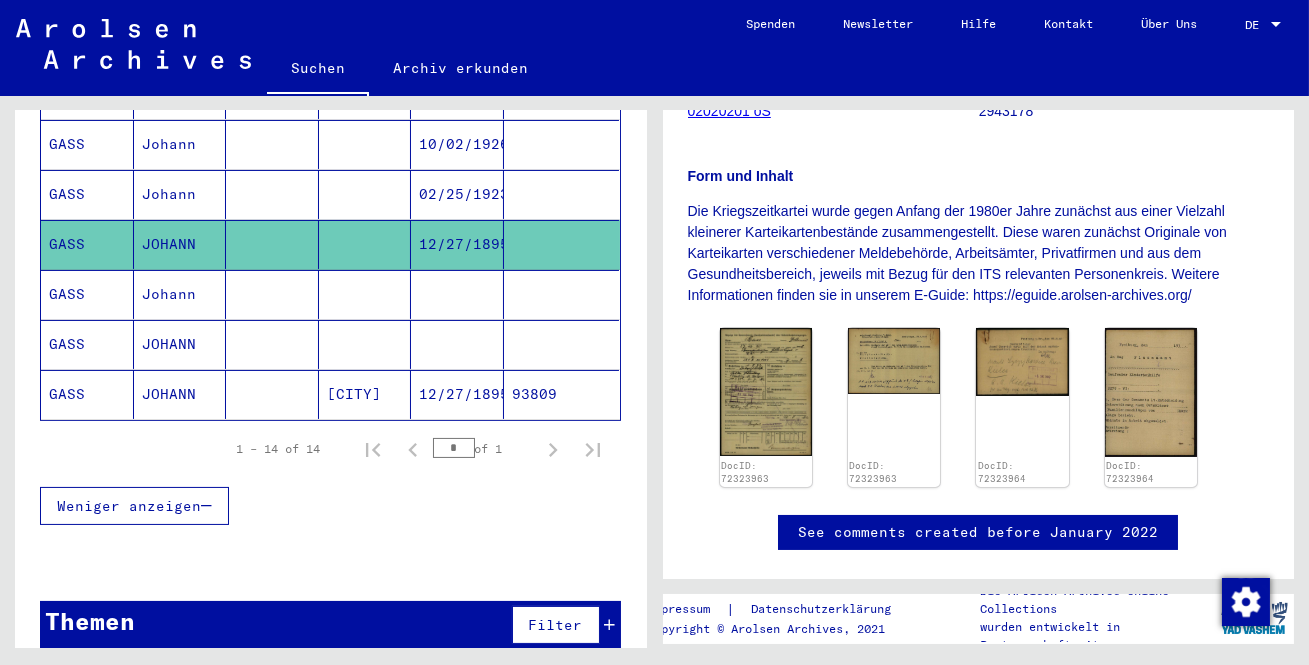 scroll, scrollTop: 363, scrollLeft: 0, axis: vertical 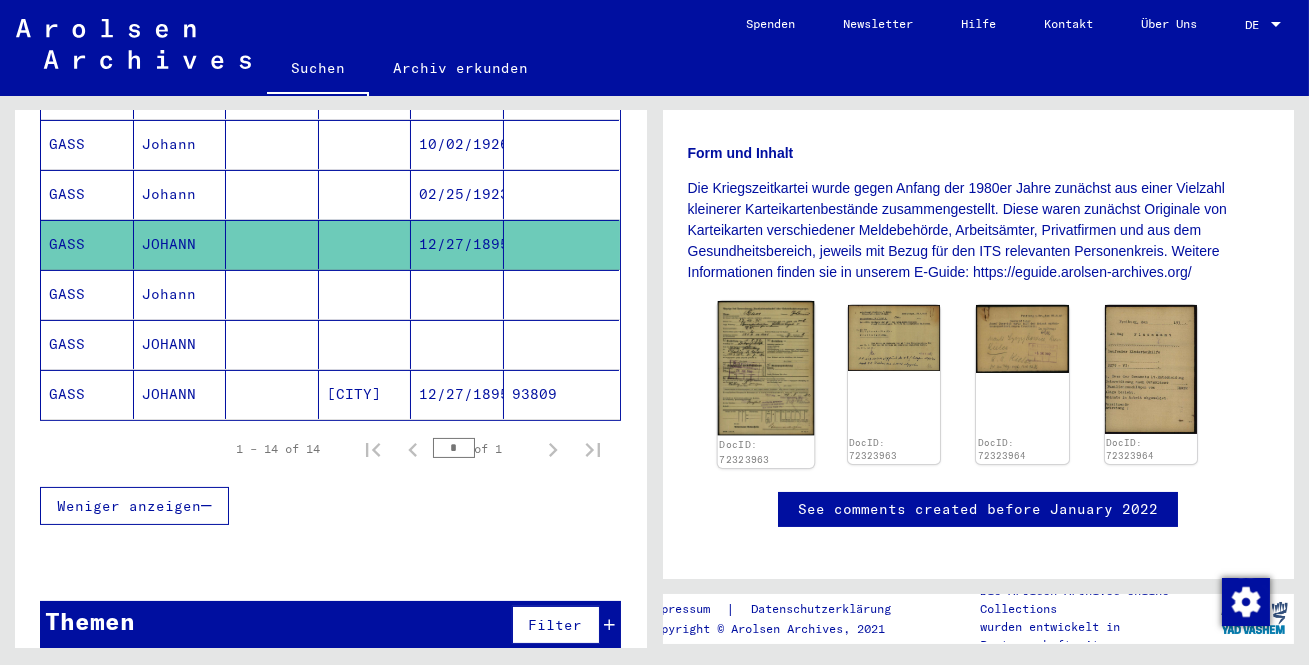 click 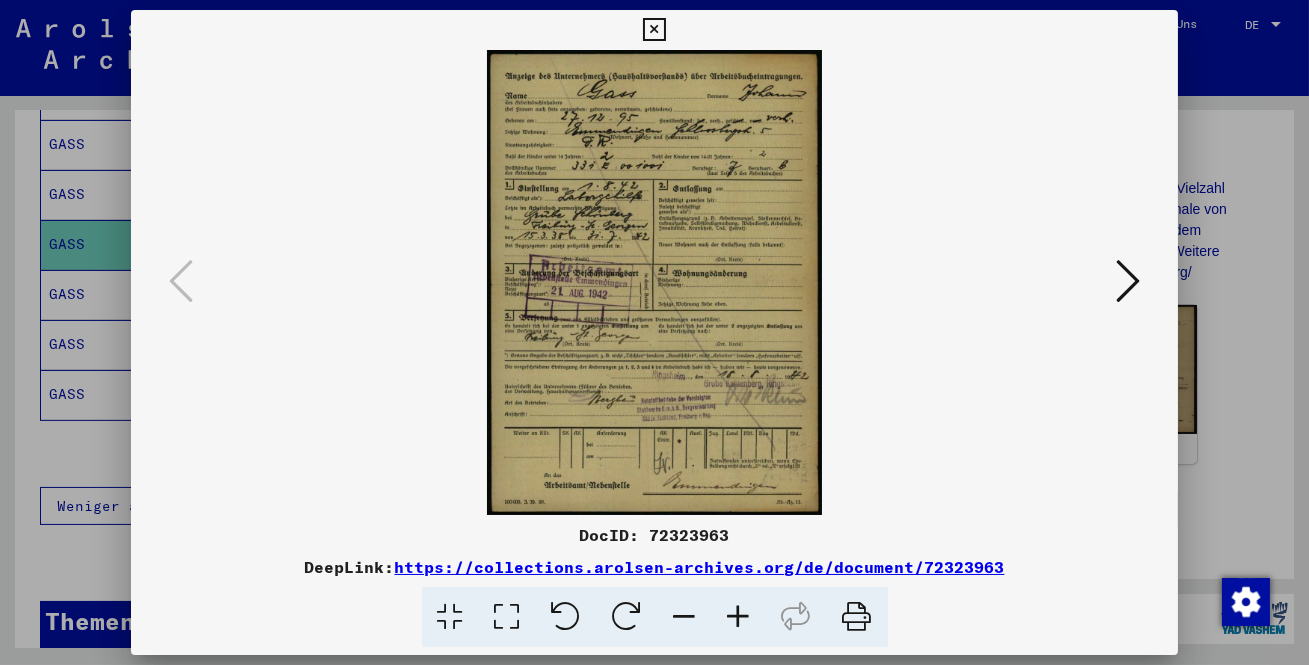 click at bounding box center (507, 617) 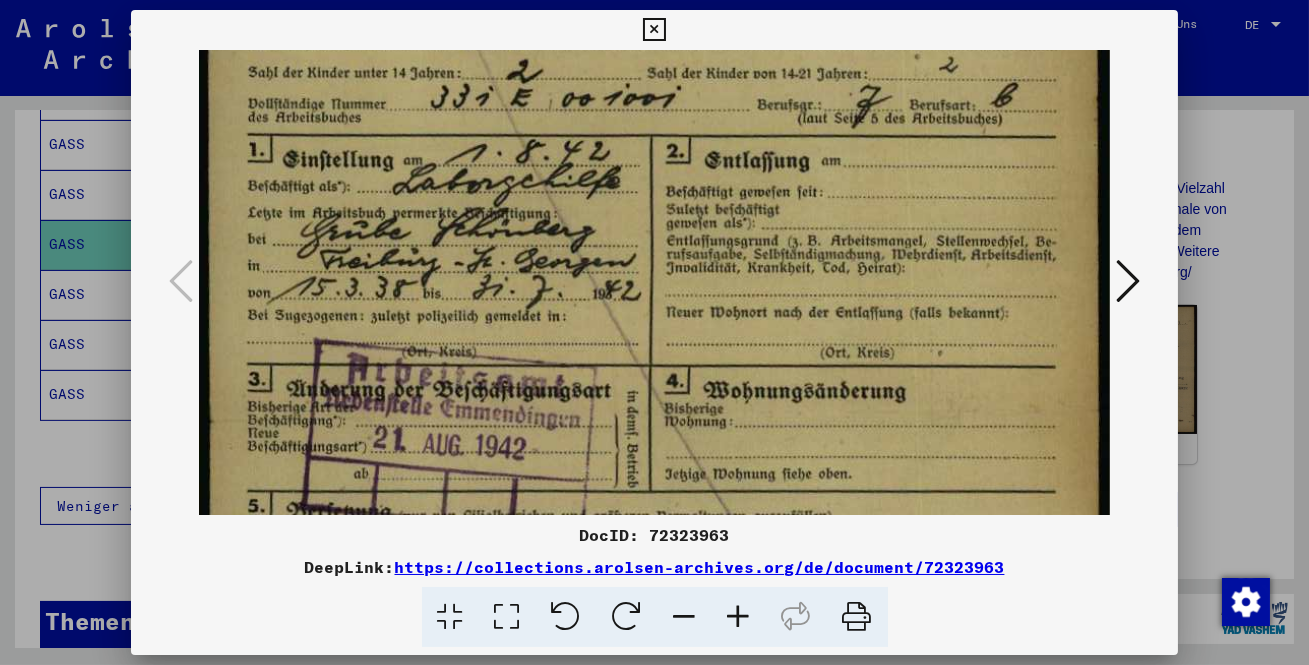 scroll, scrollTop: 277, scrollLeft: 0, axis: vertical 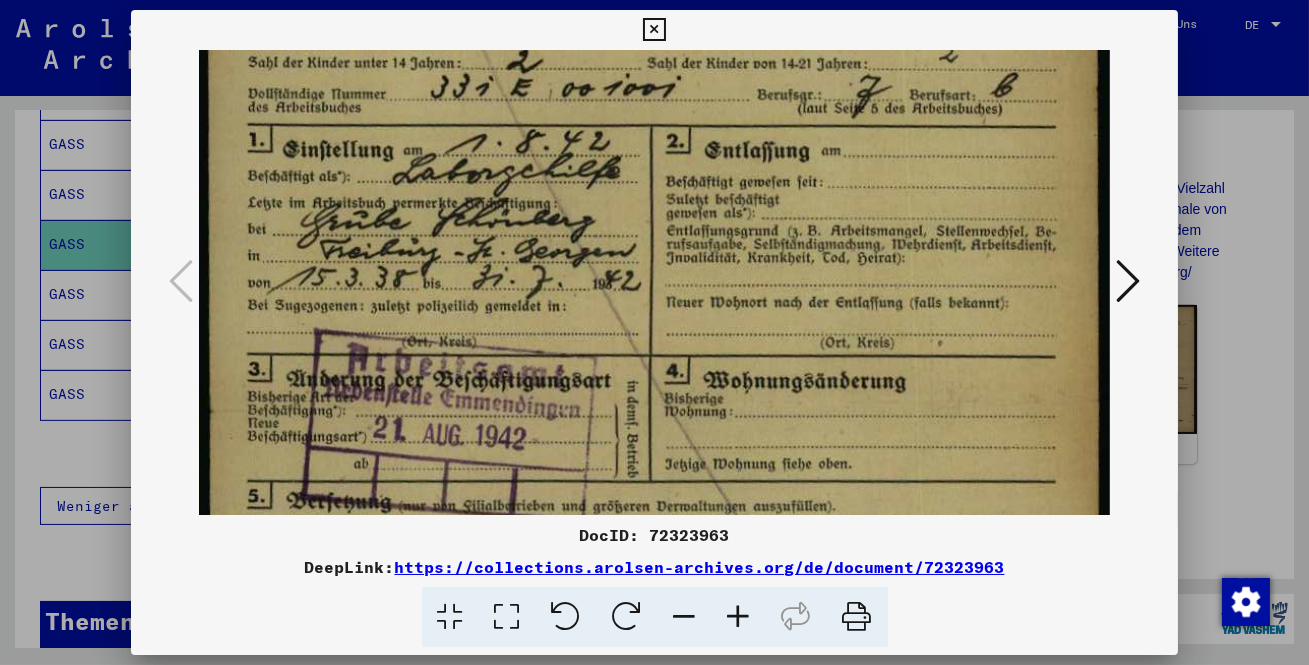 drag, startPoint x: 600, startPoint y: 402, endPoint x: 625, endPoint y: 126, distance: 277.12994 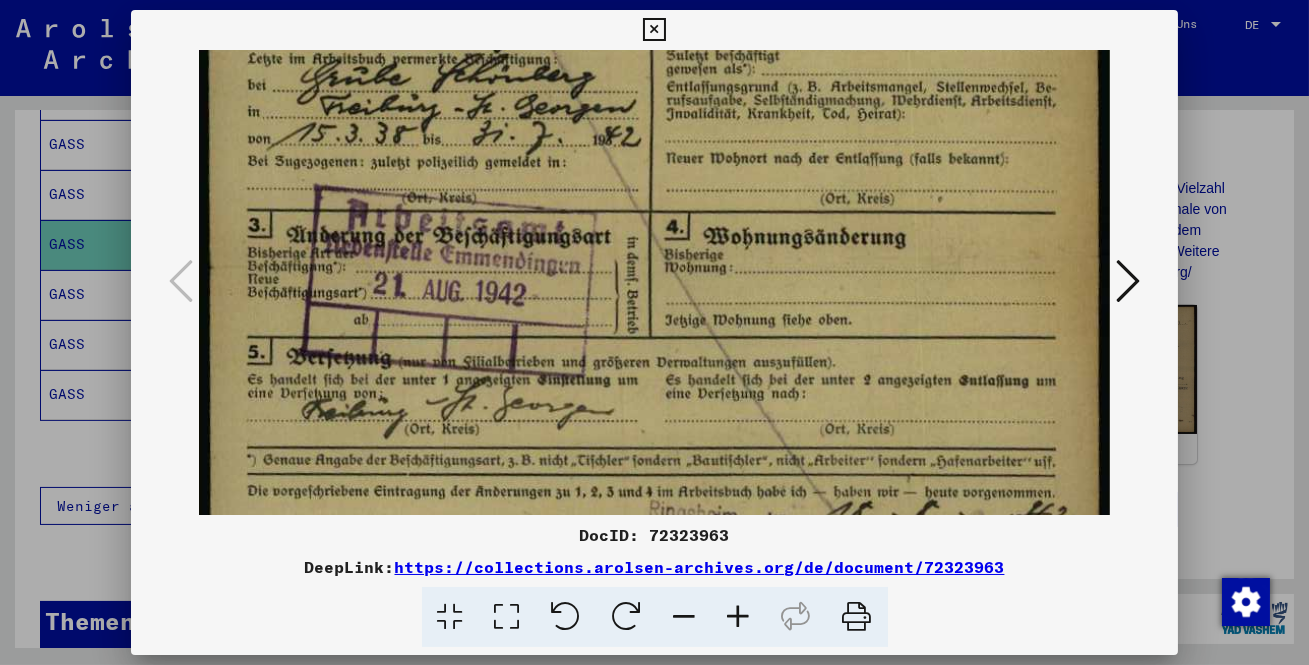 scroll, scrollTop: 414, scrollLeft: 0, axis: vertical 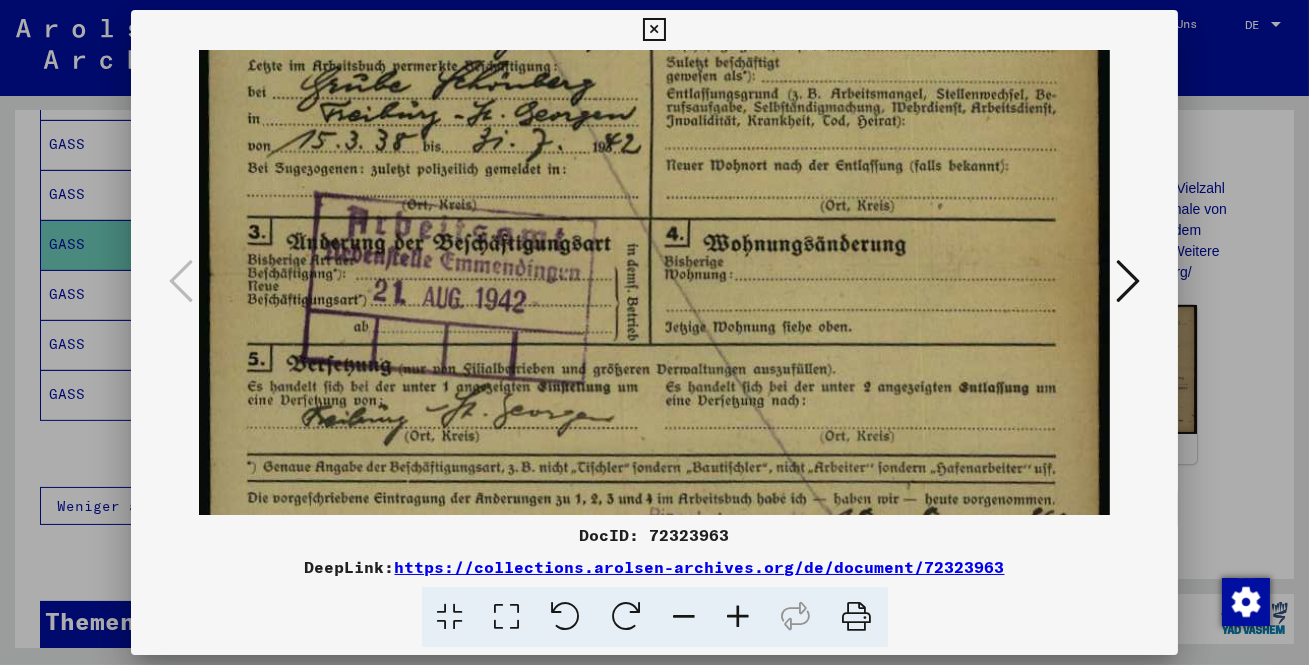 drag, startPoint x: 626, startPoint y: 467, endPoint x: 615, endPoint y: 331, distance: 136.44412 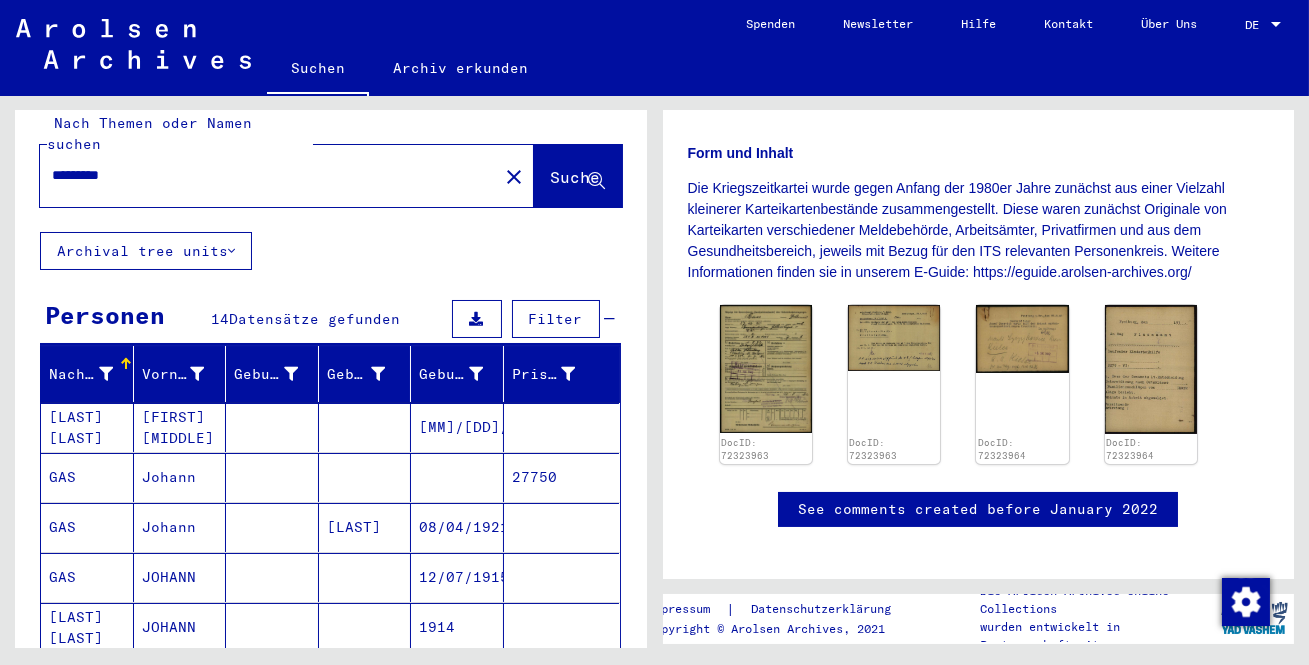 scroll, scrollTop: 0, scrollLeft: 0, axis: both 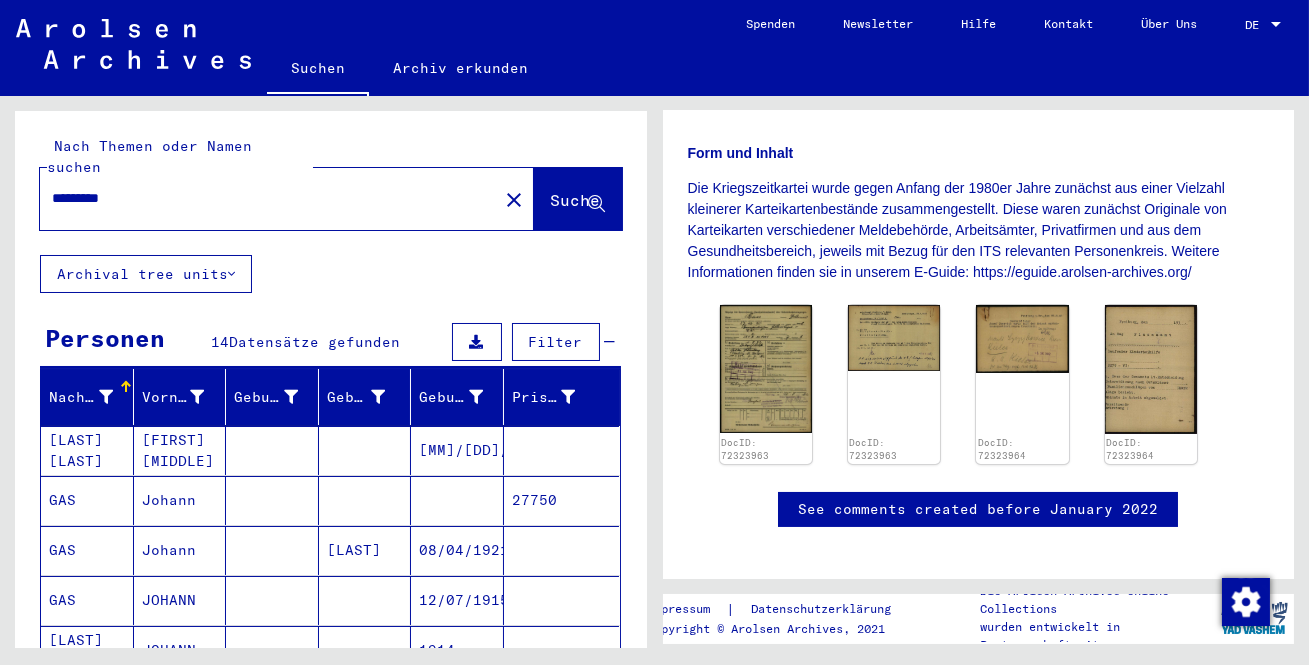 click on "*********" 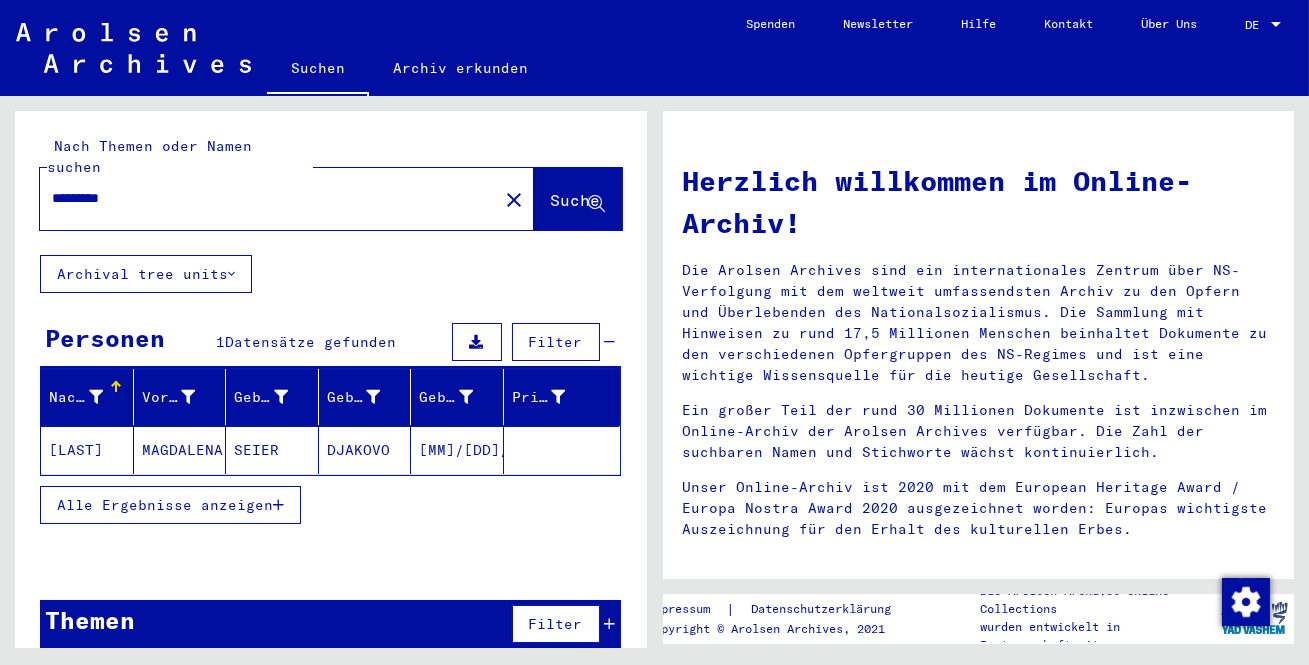 click on "[LAST]" 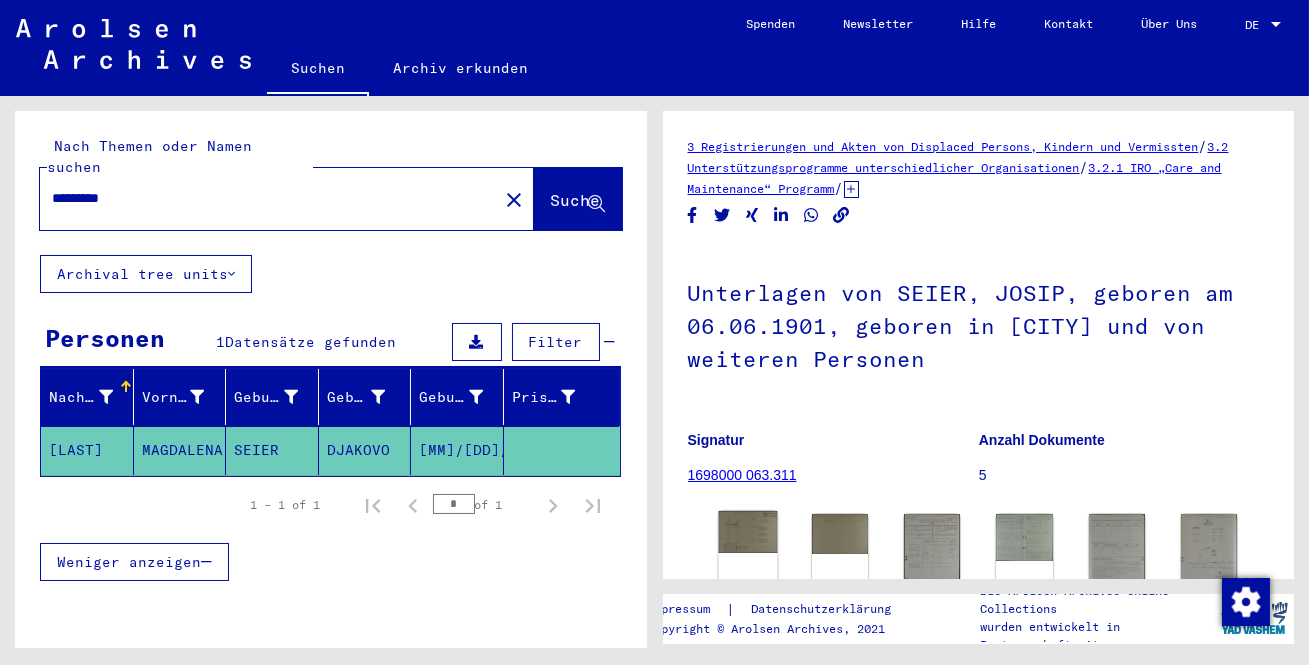 click 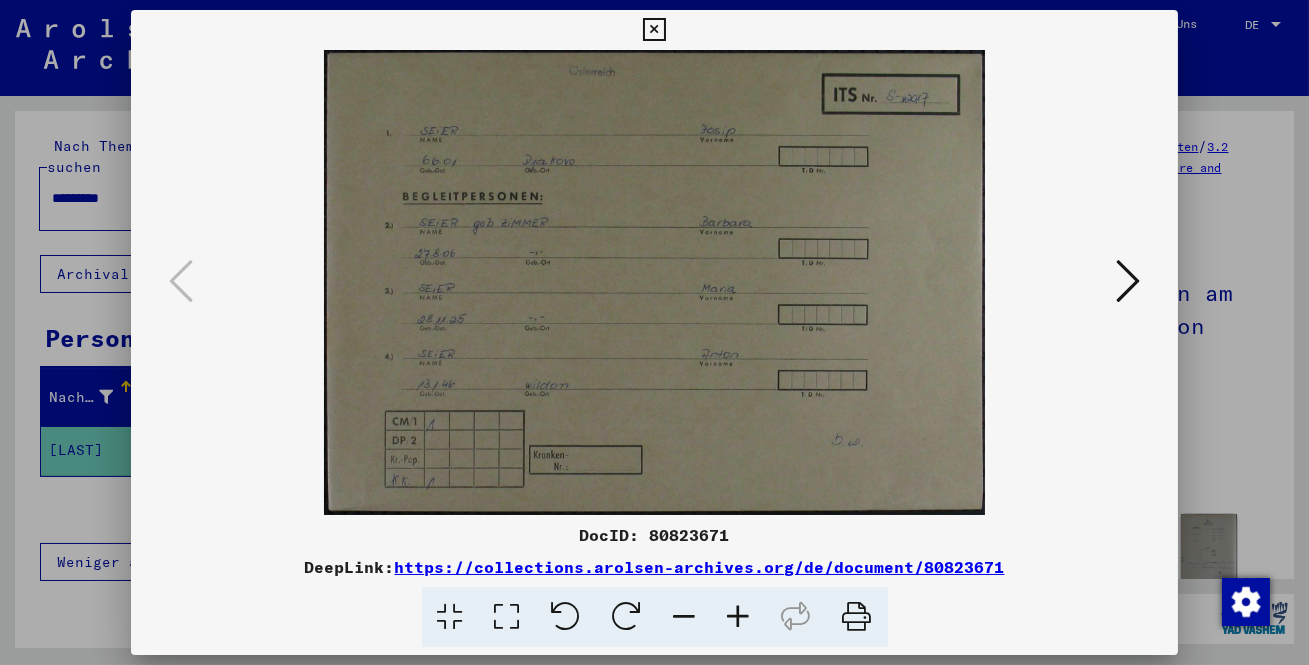 click at bounding box center [507, 617] 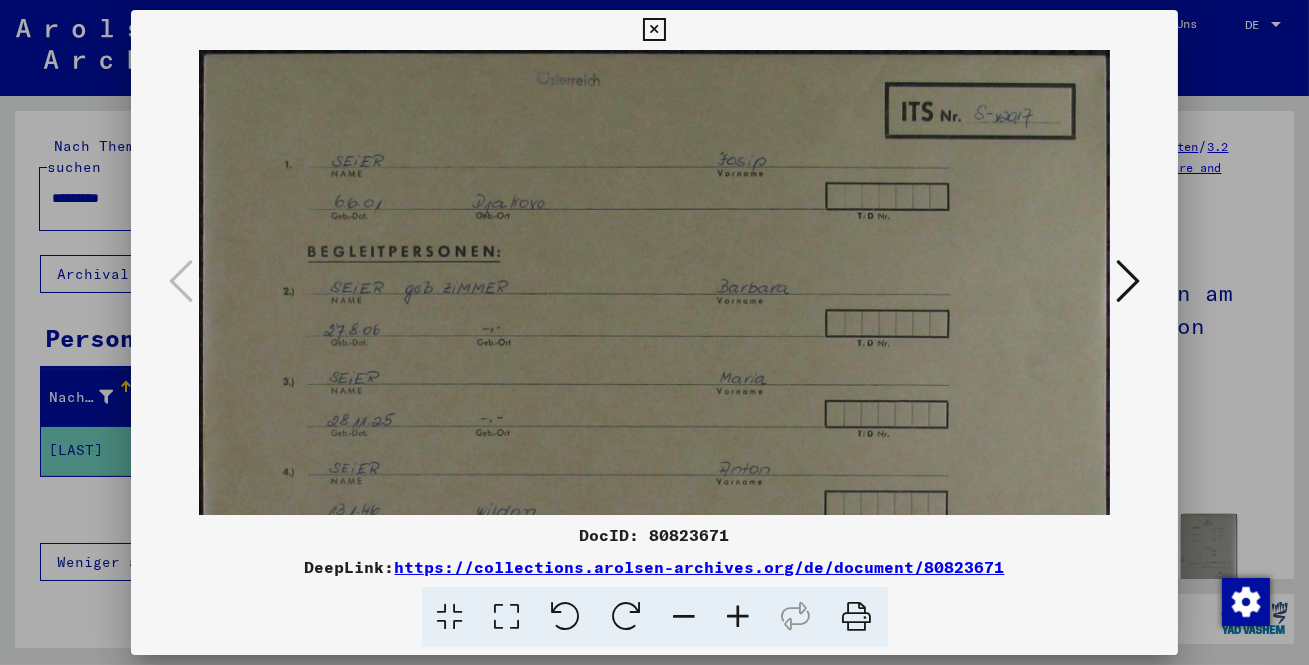 click at bounding box center [739, 617] 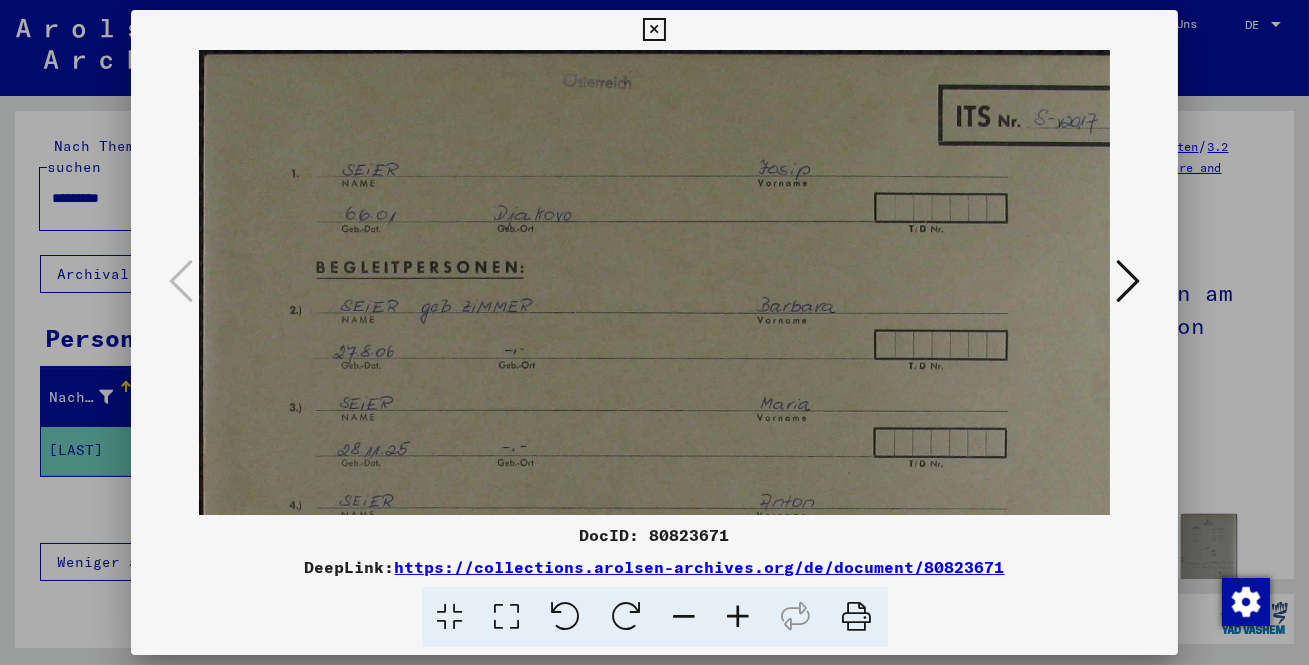 click at bounding box center (739, 617) 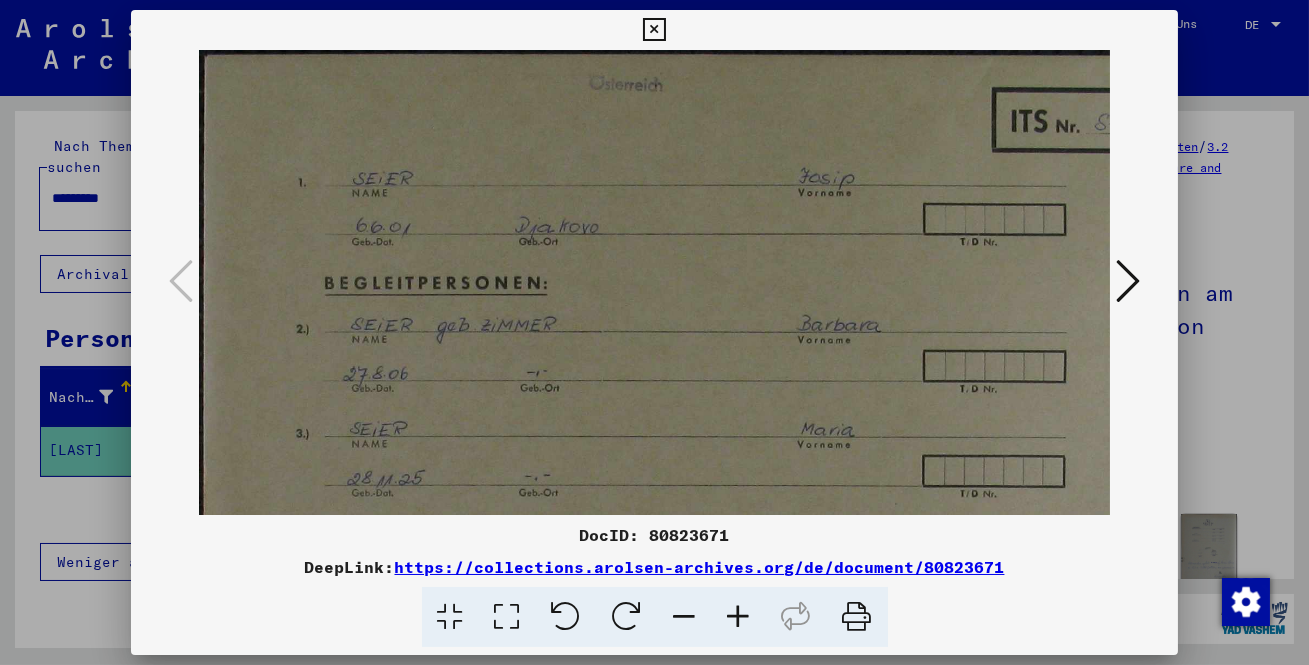 click at bounding box center [739, 617] 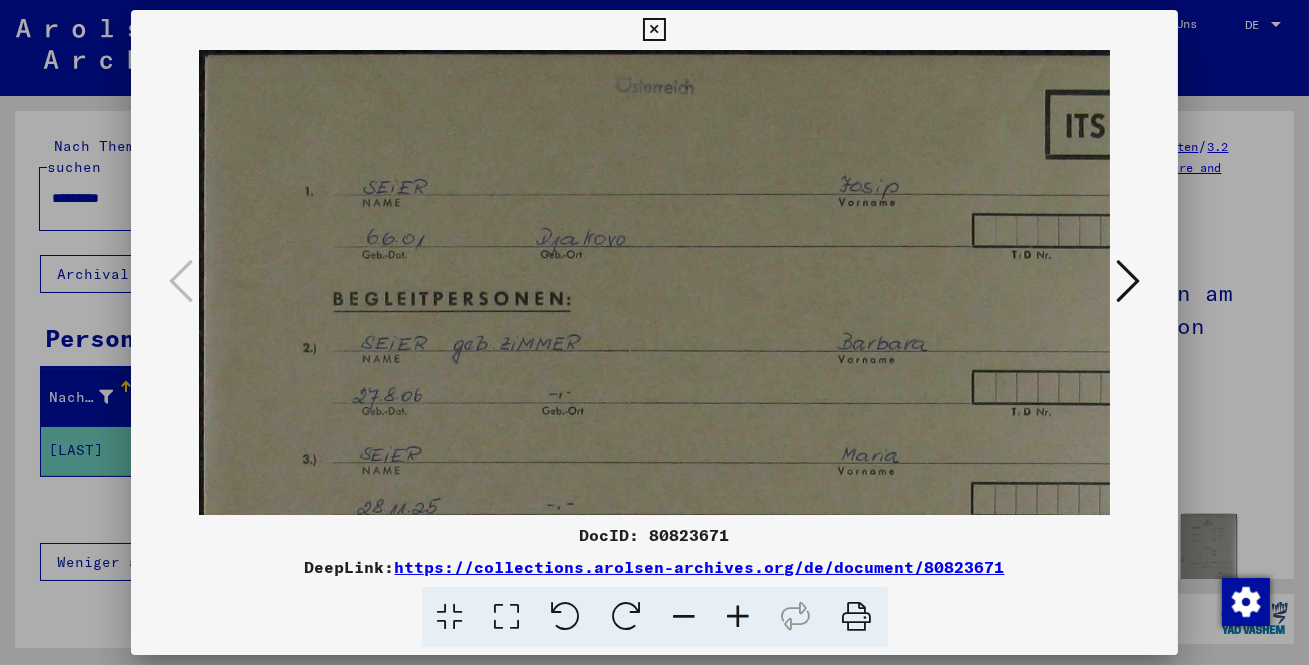 click at bounding box center (739, 617) 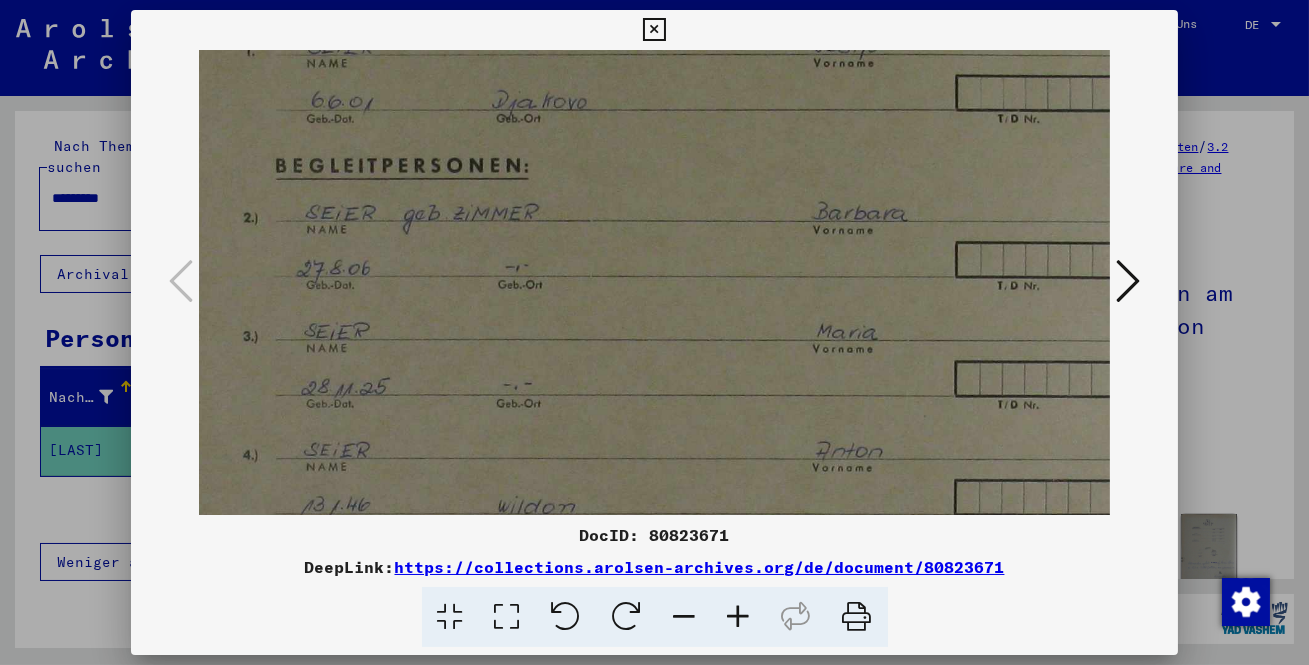scroll, scrollTop: 150, scrollLeft: 66, axis: both 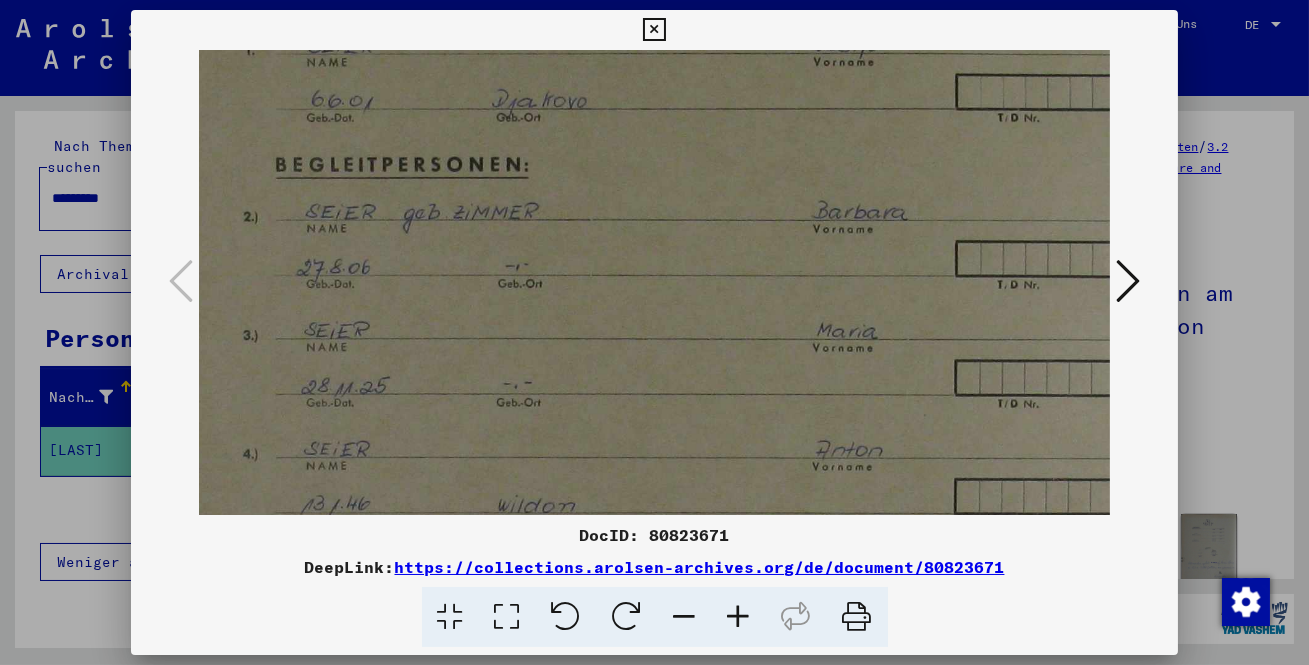 drag, startPoint x: 735, startPoint y: 403, endPoint x: 668, endPoint y: 252, distance: 165.19685 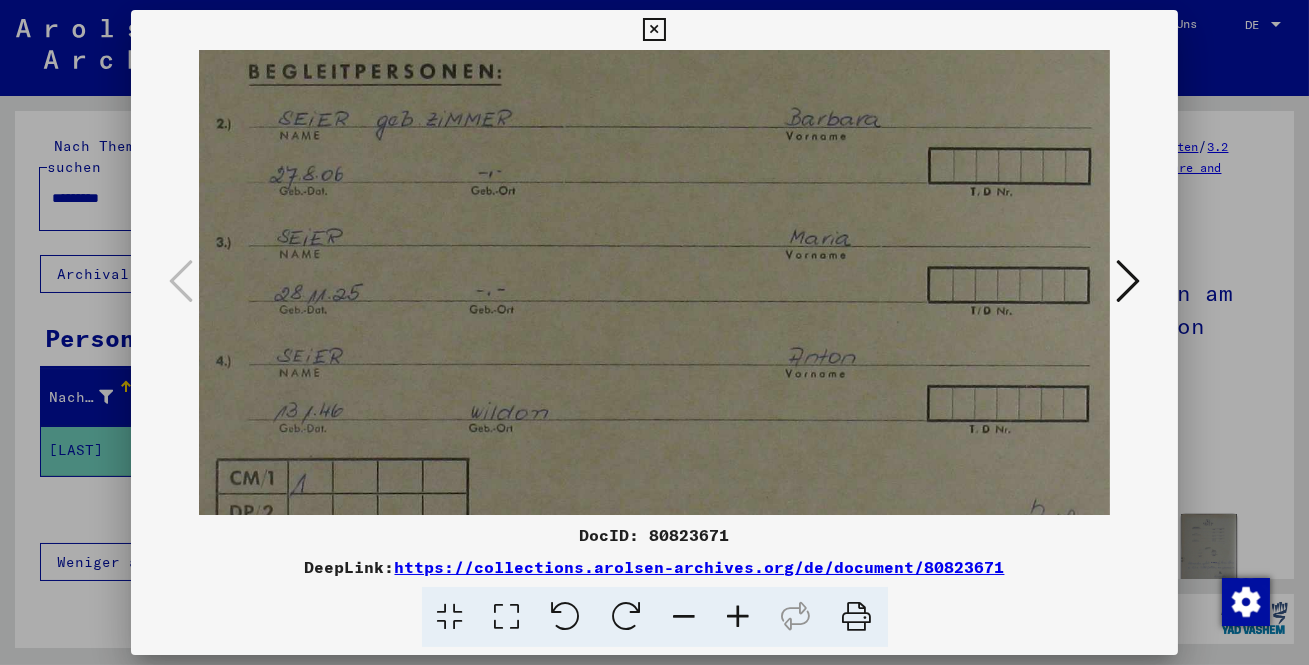 scroll, scrollTop: 321, scrollLeft: 103, axis: both 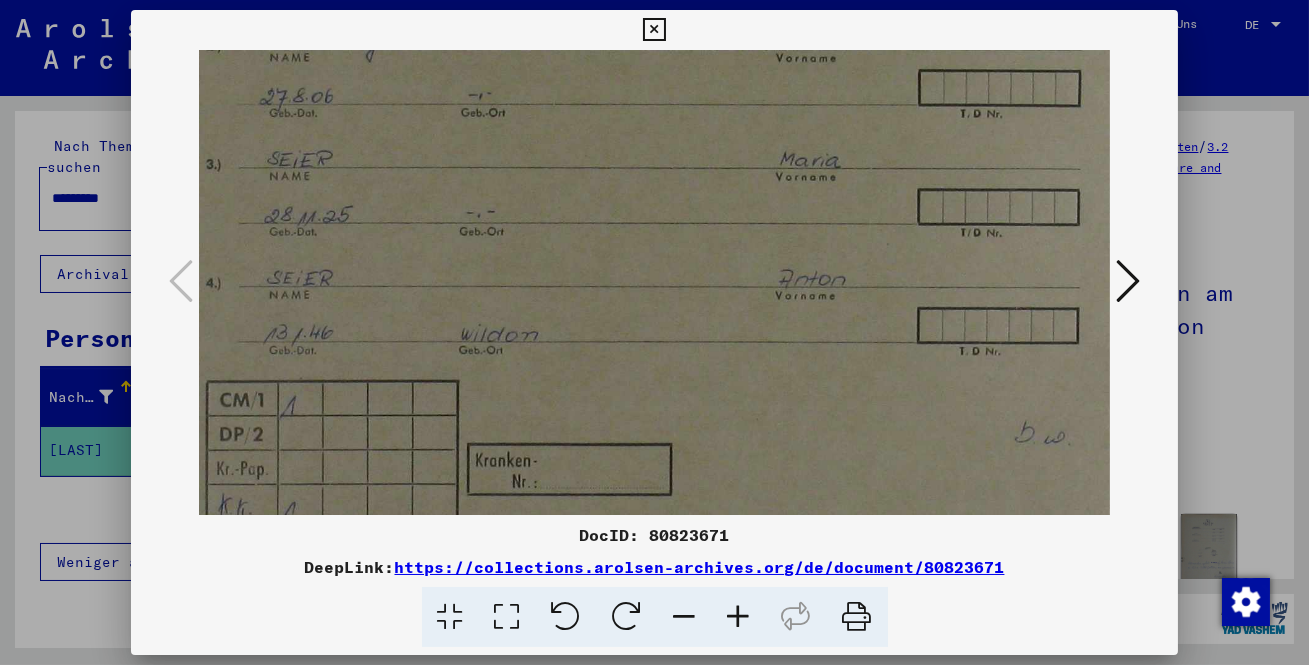 drag, startPoint x: 760, startPoint y: 424, endPoint x: 722, endPoint y: 253, distance: 175.17134 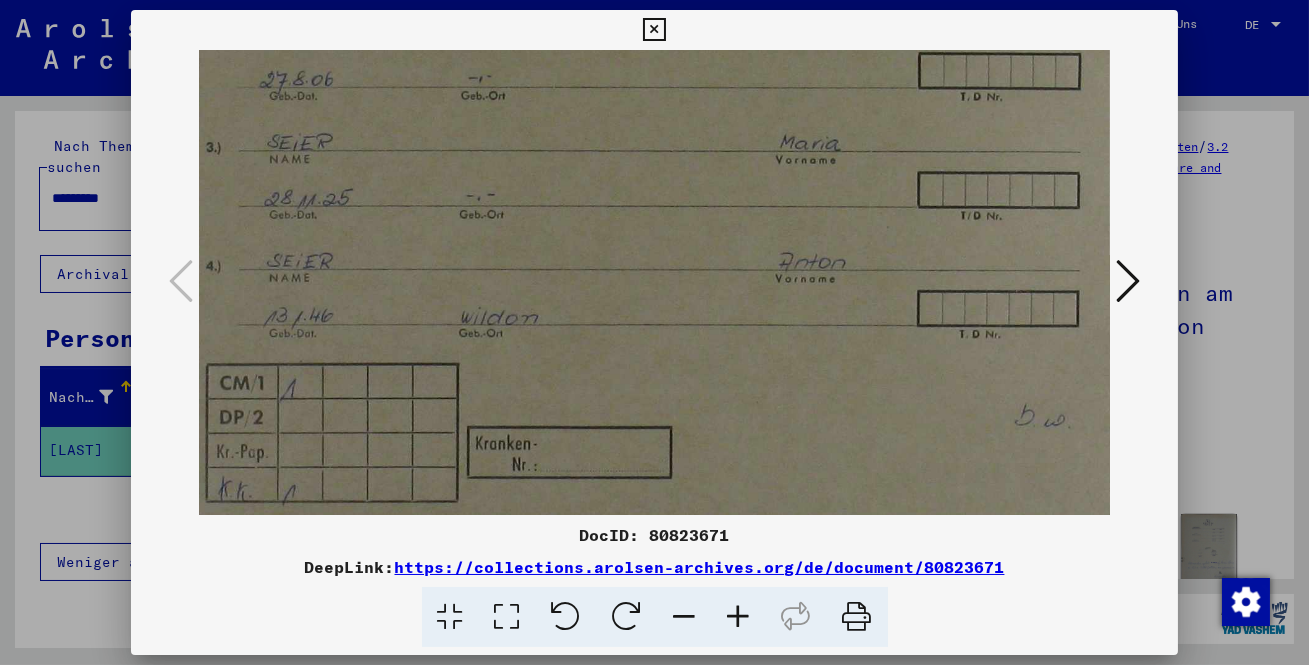scroll, scrollTop: 374, scrollLeft: 98, axis: both 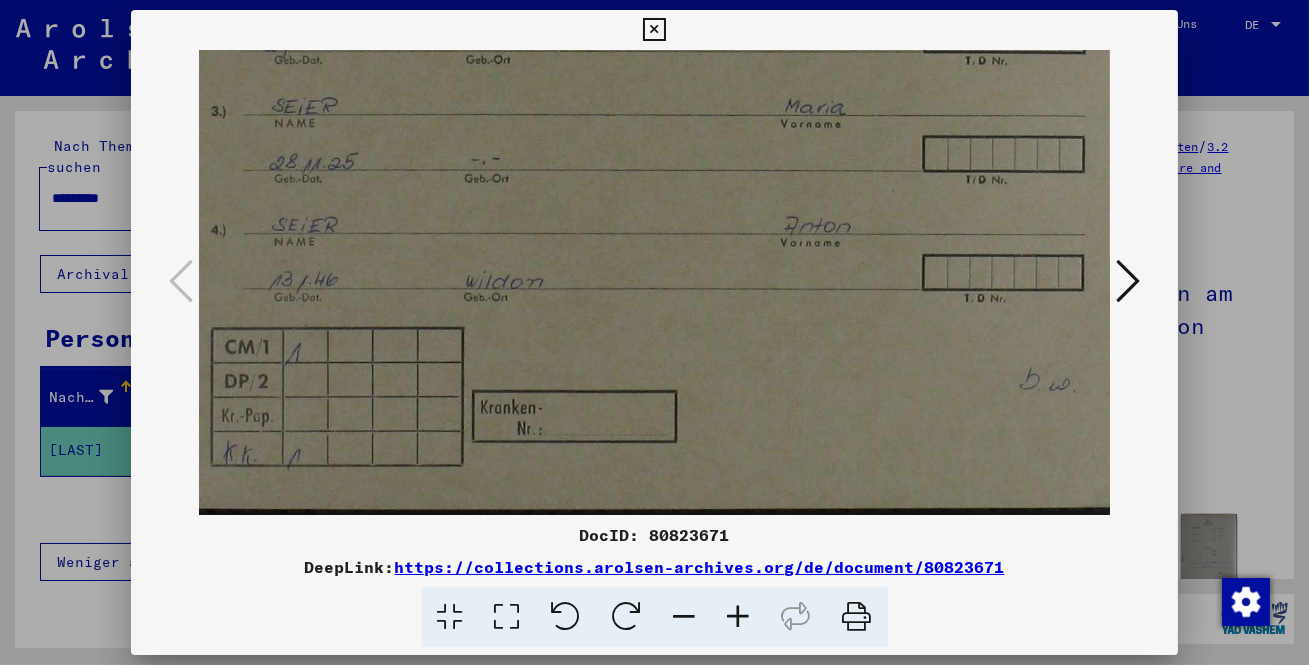 drag, startPoint x: 763, startPoint y: 429, endPoint x: 769, endPoint y: 322, distance: 107.16809 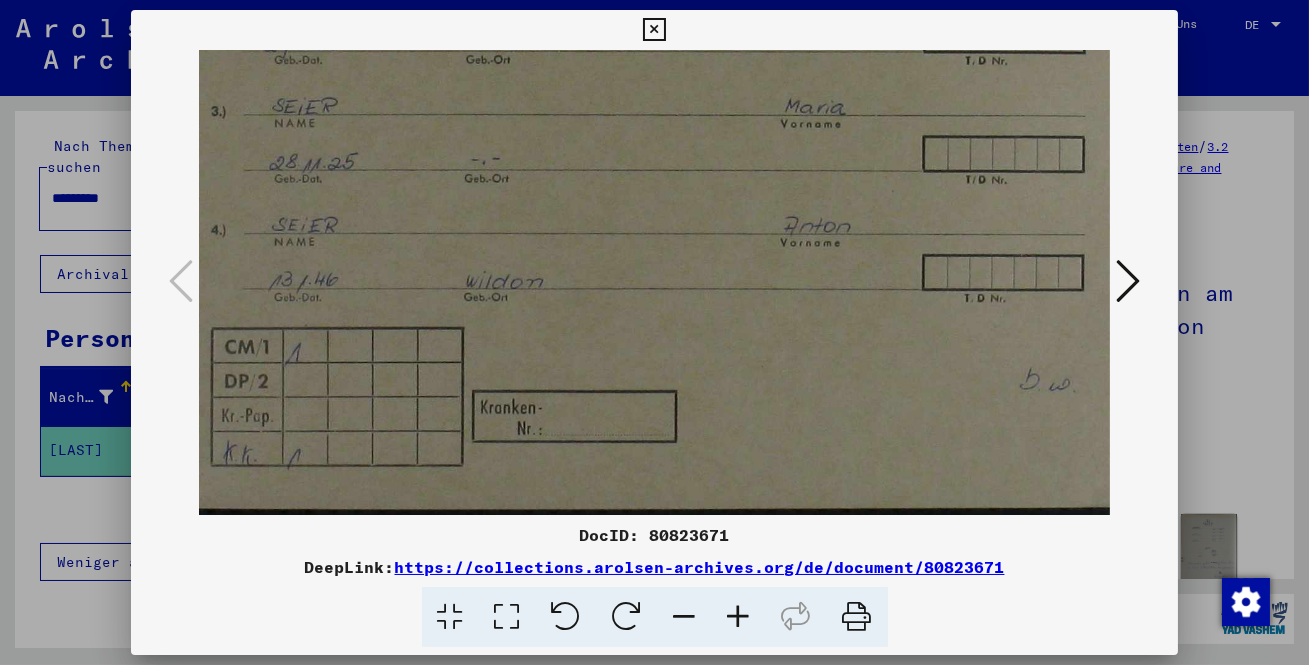 click at bounding box center [1128, 281] 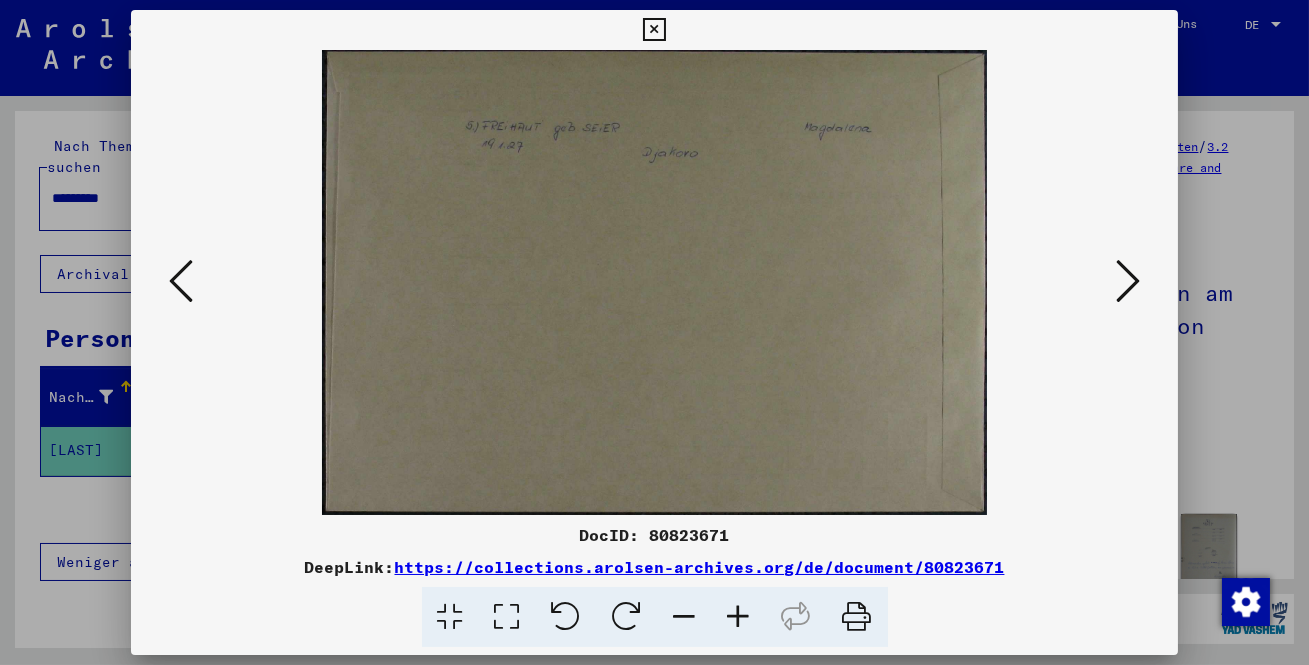 click at bounding box center [507, 617] 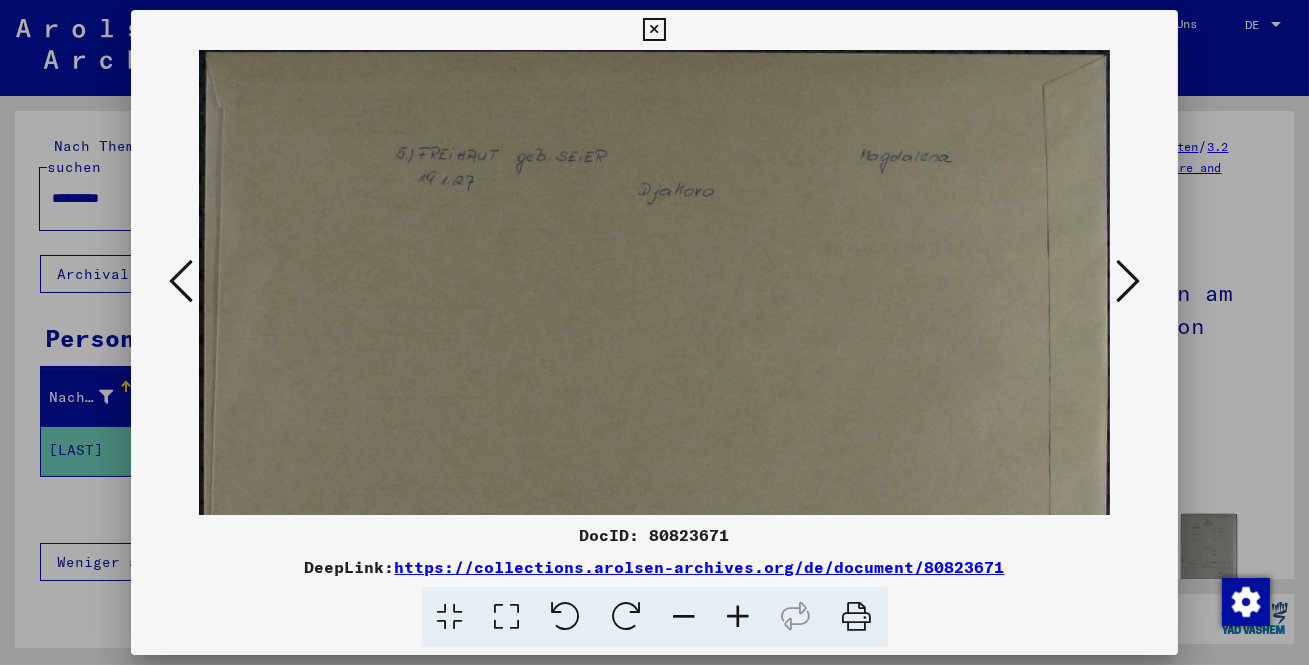 click at bounding box center (1128, 281) 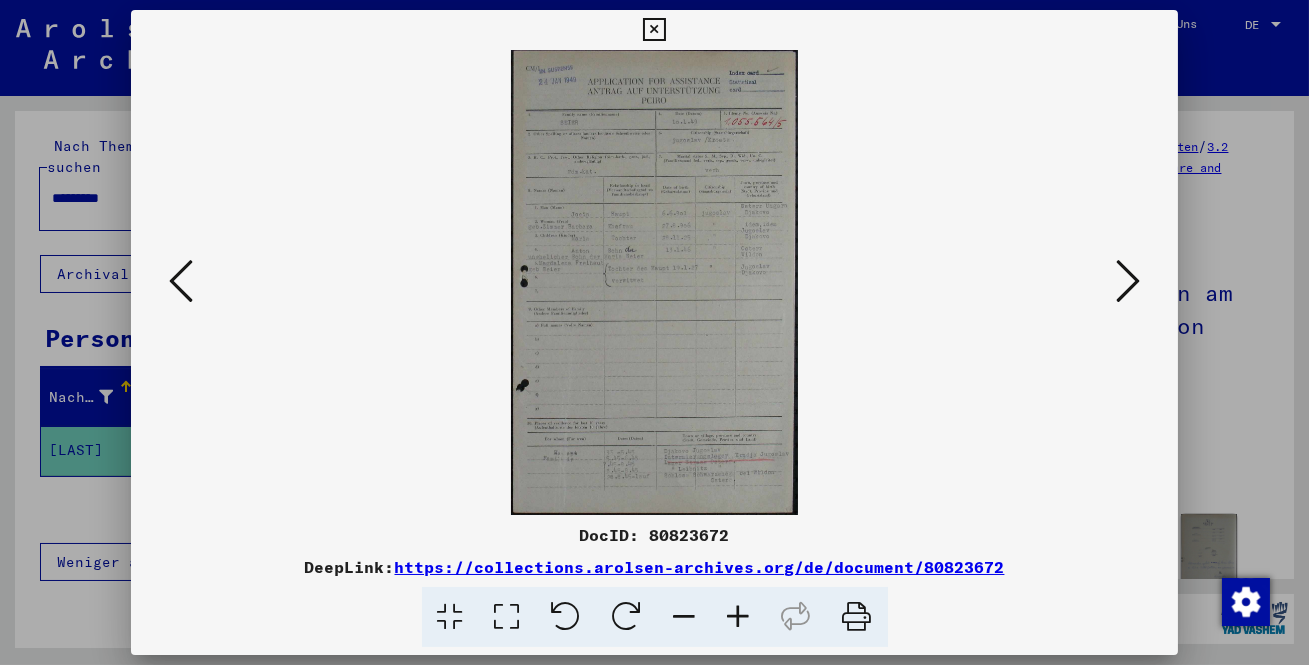 click at bounding box center (507, 617) 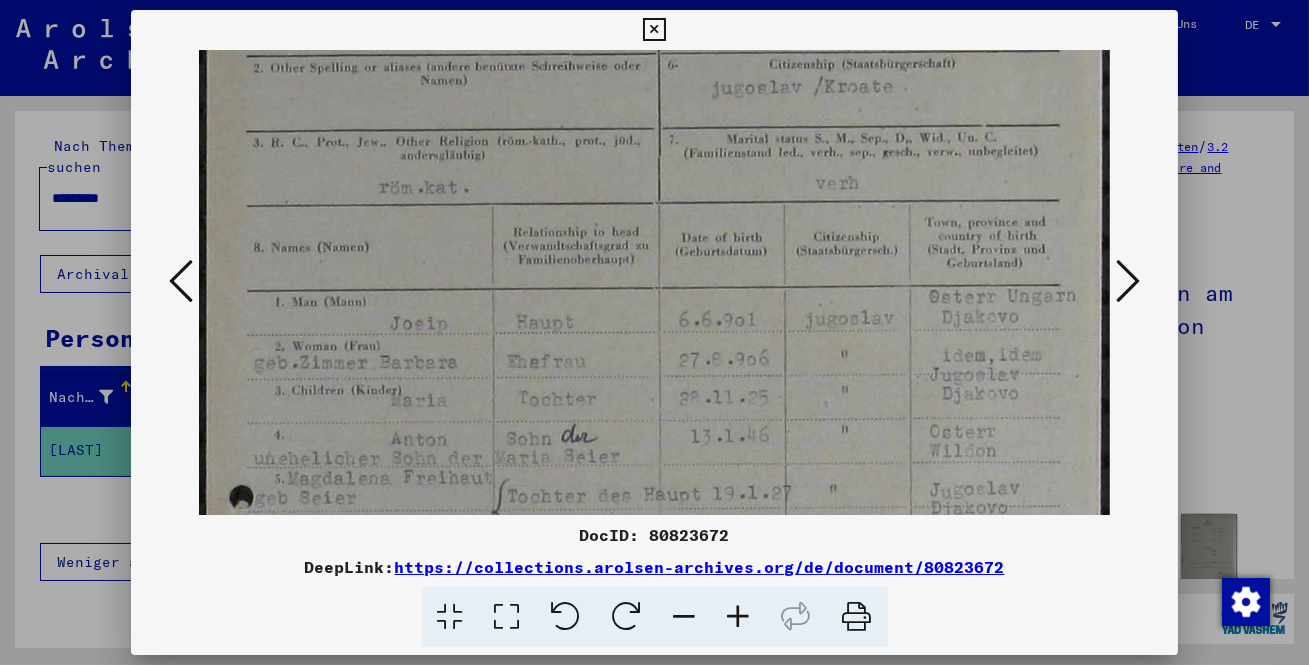 scroll, scrollTop: 338, scrollLeft: 0, axis: vertical 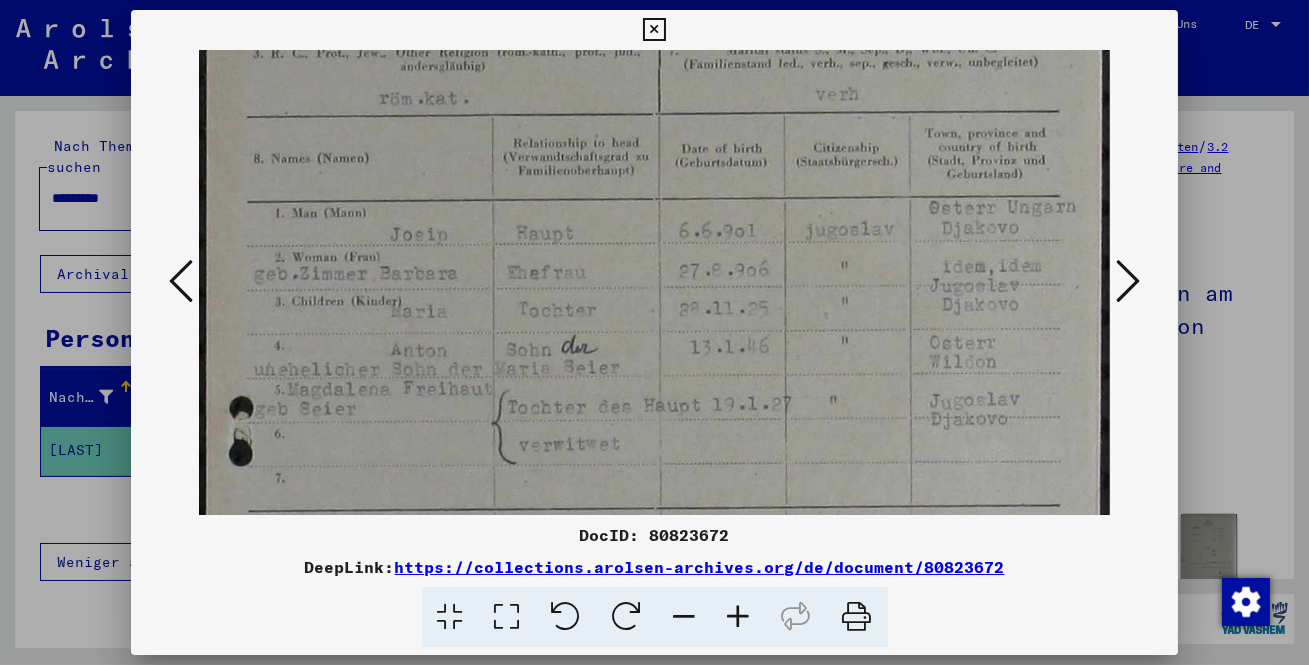 drag, startPoint x: 564, startPoint y: 378, endPoint x: 521, endPoint y: 42, distance: 338.74033 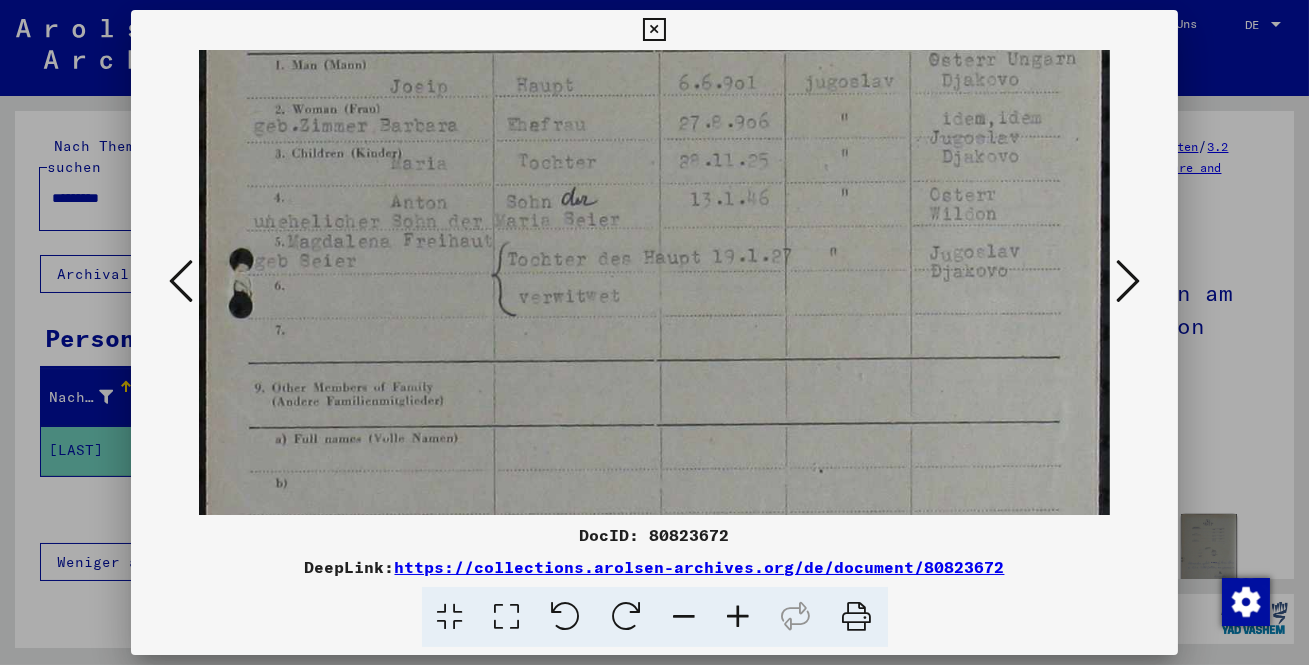 scroll, scrollTop: 487, scrollLeft: 0, axis: vertical 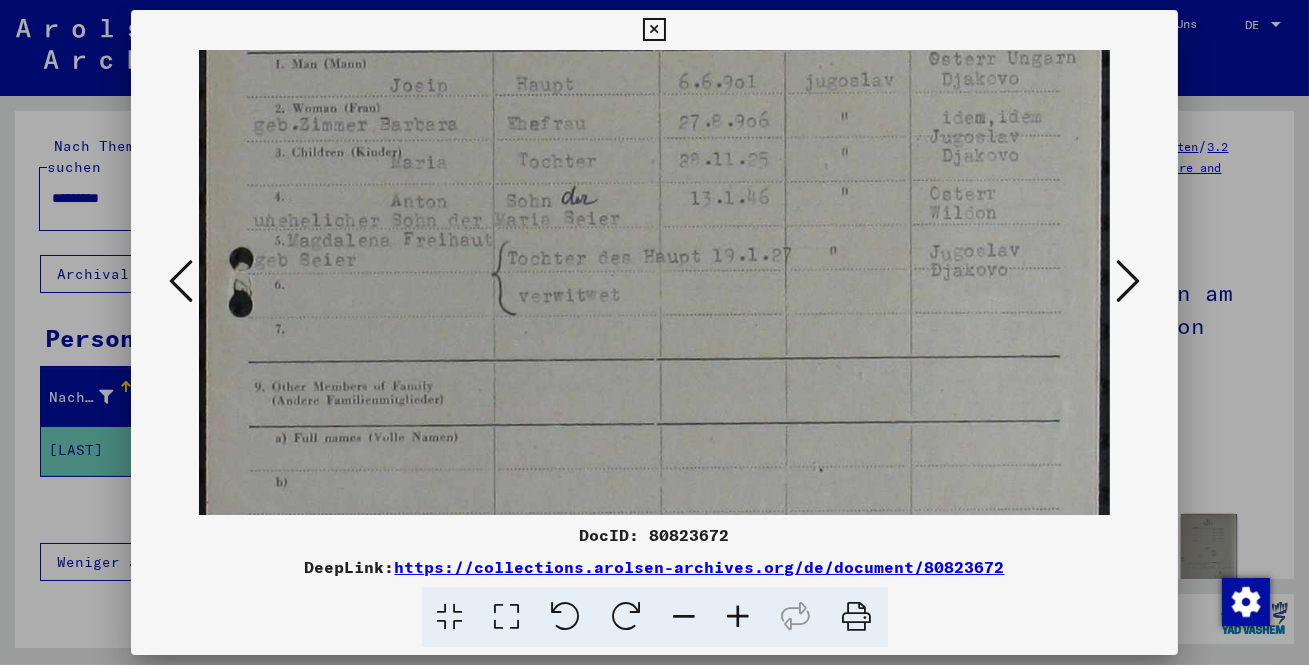 drag, startPoint x: 864, startPoint y: 285, endPoint x: 837, endPoint y: 134, distance: 153.39491 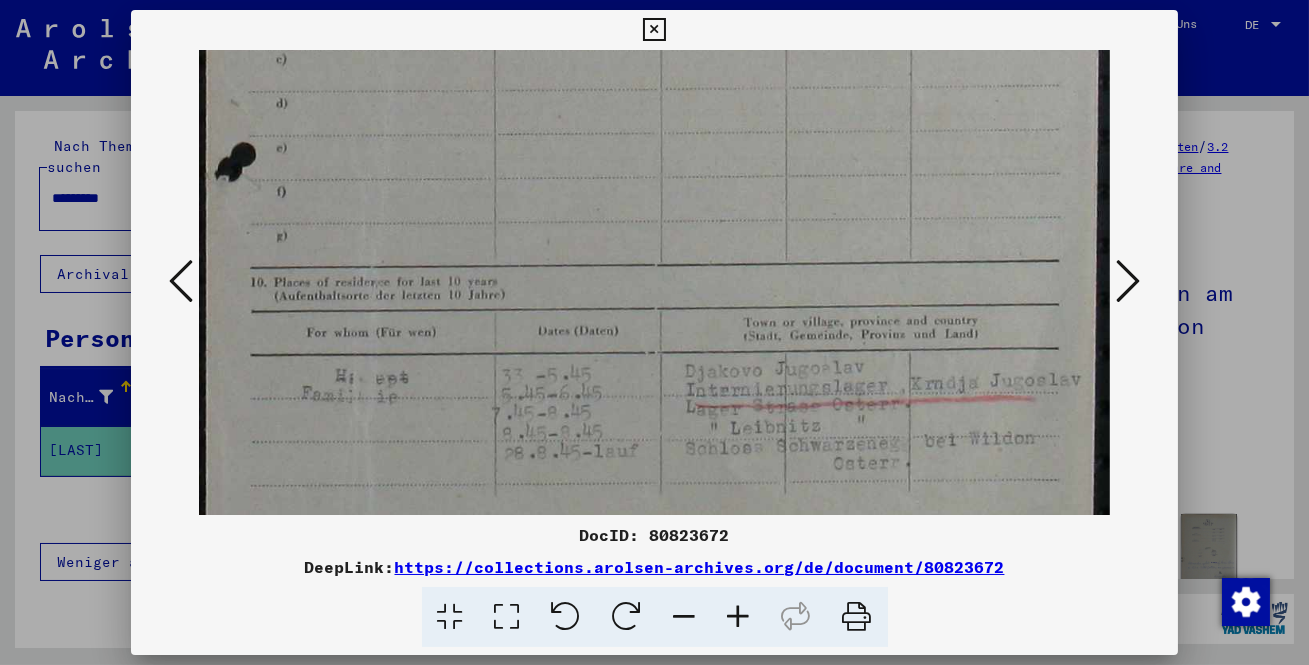 scroll, scrollTop: 973, scrollLeft: 0, axis: vertical 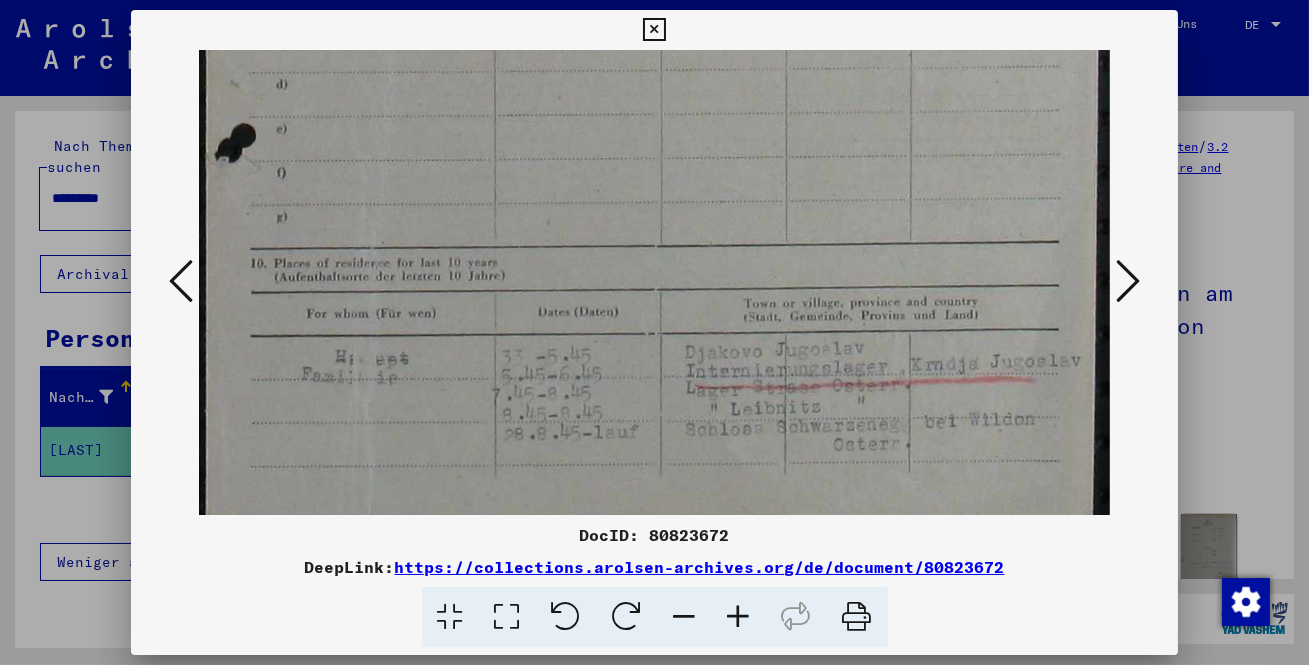 drag, startPoint x: 665, startPoint y: 406, endPoint x: 699, endPoint y: -30, distance: 437.32367 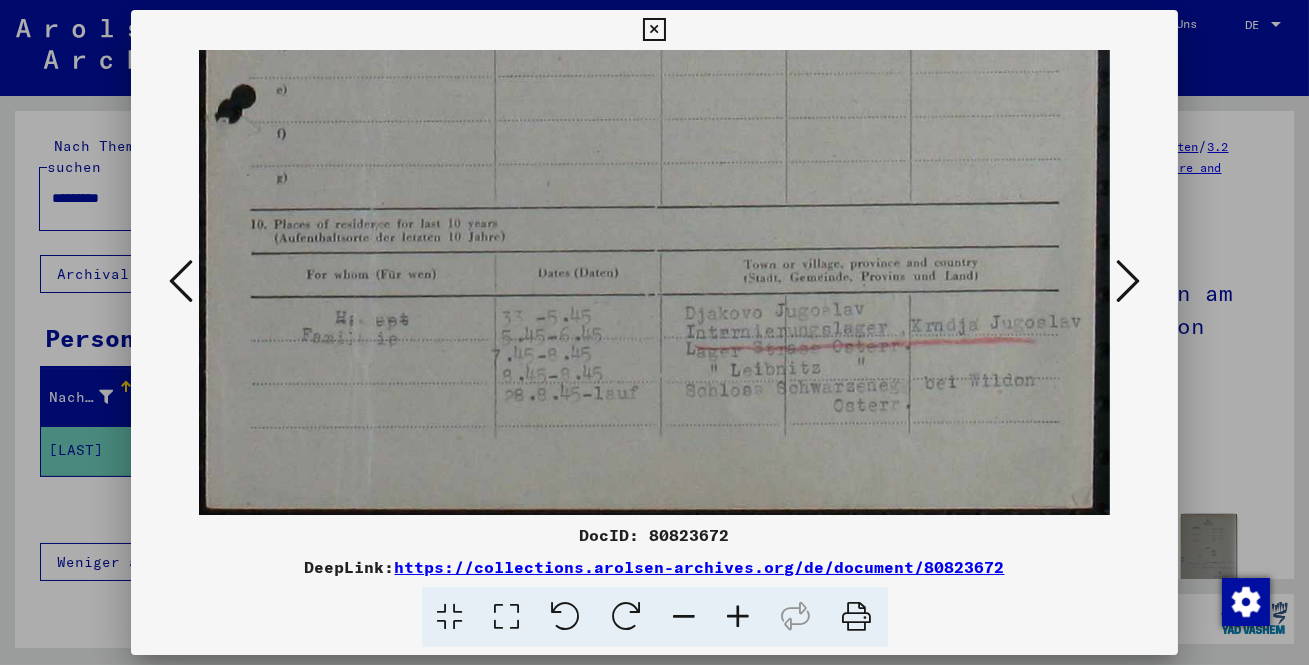 drag, startPoint x: 663, startPoint y: 462, endPoint x: 862, endPoint y: 312, distance: 249.20073 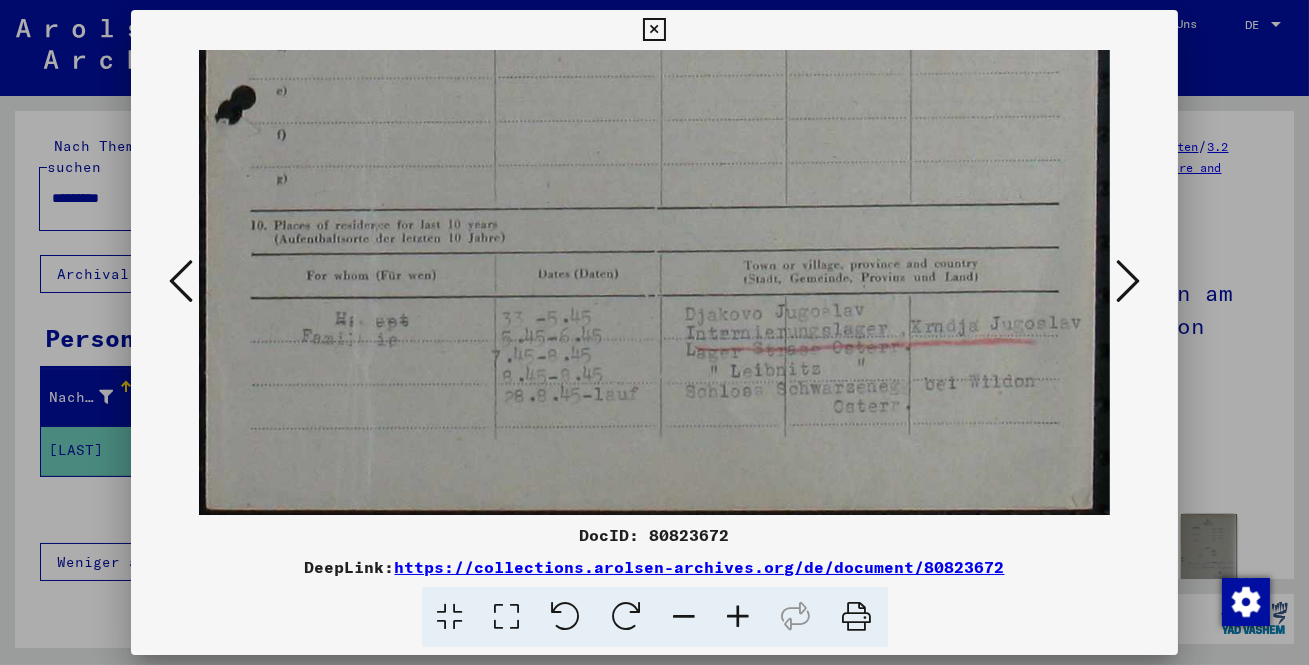 click at bounding box center [1128, 281] 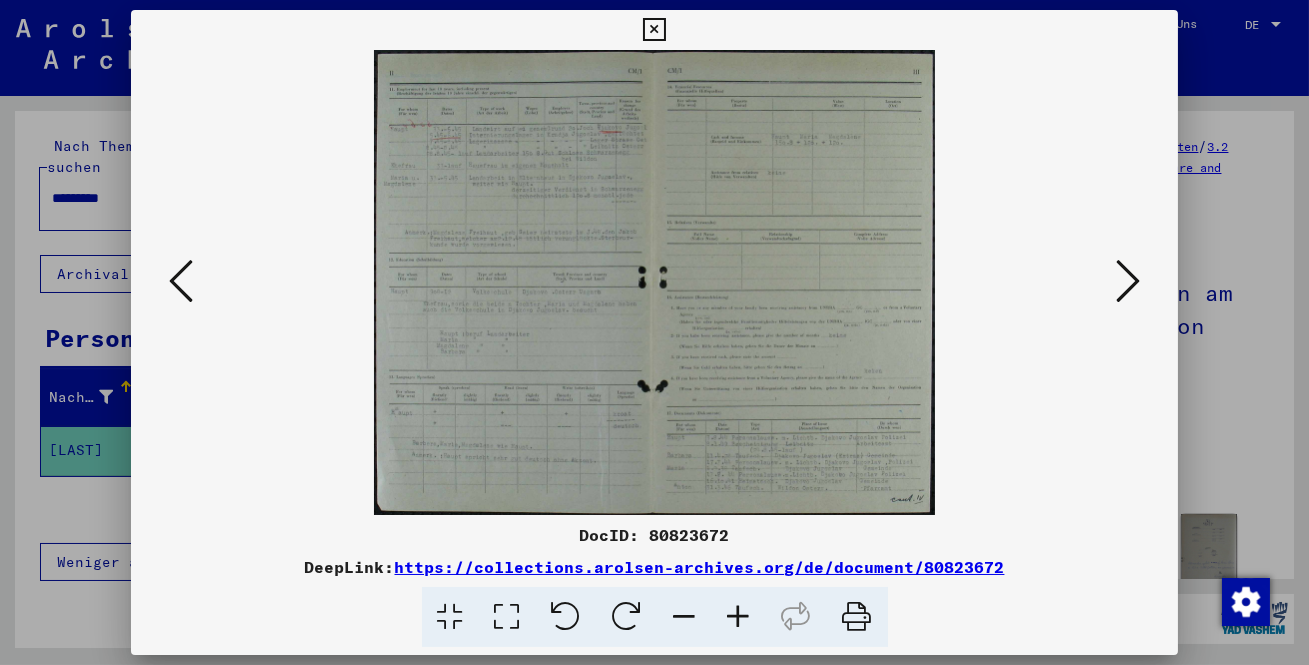 scroll, scrollTop: 0, scrollLeft: 0, axis: both 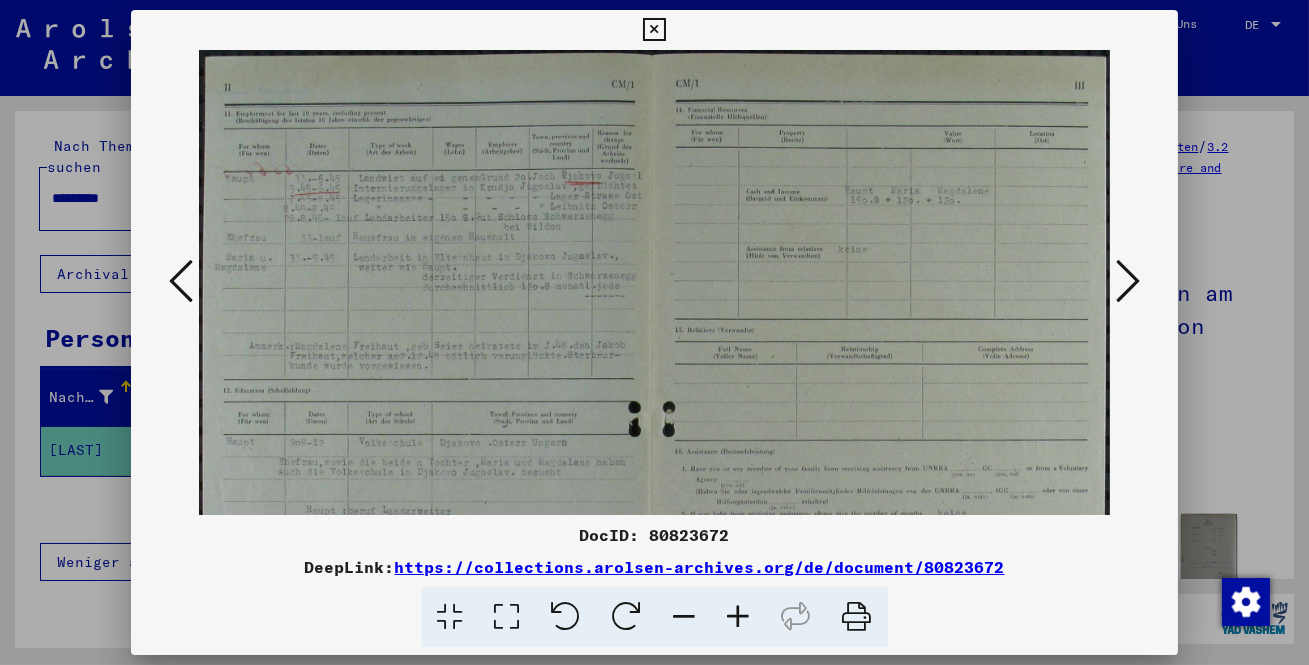 click at bounding box center (739, 617) 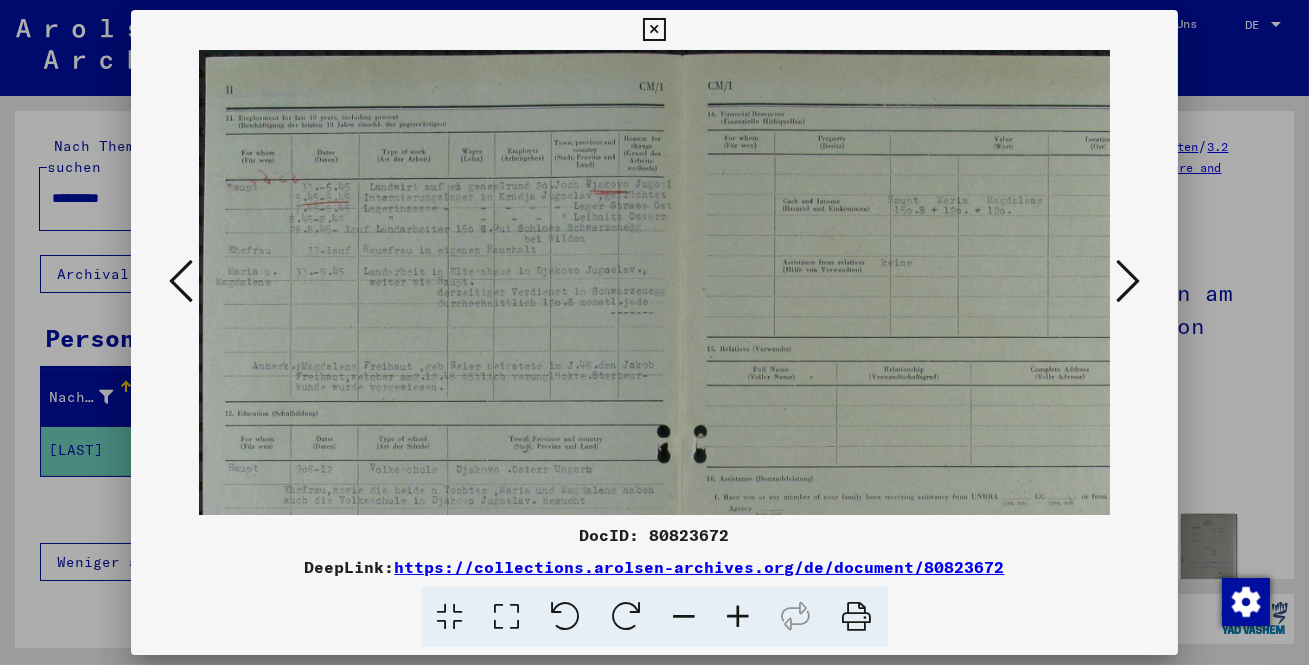 click at bounding box center [739, 617] 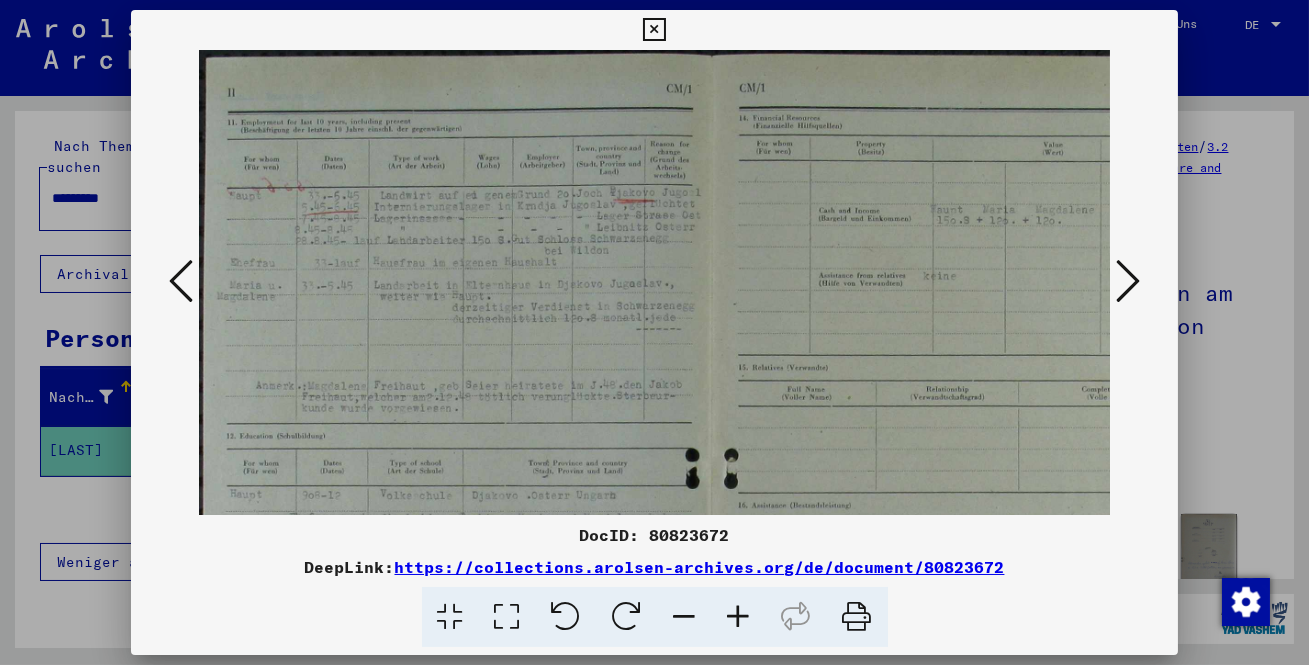 click at bounding box center [739, 617] 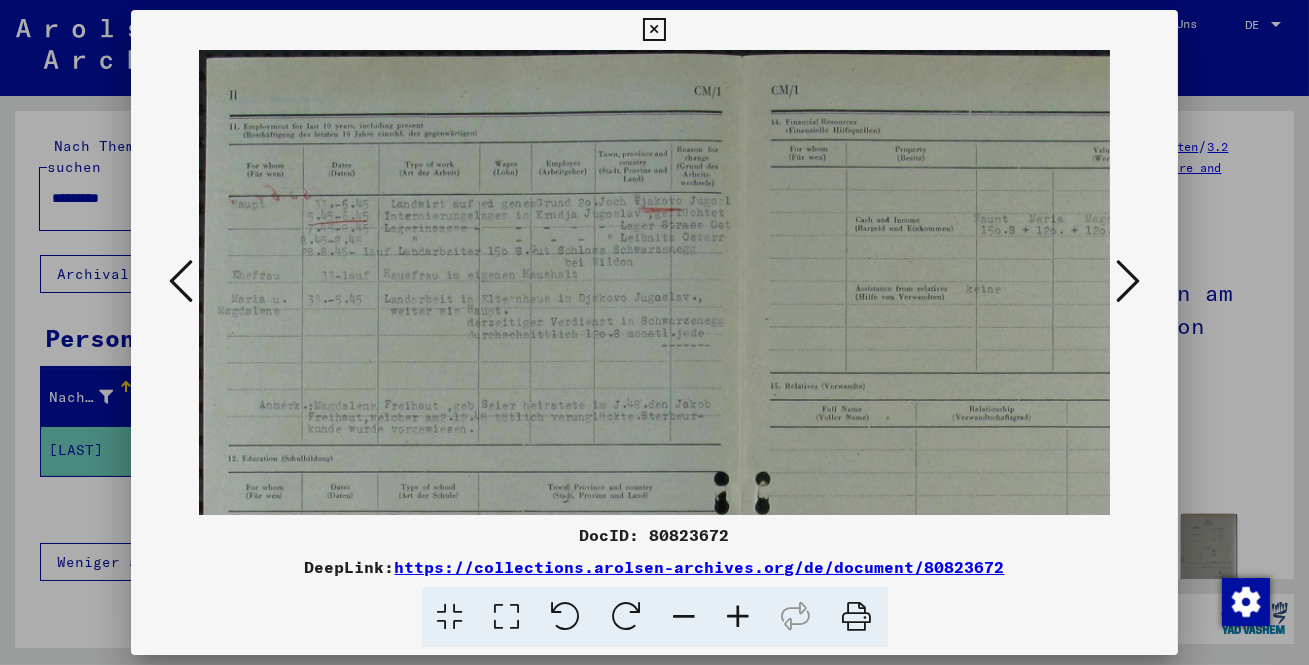 click at bounding box center [739, 617] 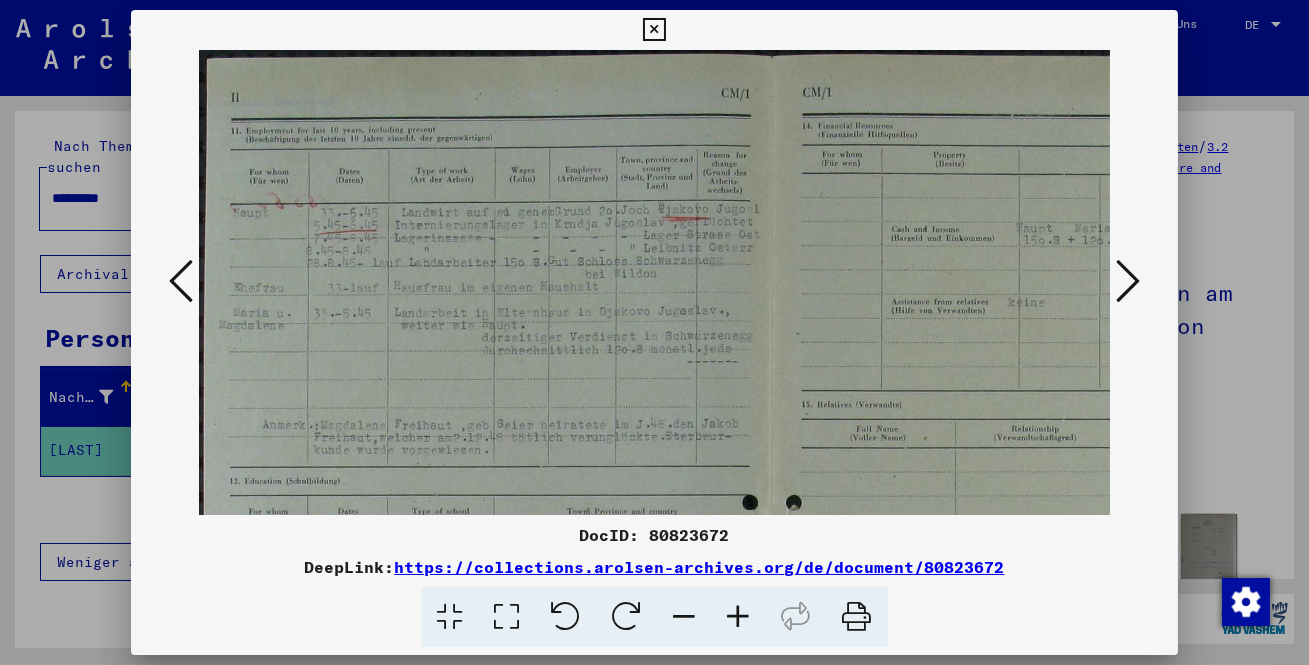 click at bounding box center [739, 617] 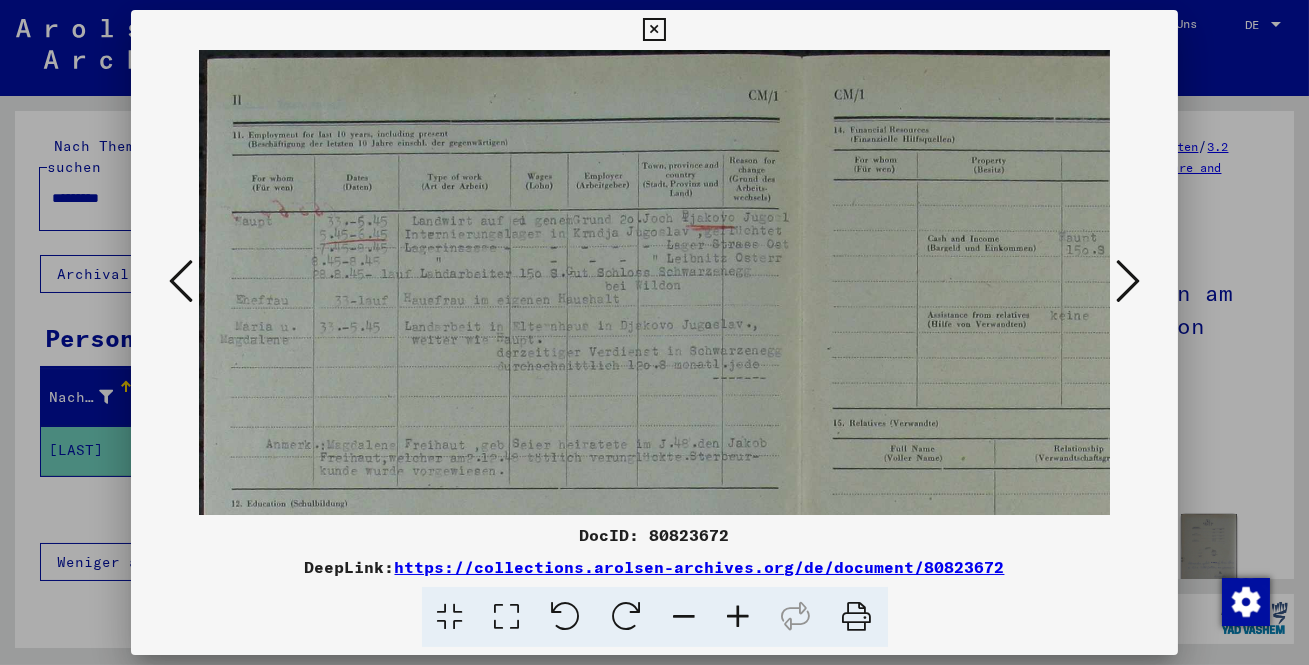 click at bounding box center (739, 617) 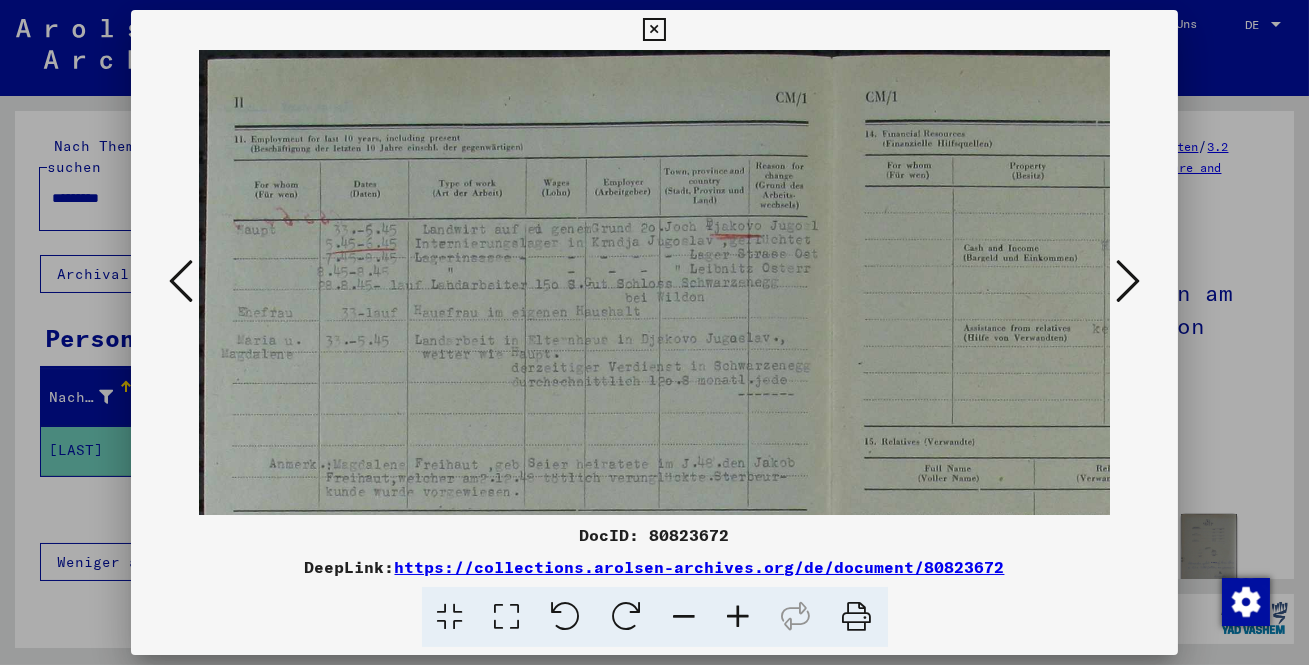 click at bounding box center [739, 617] 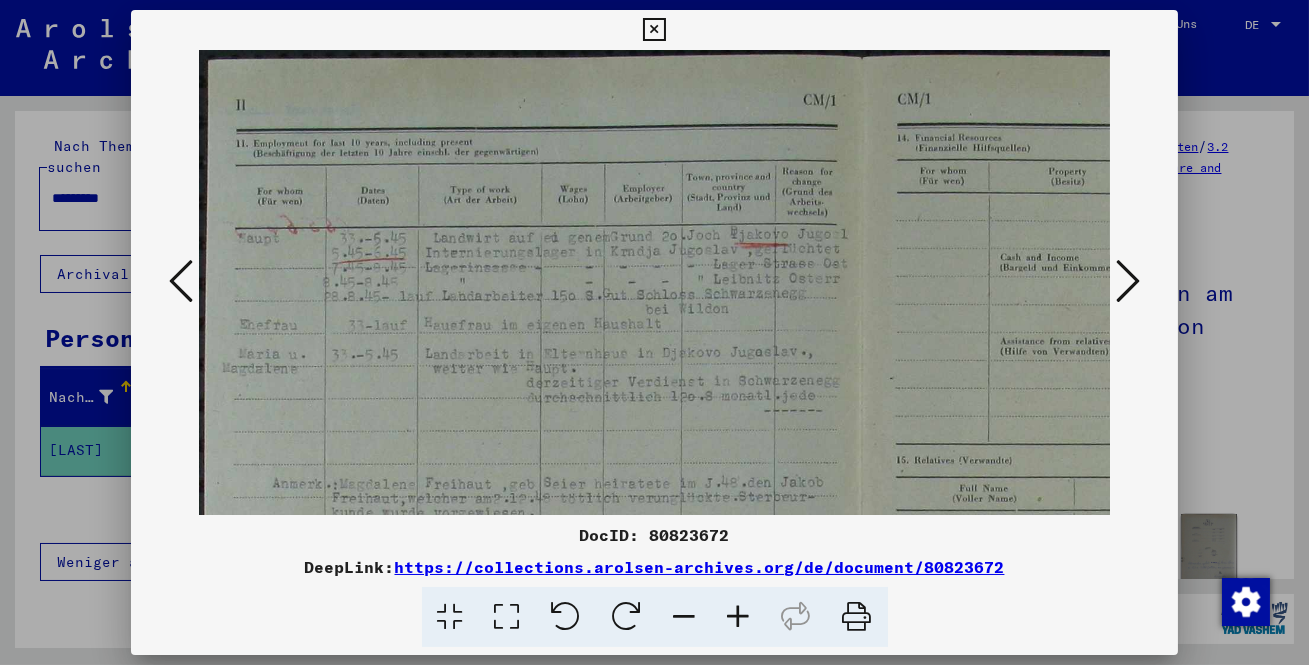 click at bounding box center [739, 617] 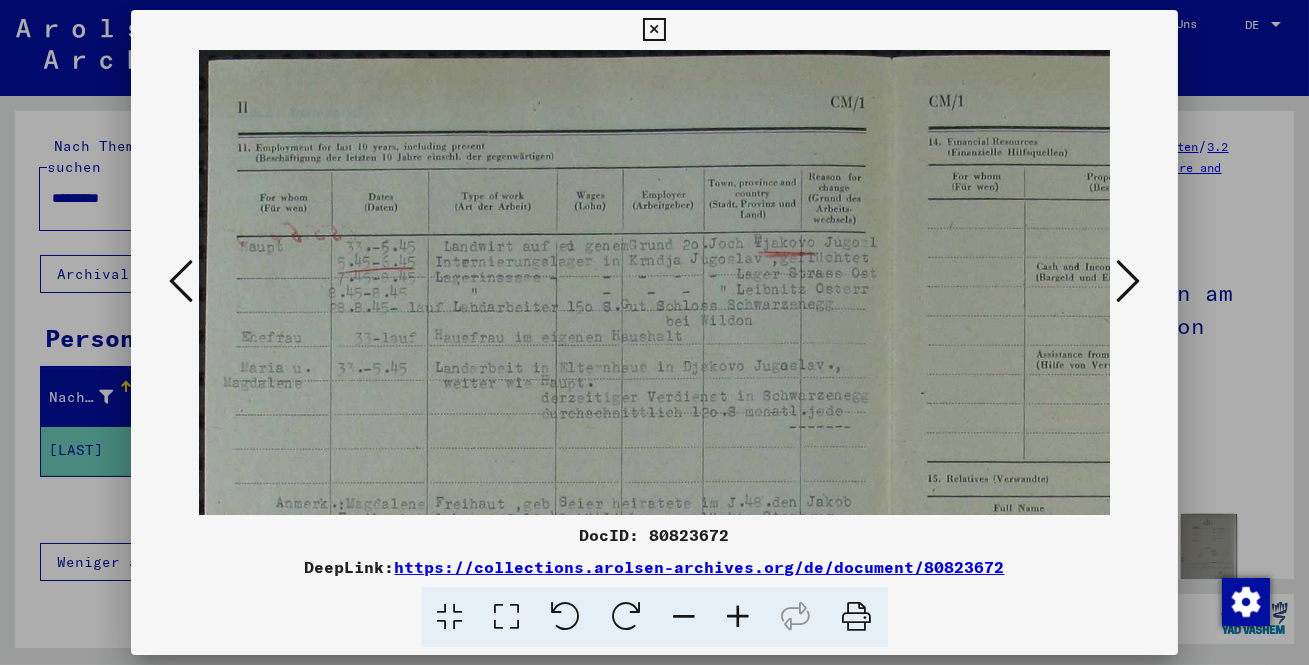 click at bounding box center (739, 617) 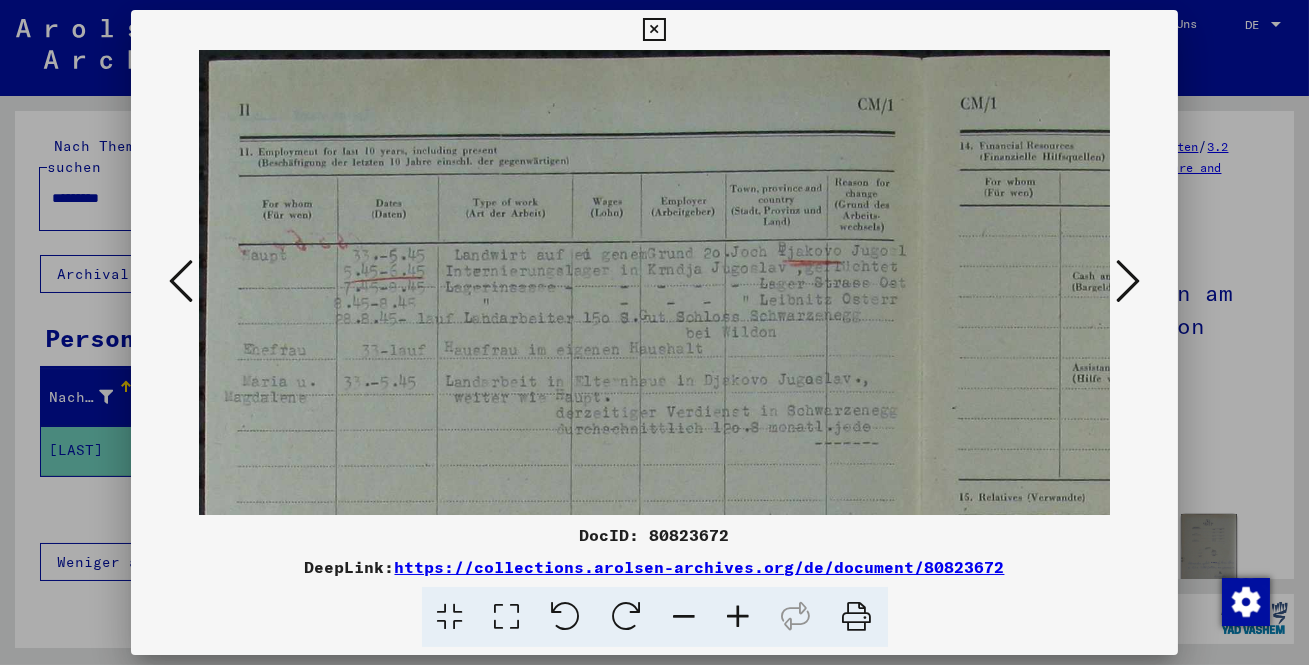 click at bounding box center [739, 617] 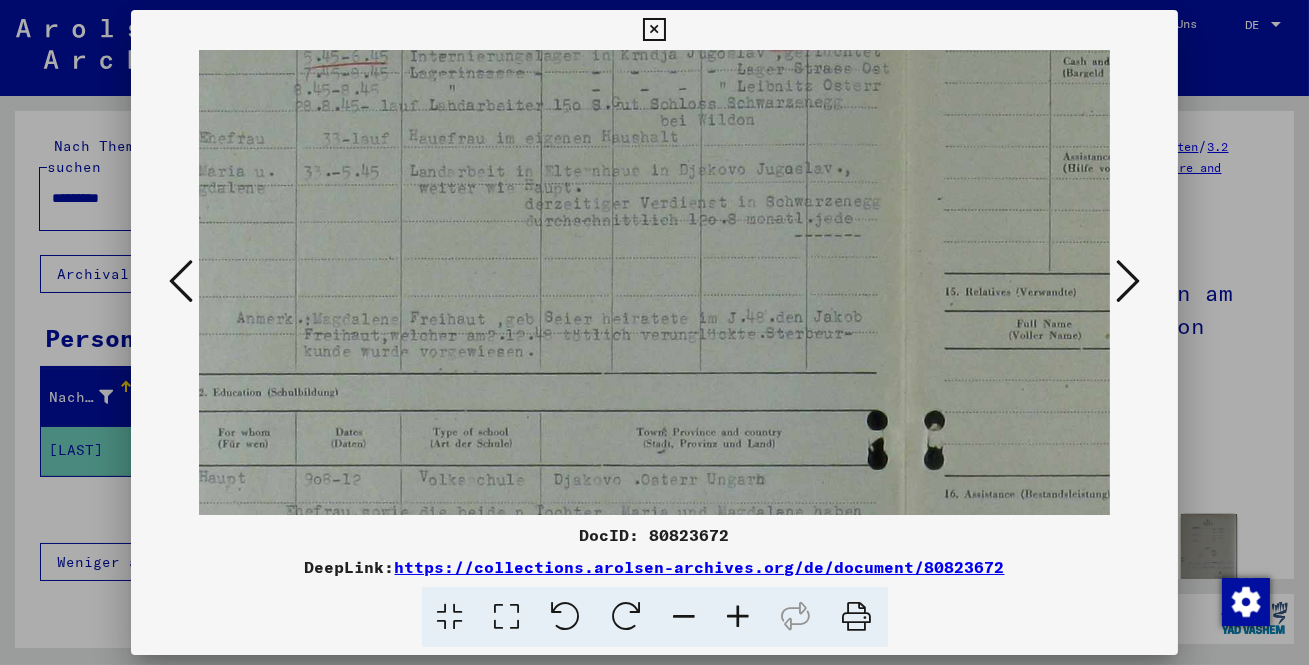 scroll, scrollTop: 226, scrollLeft: 46, axis: both 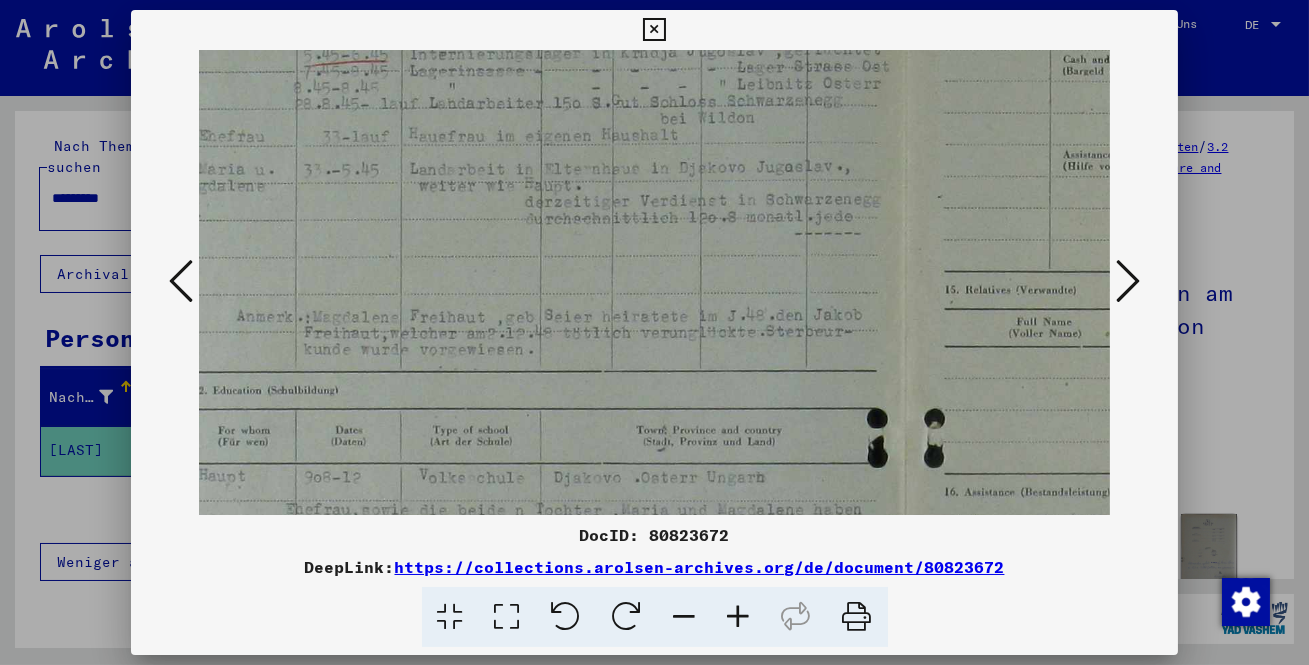 drag, startPoint x: 707, startPoint y: 429, endPoint x: 660, endPoint y: 204, distance: 229.85648 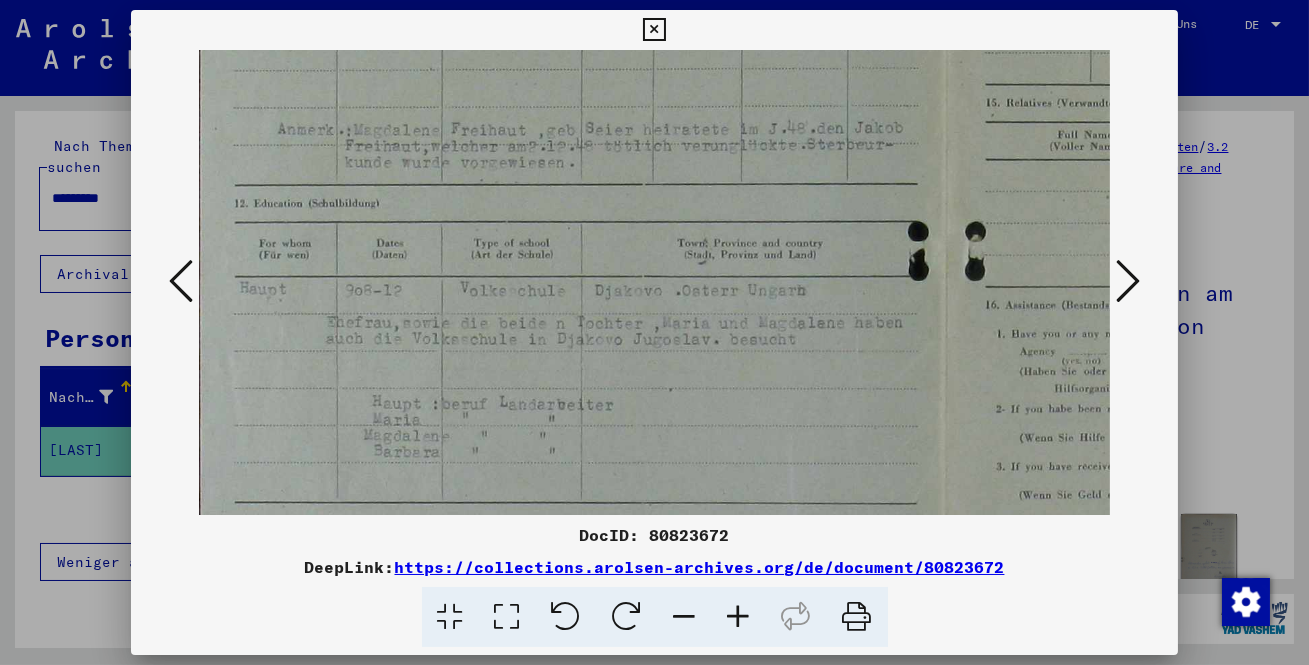 scroll, scrollTop: 390, scrollLeft: 9, axis: both 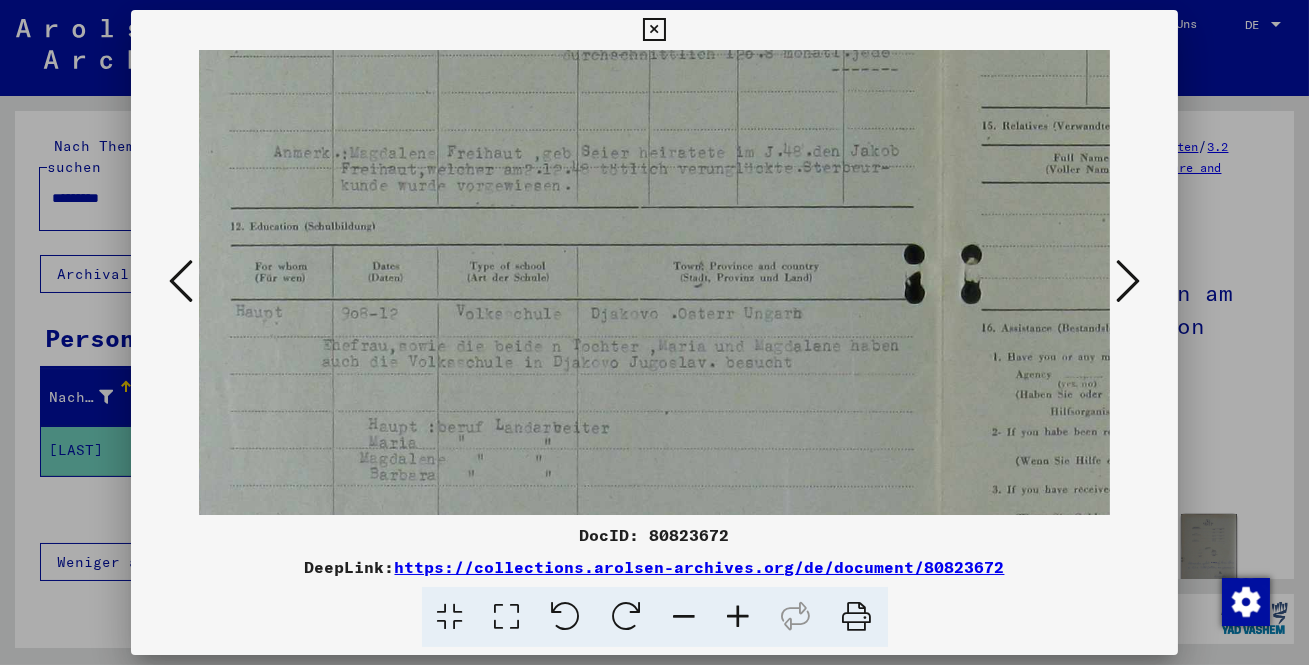 drag, startPoint x: 470, startPoint y: 456, endPoint x: 574, endPoint y: 293, distance: 193.352 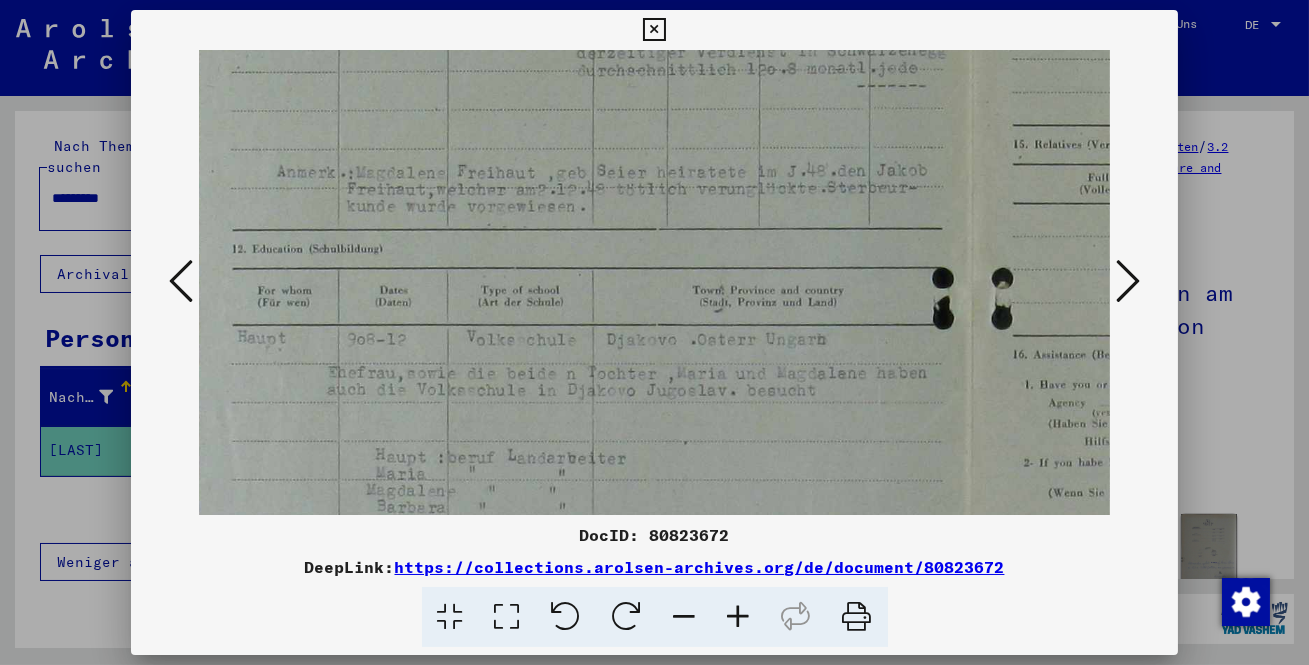 click at bounding box center (739, 617) 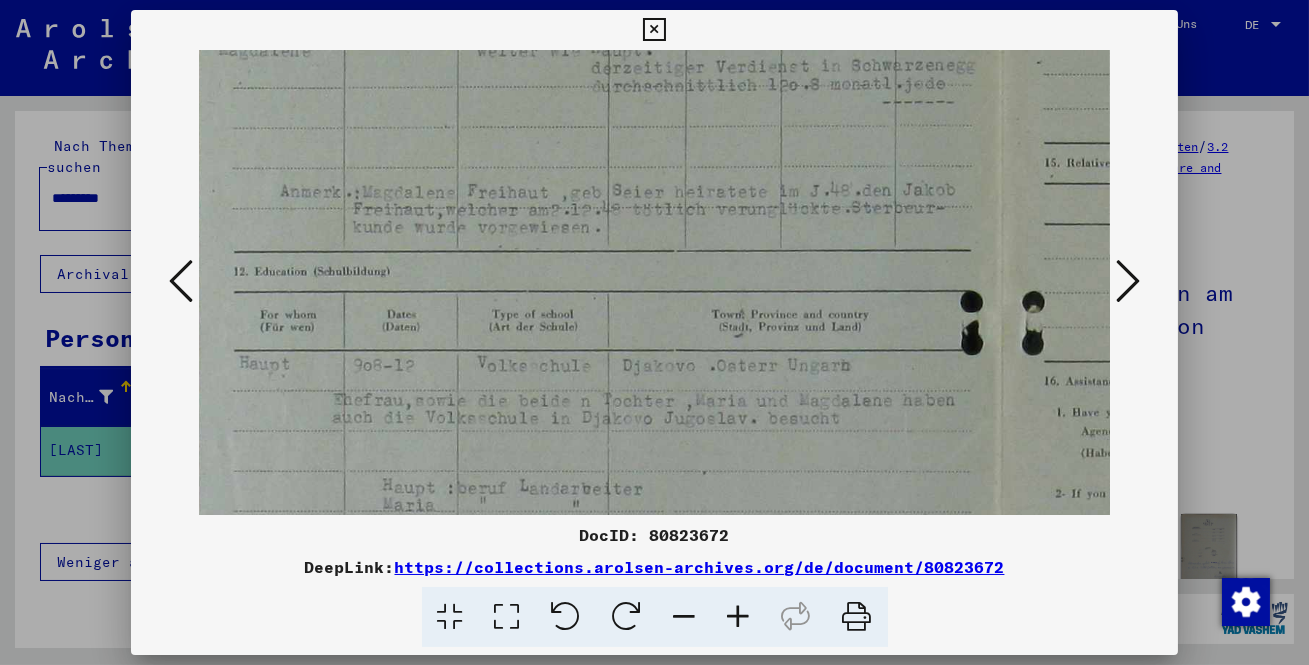 click at bounding box center [739, 617] 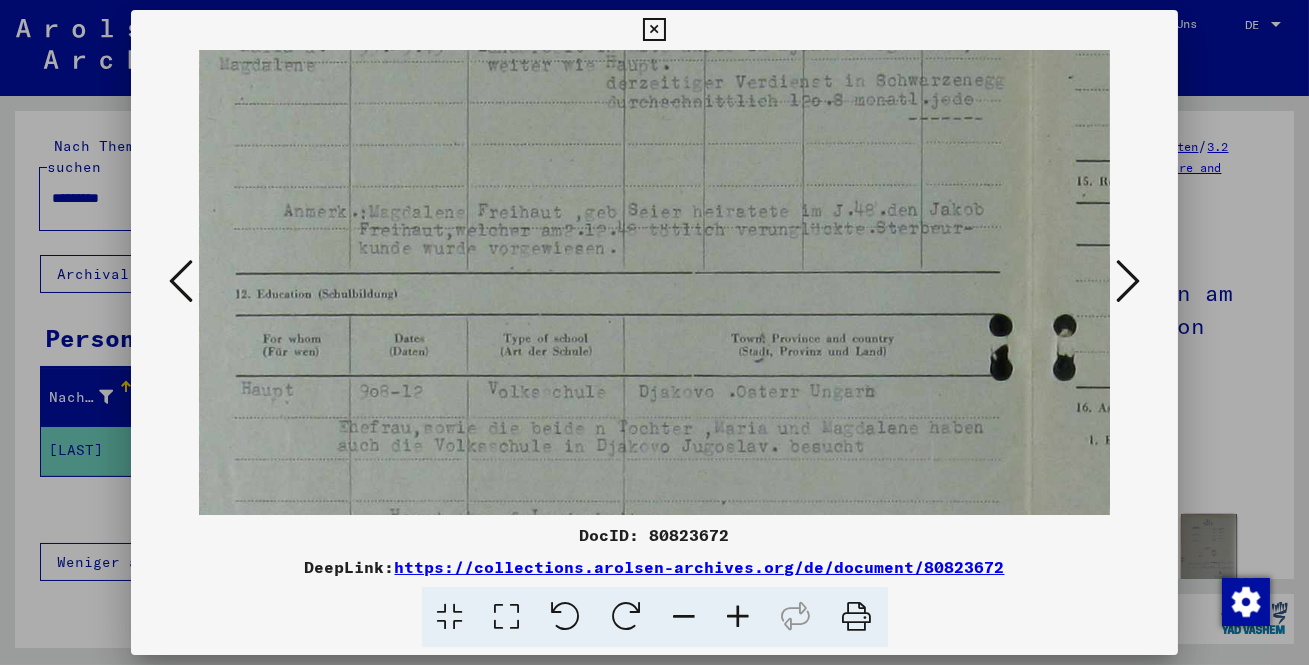 click at bounding box center [739, 617] 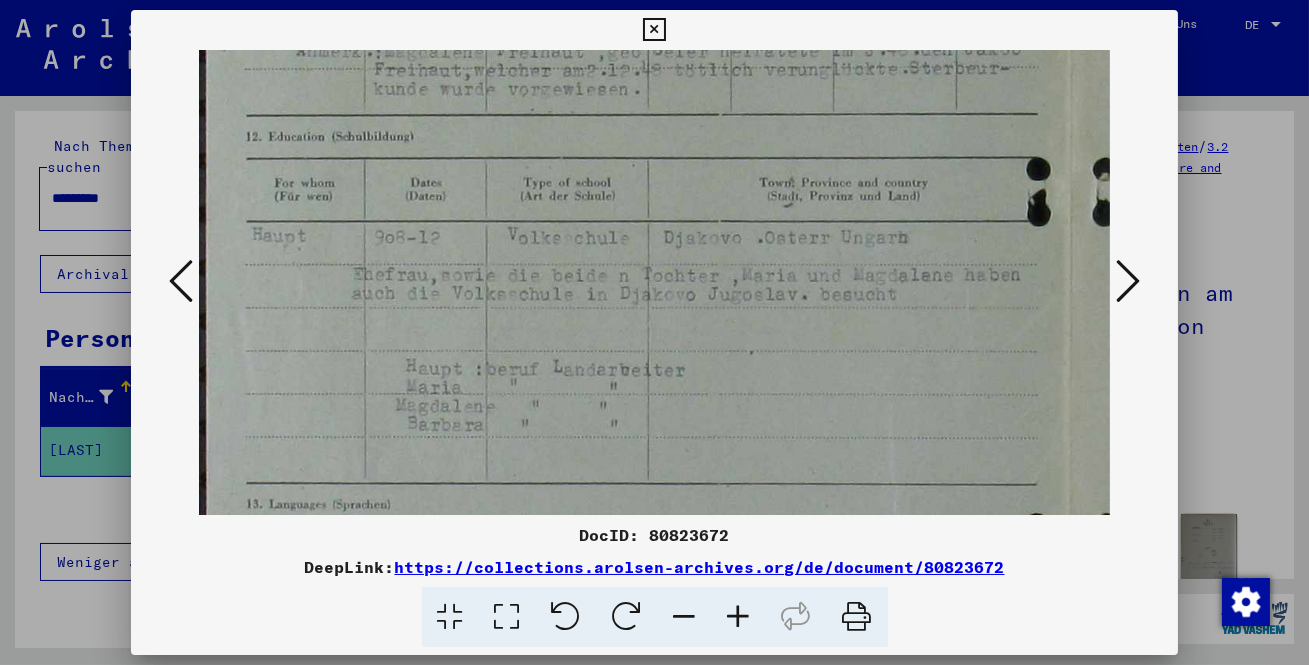 scroll, scrollTop: 570, scrollLeft: 0, axis: vertical 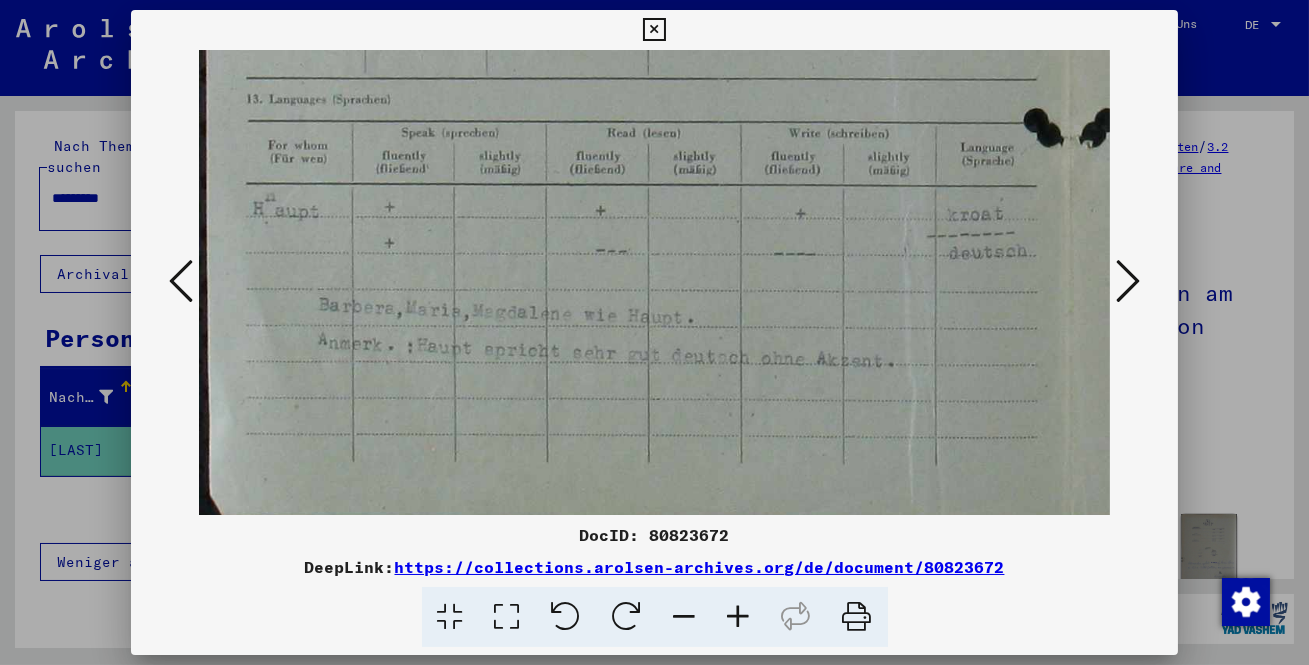 drag, startPoint x: 659, startPoint y: 416, endPoint x: 686, endPoint y: 12, distance: 404.9012 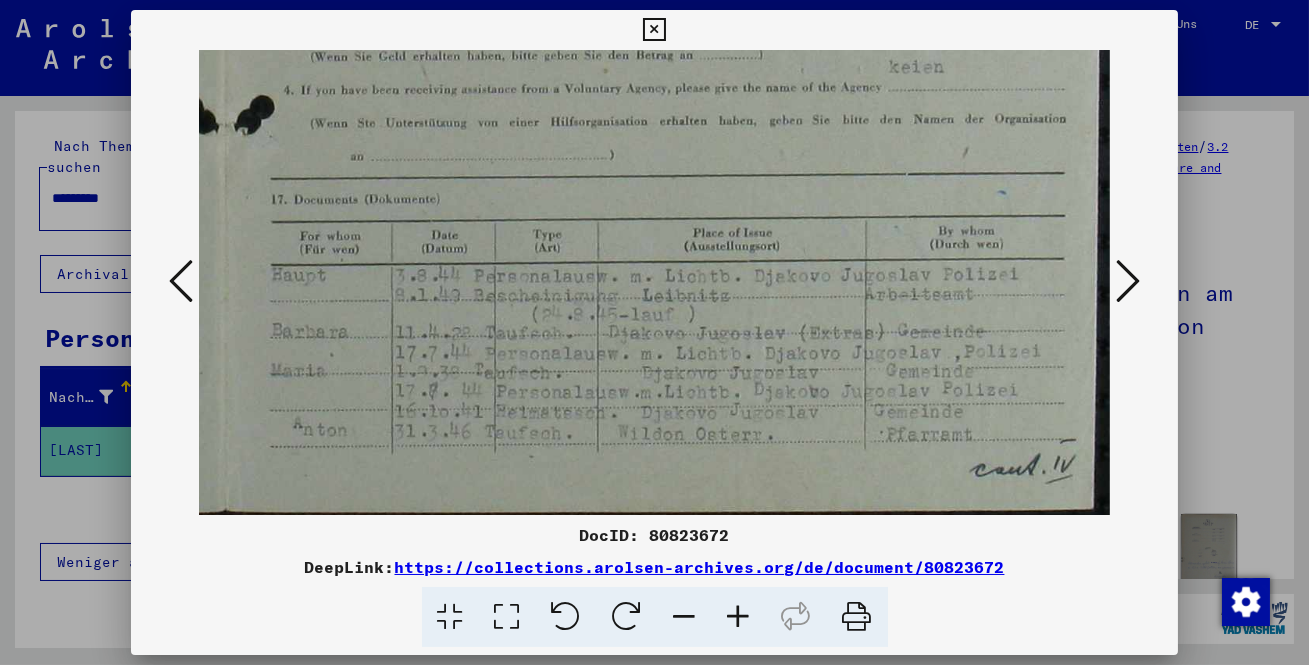 scroll, scrollTop: 986, scrollLeft: 845, axis: both 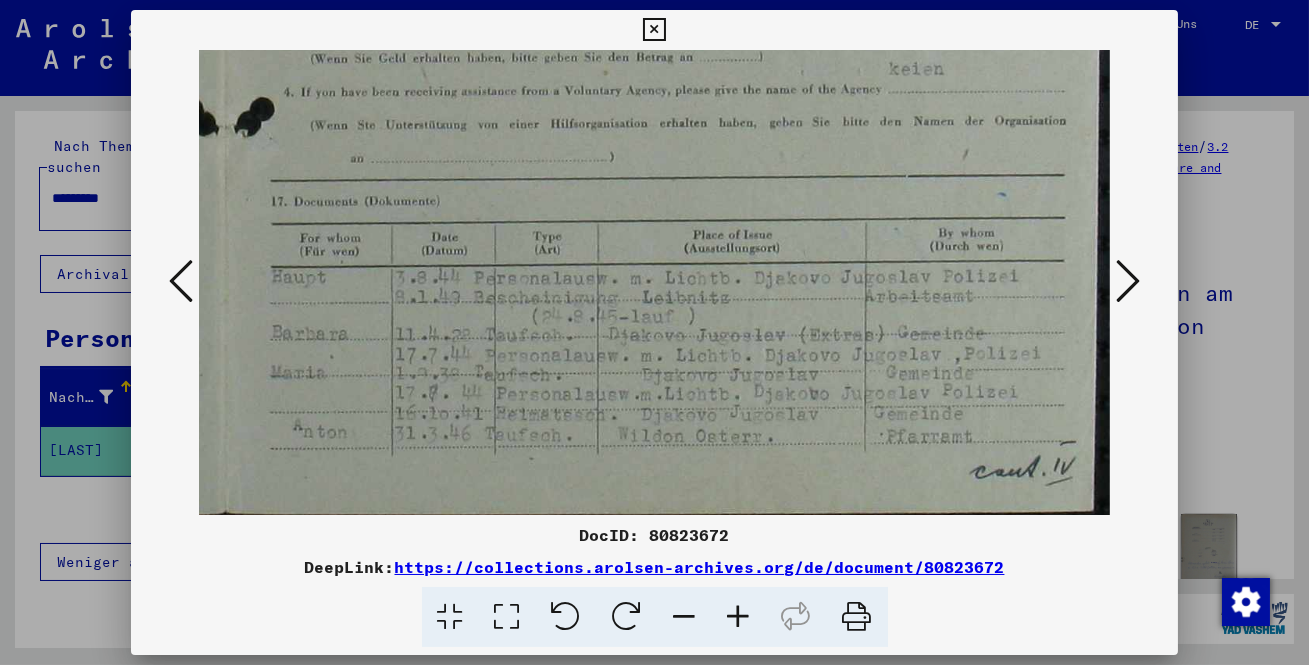 drag, startPoint x: 851, startPoint y: 361, endPoint x: 0, endPoint y: 280, distance: 854.8462 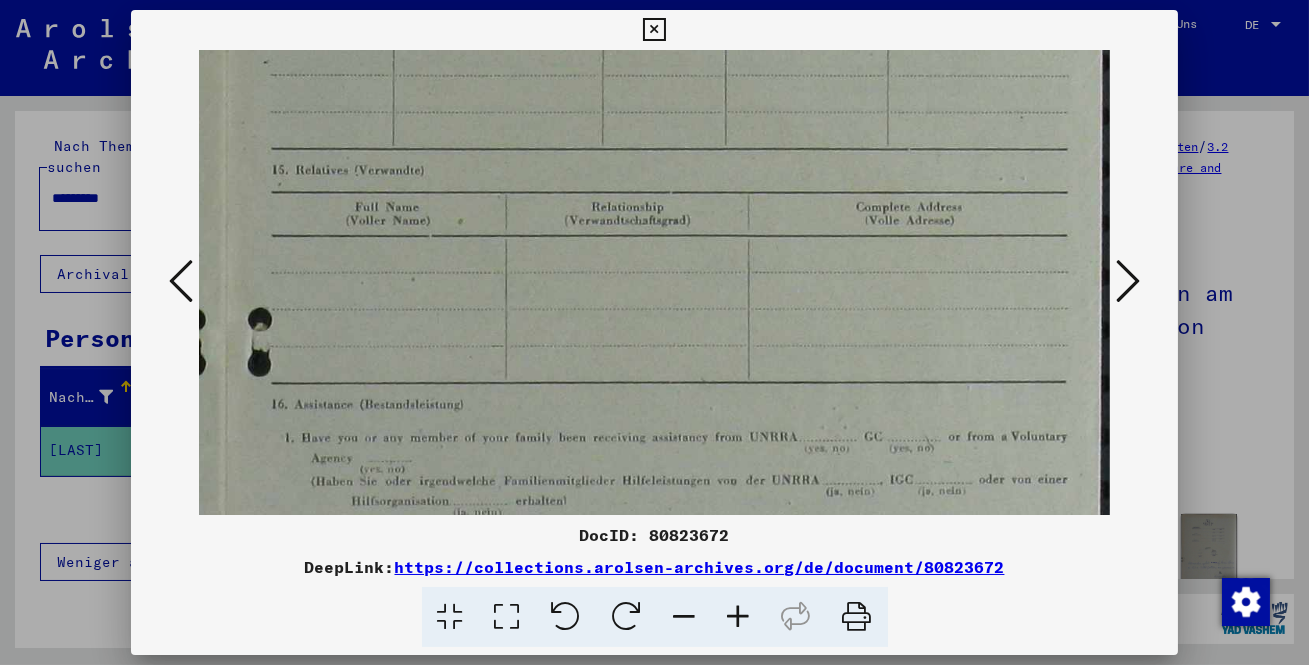 drag, startPoint x: 741, startPoint y: 140, endPoint x: 726, endPoint y: 707, distance: 567.19836 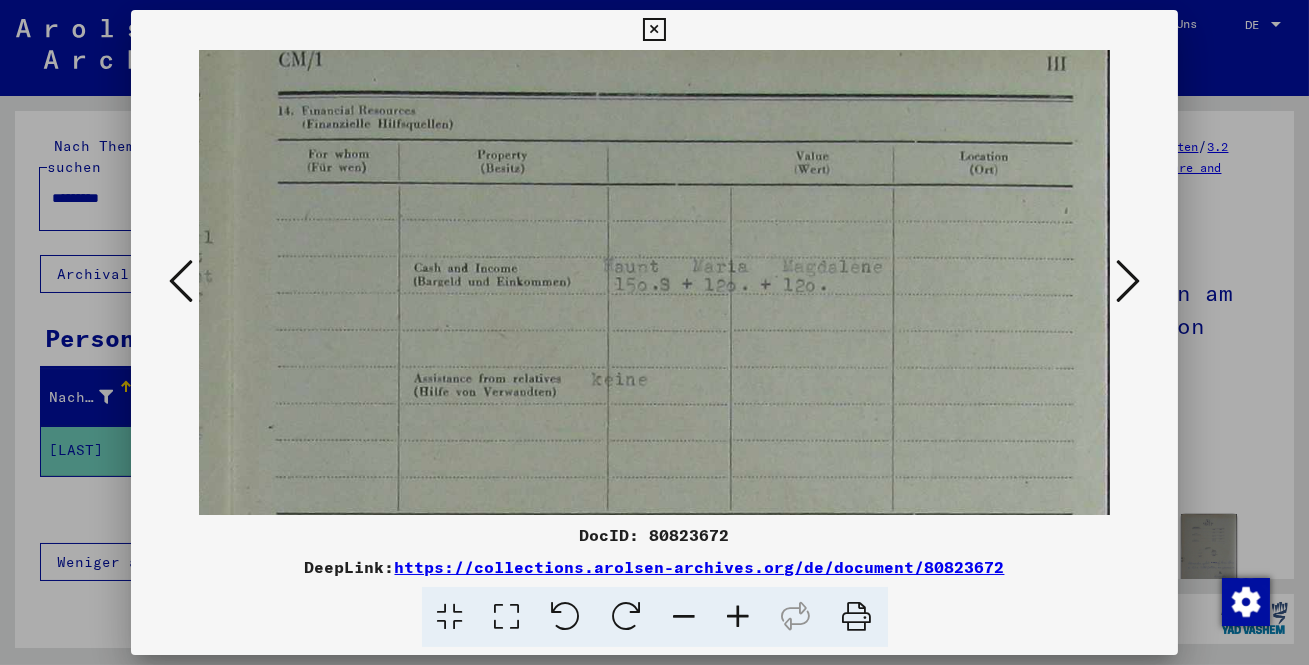 scroll, scrollTop: 55, scrollLeft: 844, axis: both 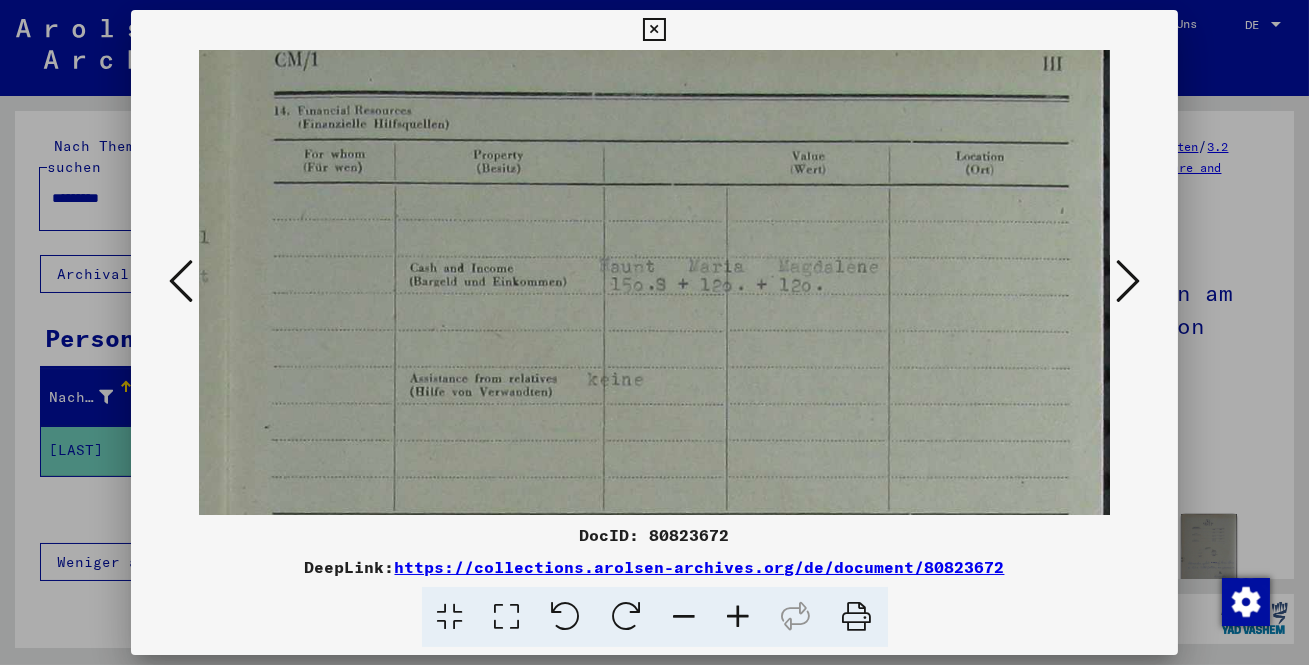 drag, startPoint x: 781, startPoint y: 445, endPoint x: 775, endPoint y: 707, distance: 262.0687 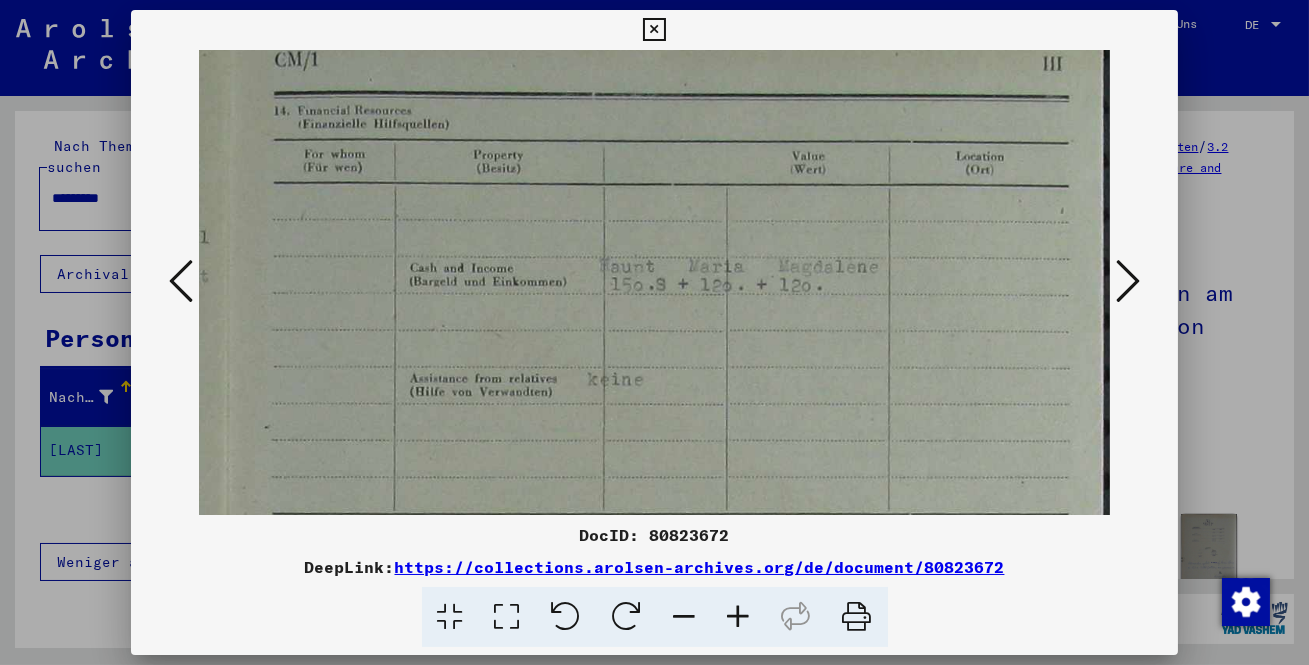 click at bounding box center (1128, 281) 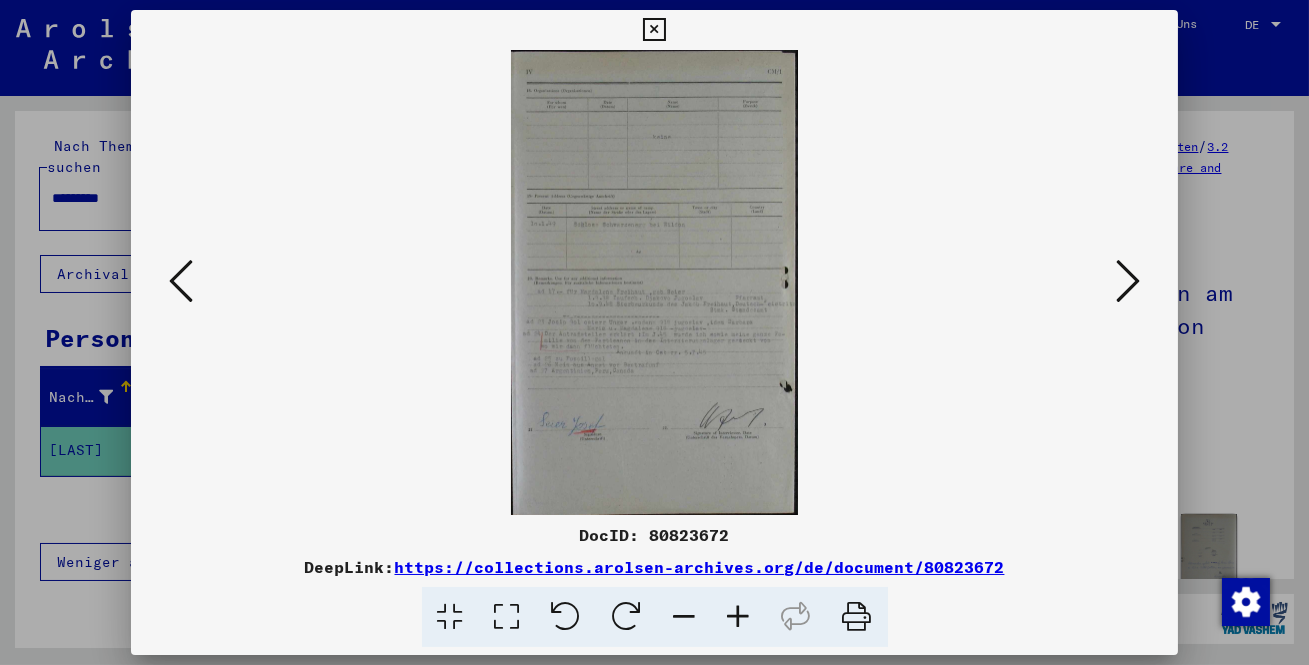 click at bounding box center [507, 617] 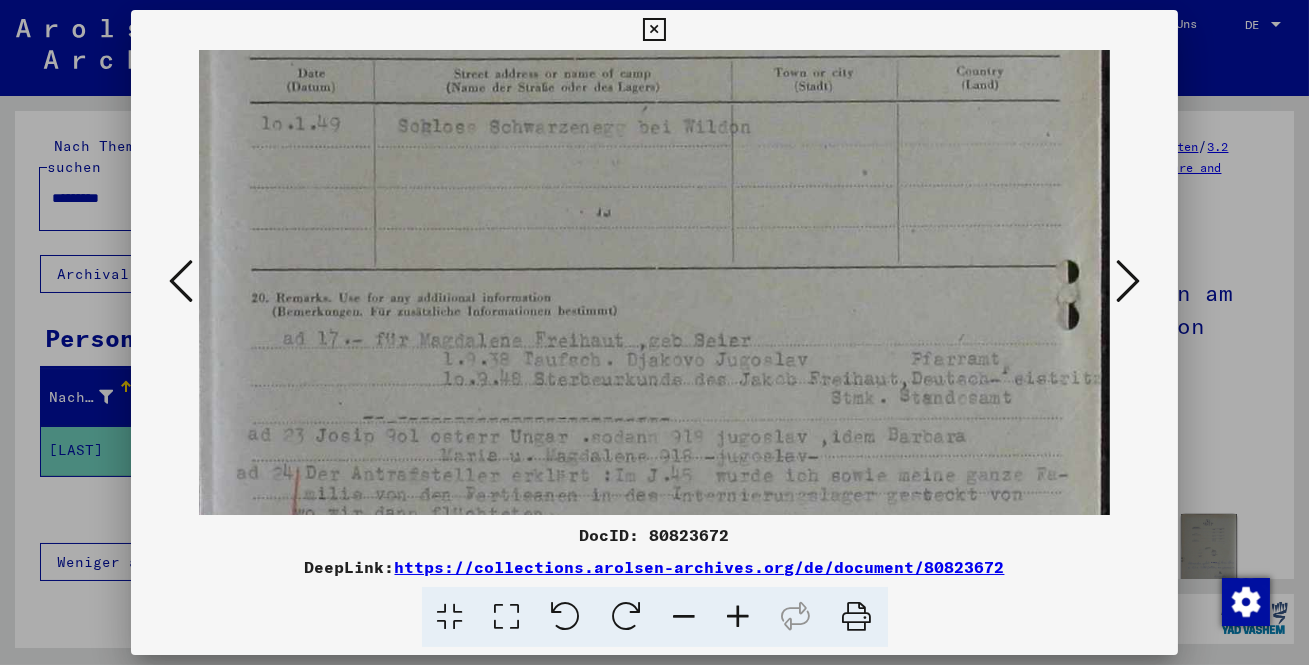 drag, startPoint x: 647, startPoint y: 470, endPoint x: 672, endPoint y: -9, distance: 479.65195 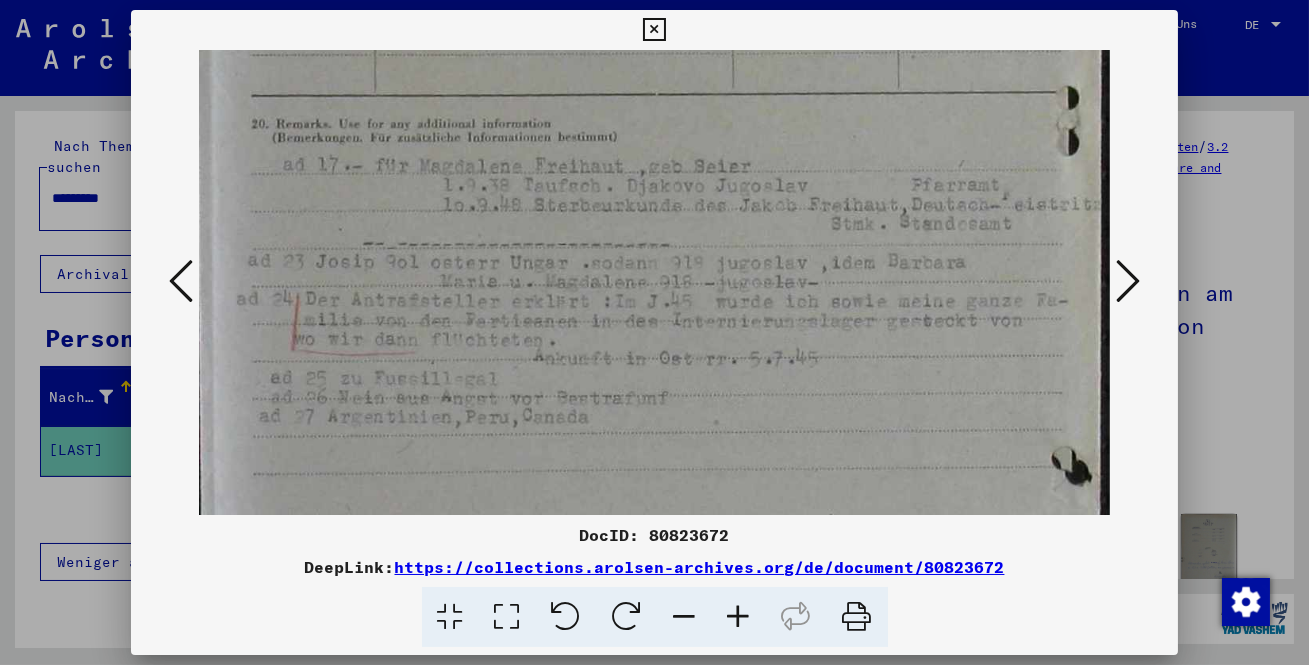 scroll, scrollTop: 675, scrollLeft: 0, axis: vertical 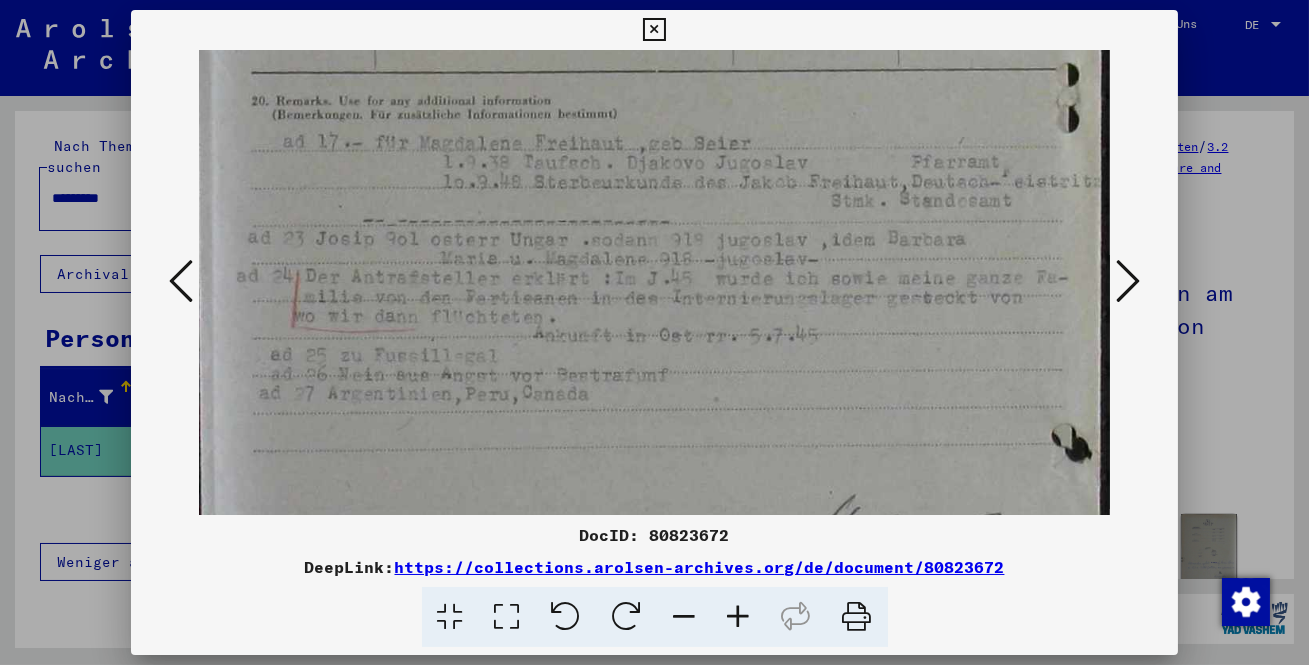 drag, startPoint x: 610, startPoint y: 404, endPoint x: 626, endPoint y: 205, distance: 199.64218 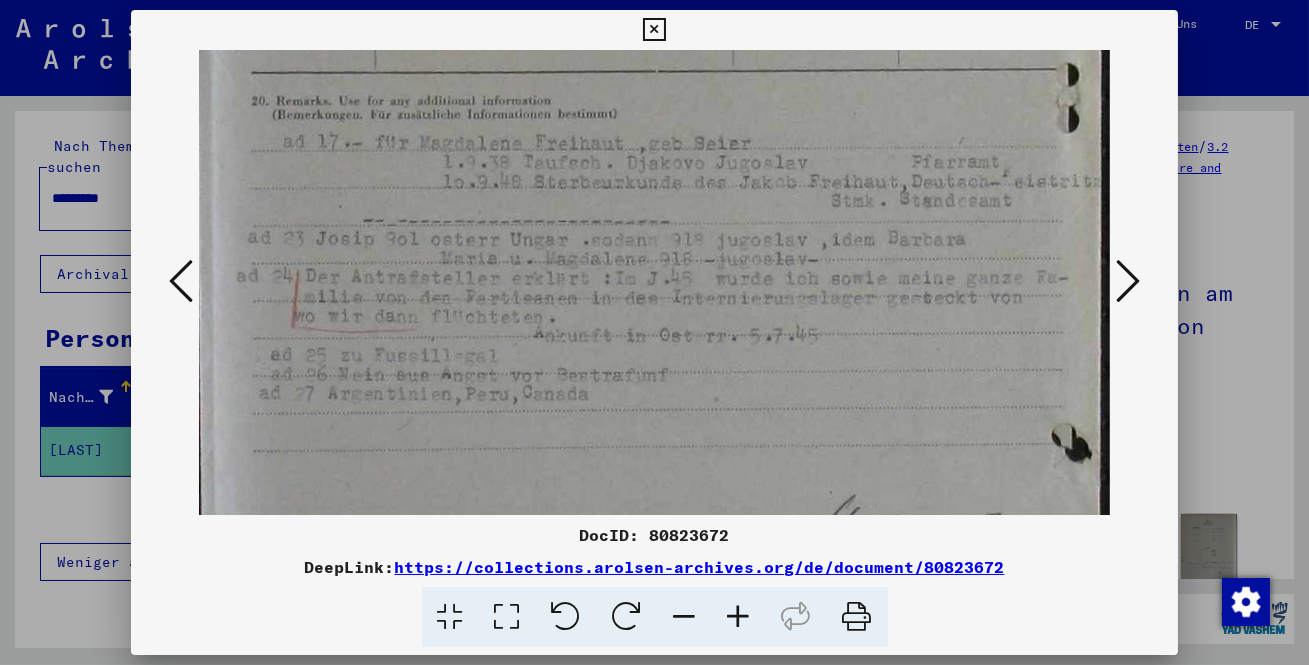 click at bounding box center [1128, 281] 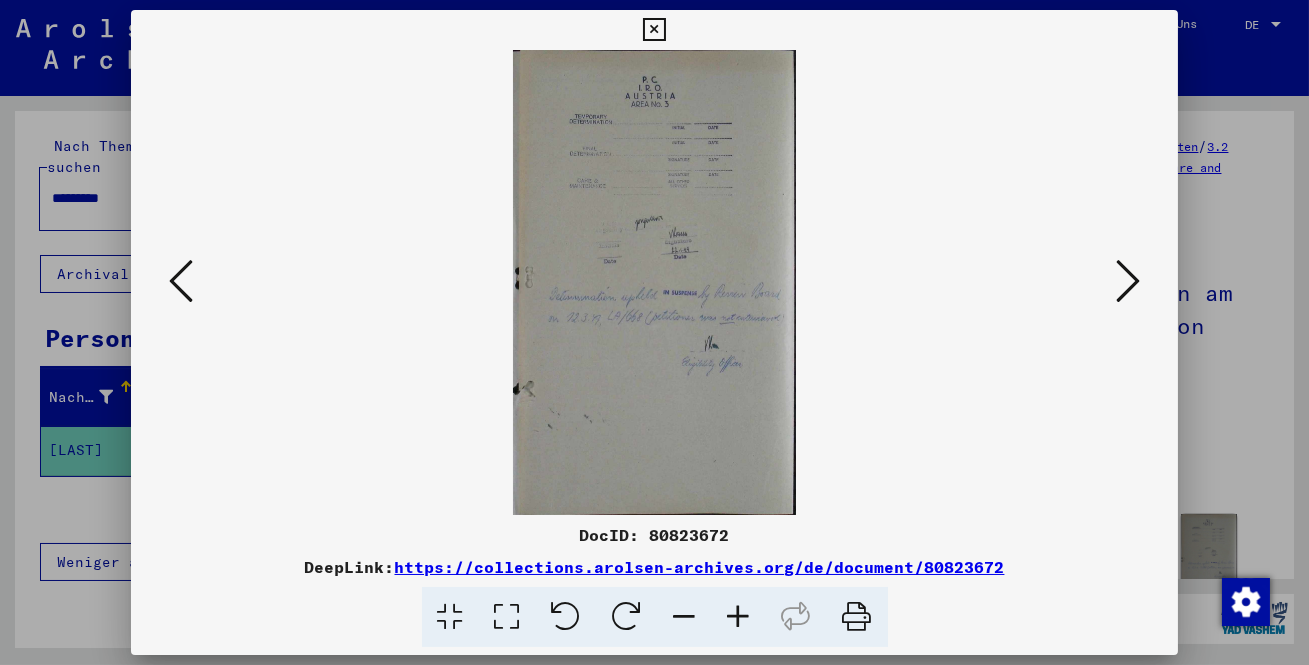 scroll, scrollTop: 0, scrollLeft: 0, axis: both 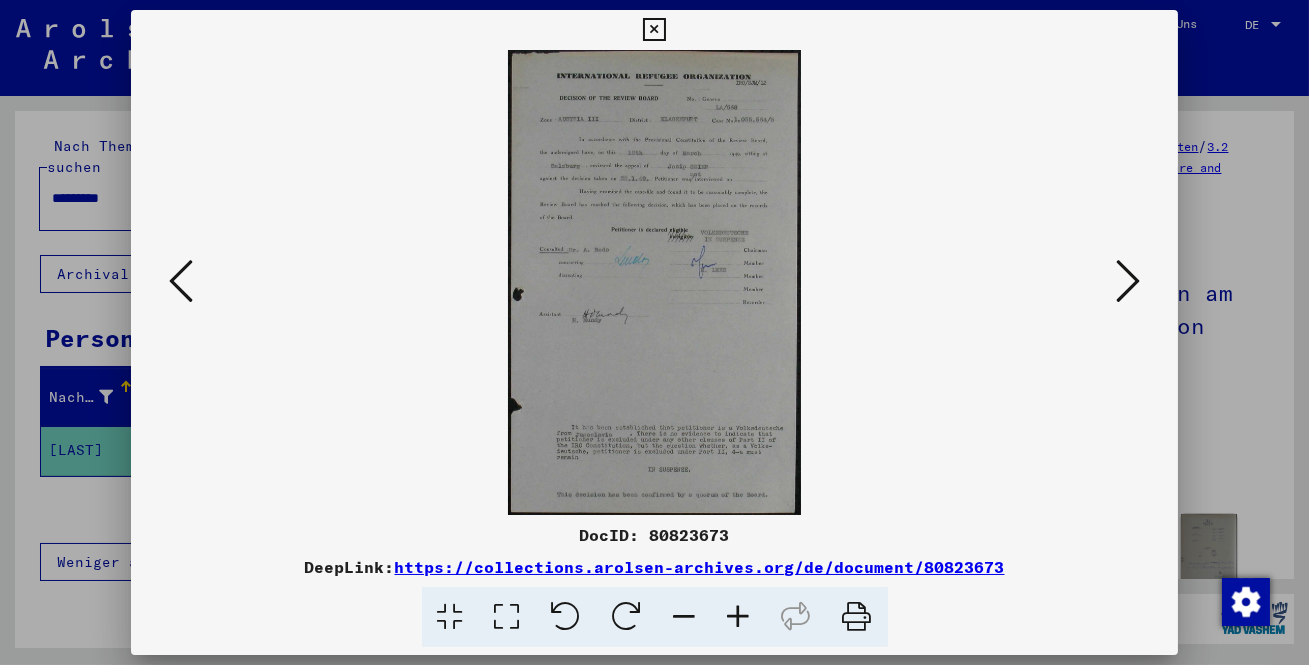 click at bounding box center [1128, 281] 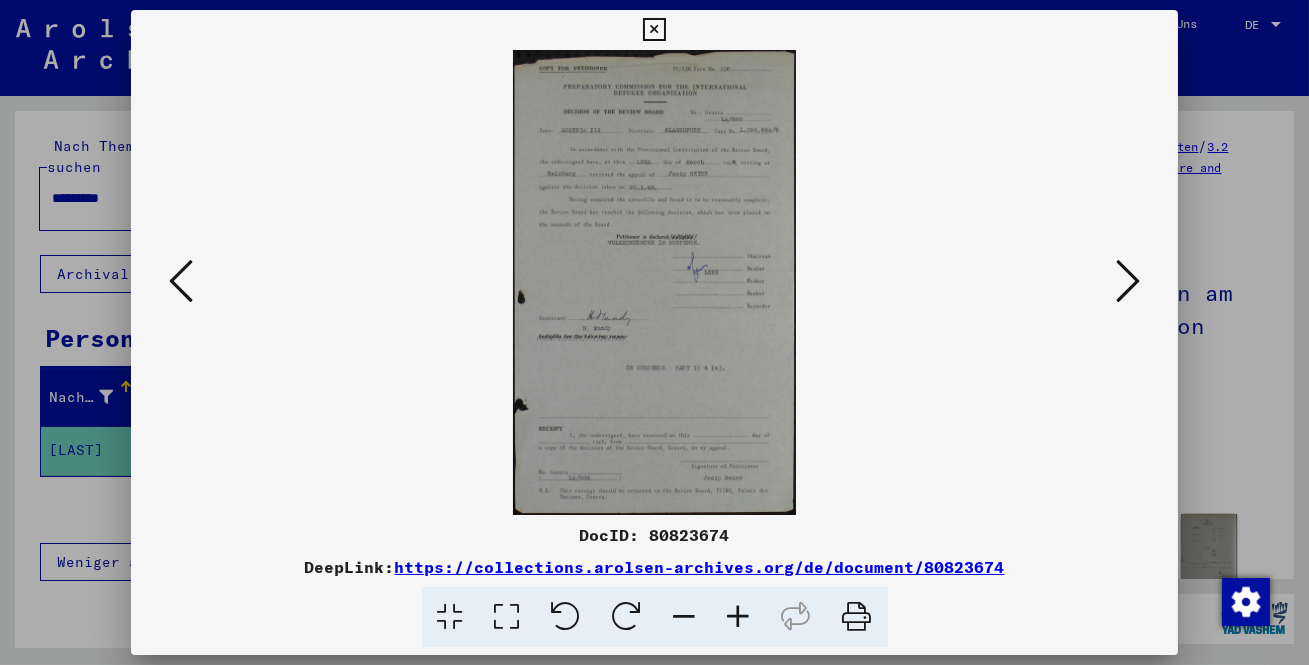 click at bounding box center [1128, 281] 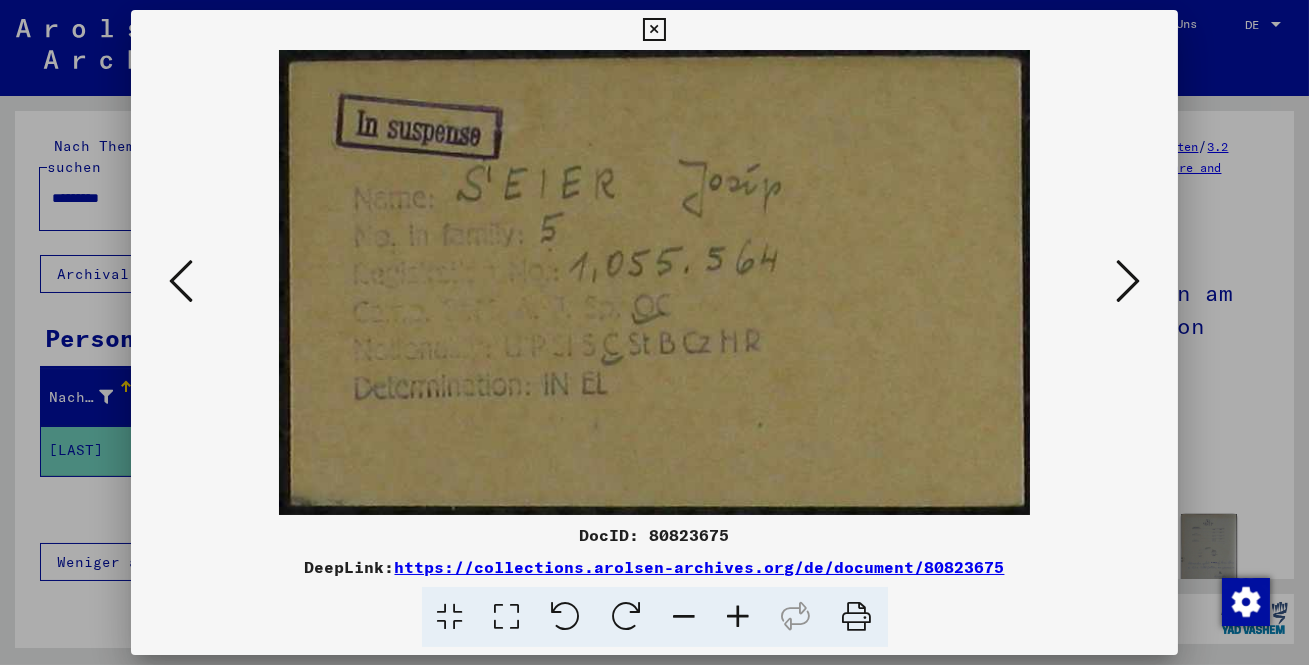 click at bounding box center [1128, 281] 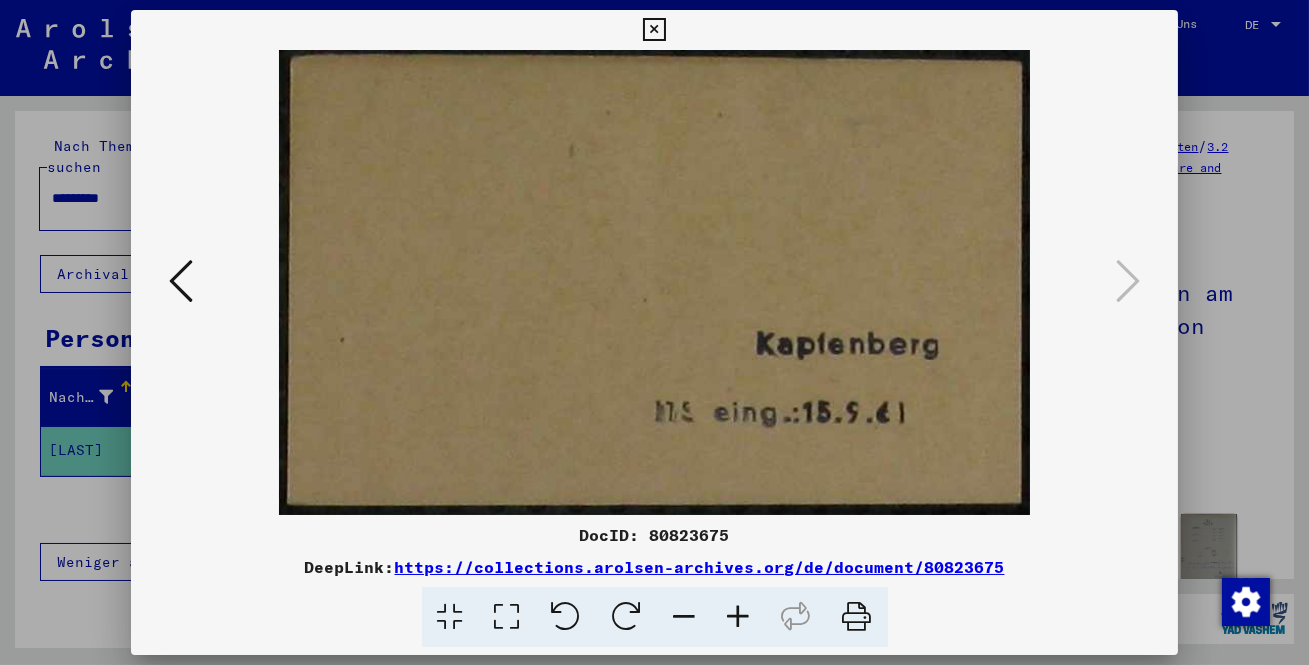 click at bounding box center (654, 30) 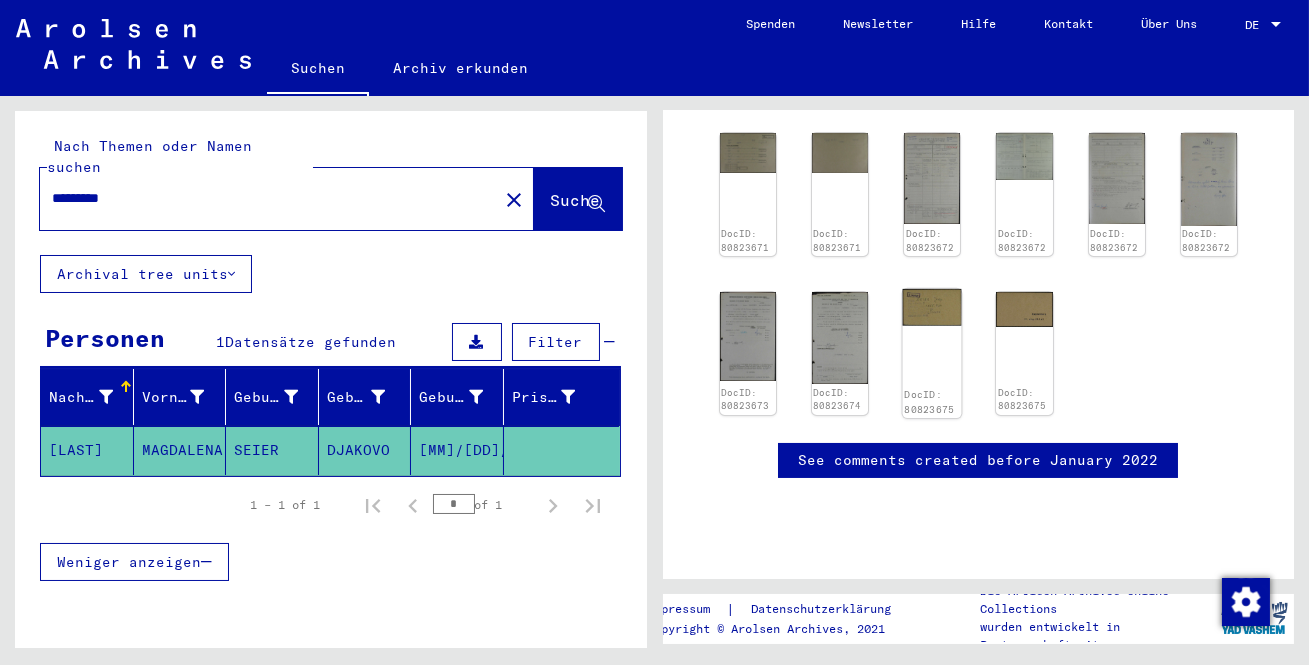scroll, scrollTop: 454, scrollLeft: 0, axis: vertical 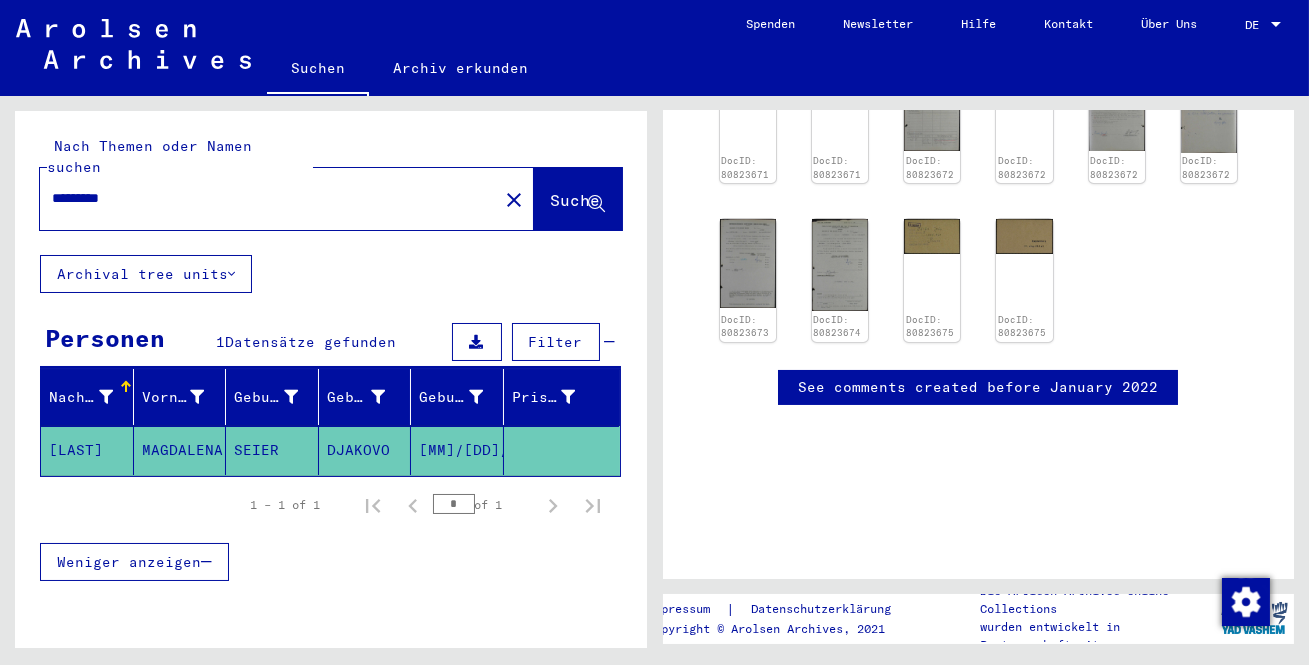 drag, startPoint x: 206, startPoint y: 180, endPoint x: 0, endPoint y: 189, distance: 206.1965 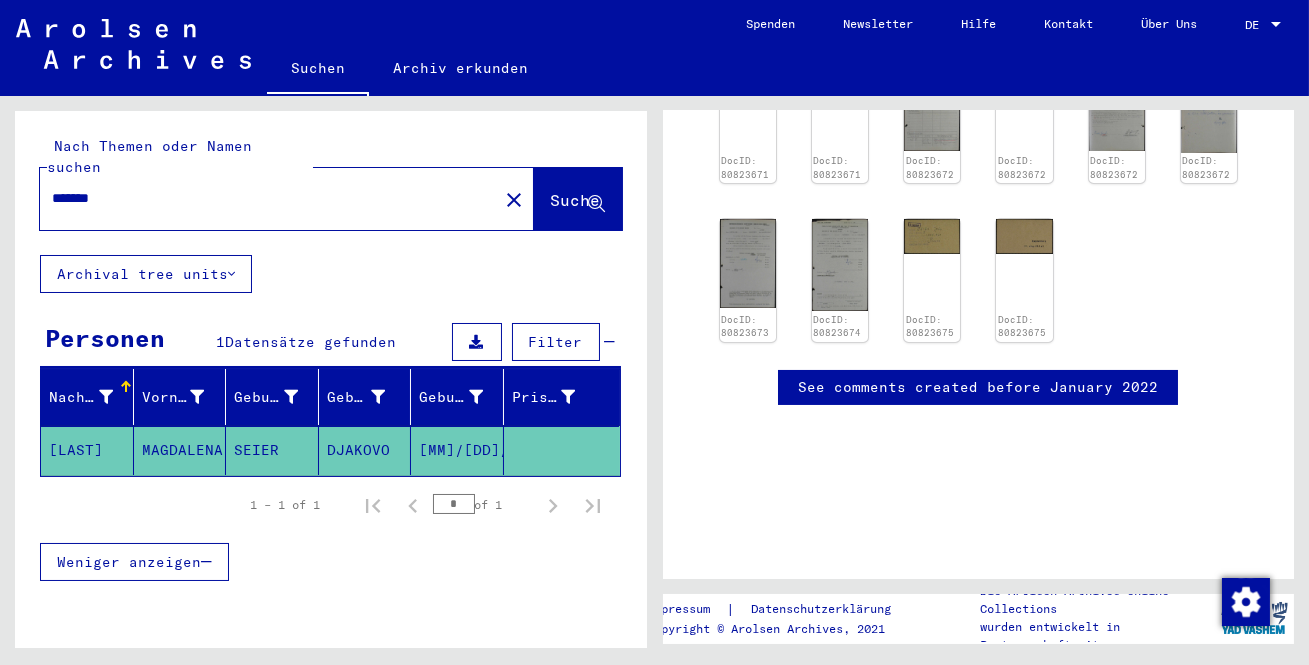 type on "*******" 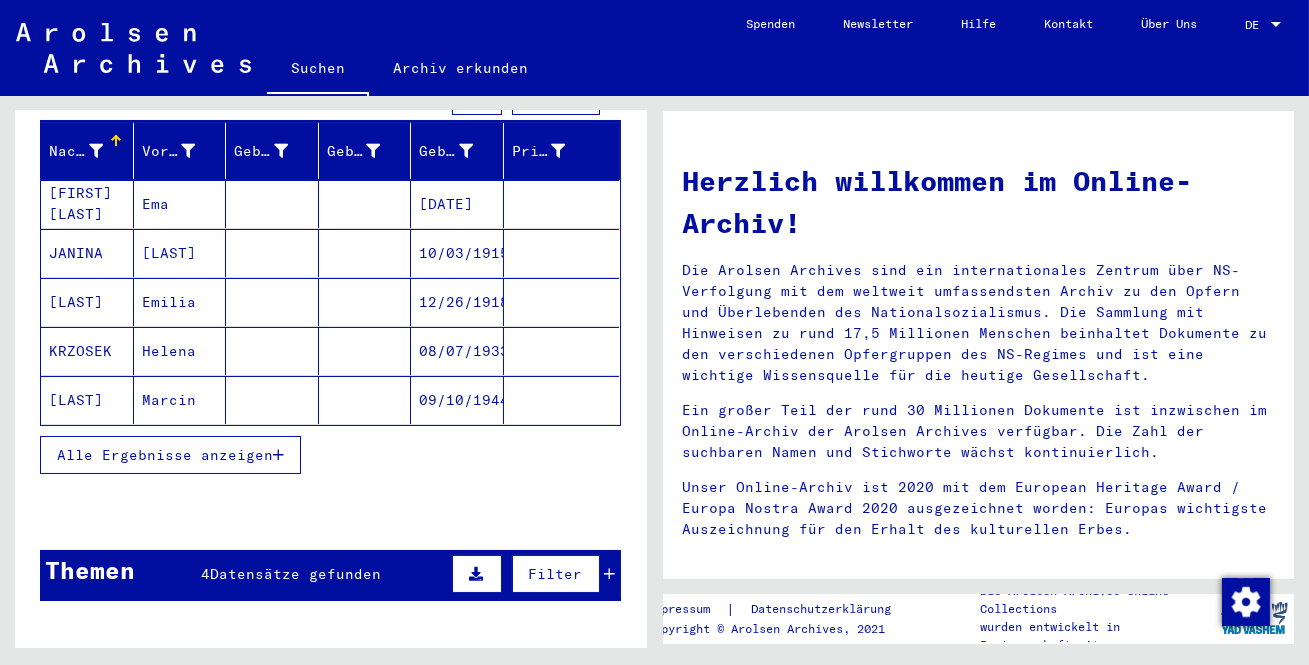 scroll, scrollTop: 272, scrollLeft: 0, axis: vertical 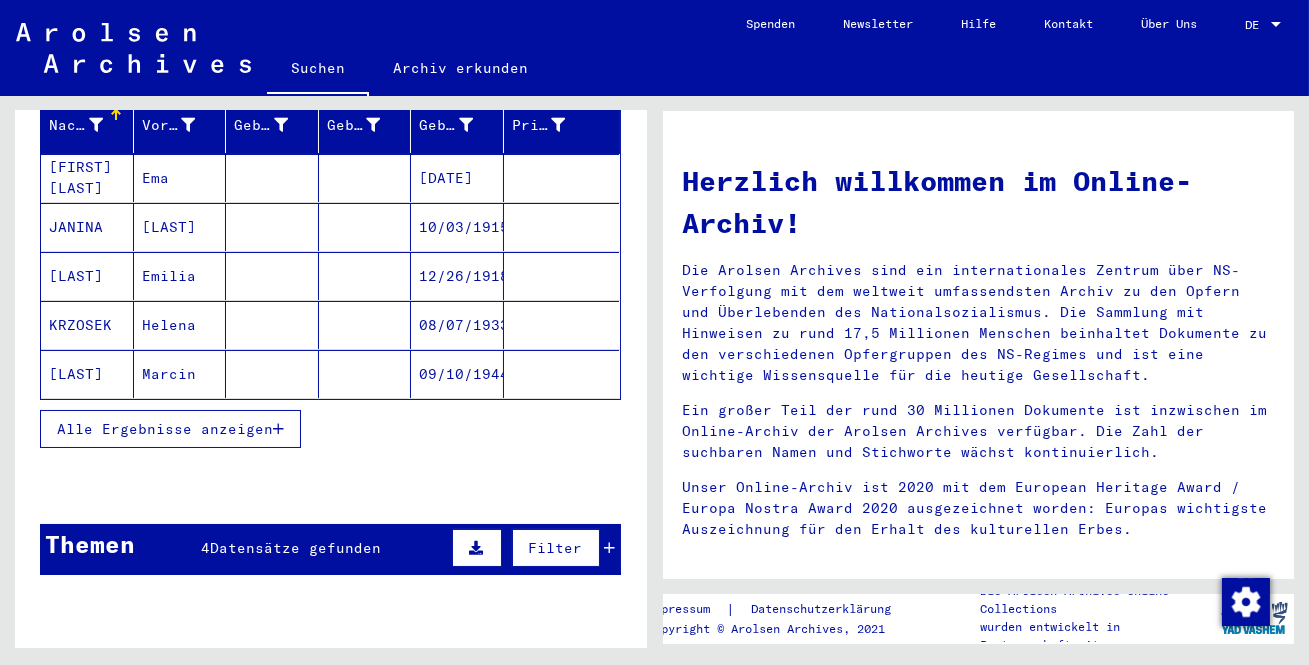 click on "Alle Ergebnisse anzeigen" at bounding box center (170, 429) 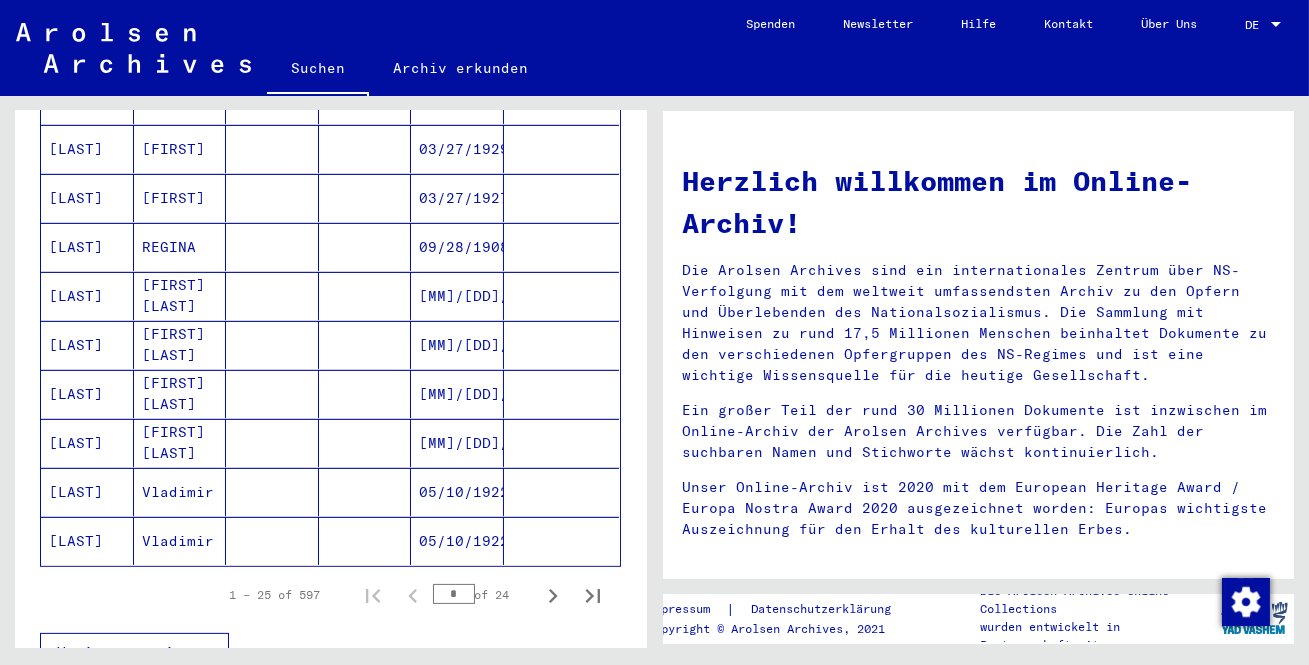 scroll, scrollTop: 1090, scrollLeft: 0, axis: vertical 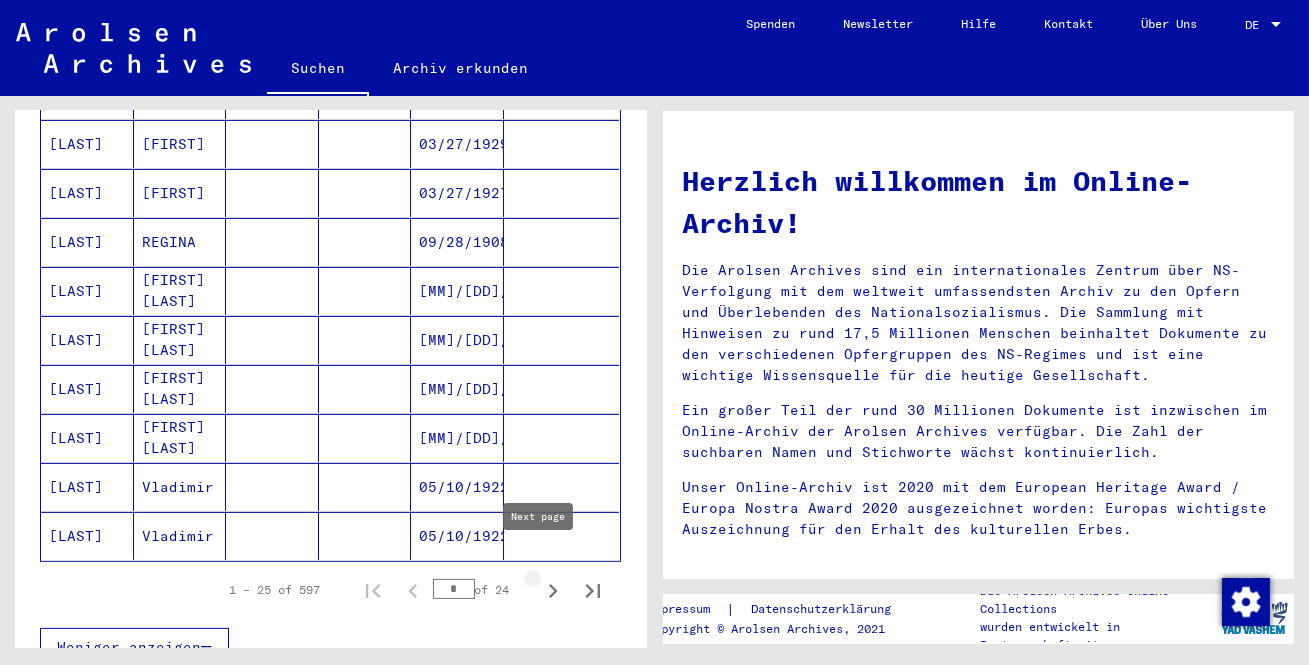 click 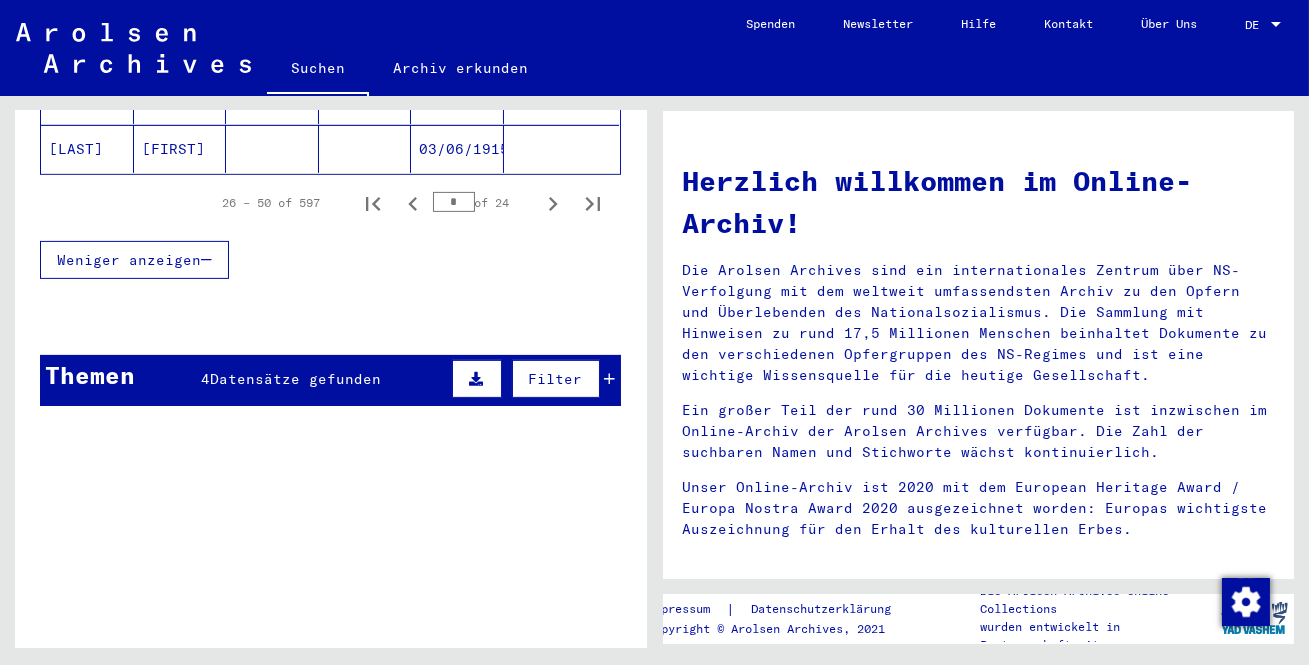 scroll, scrollTop: 1363, scrollLeft: 0, axis: vertical 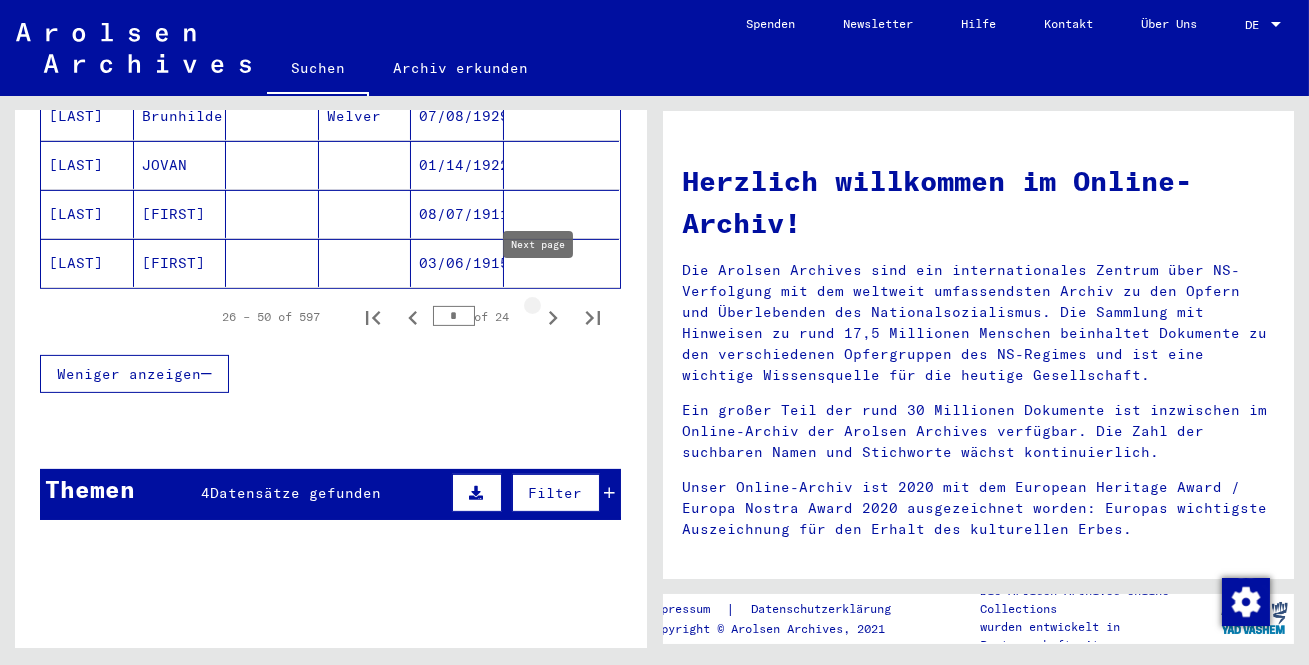 click 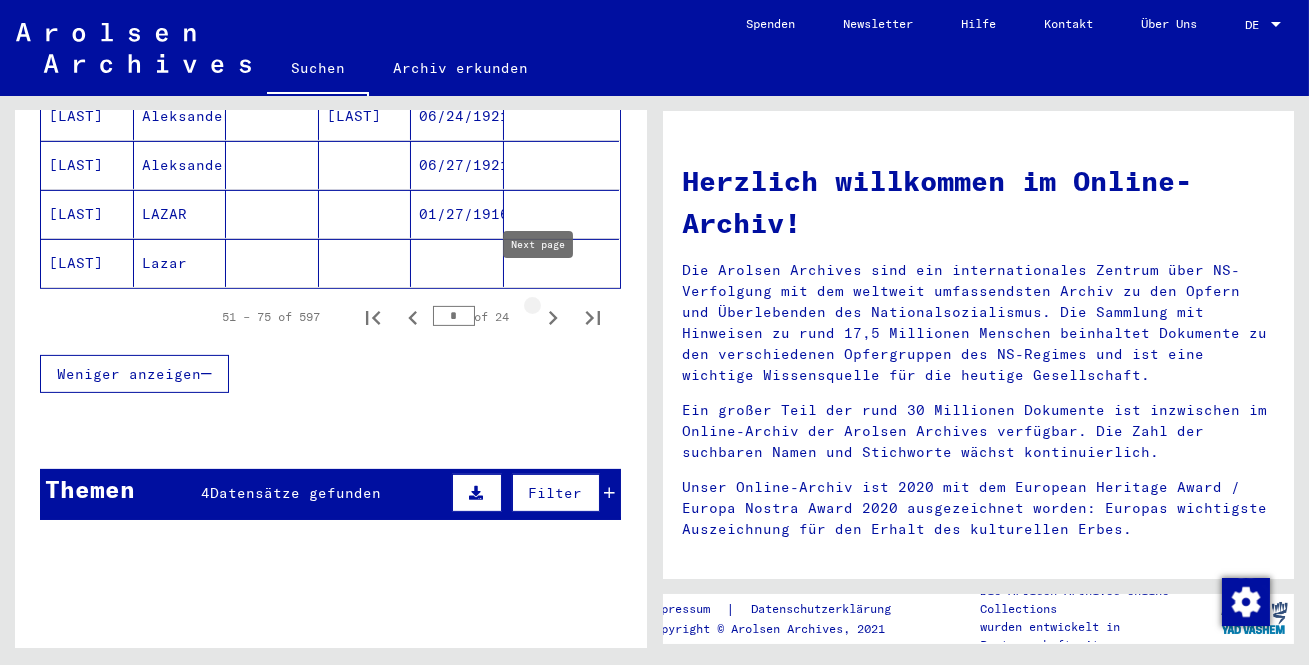 click 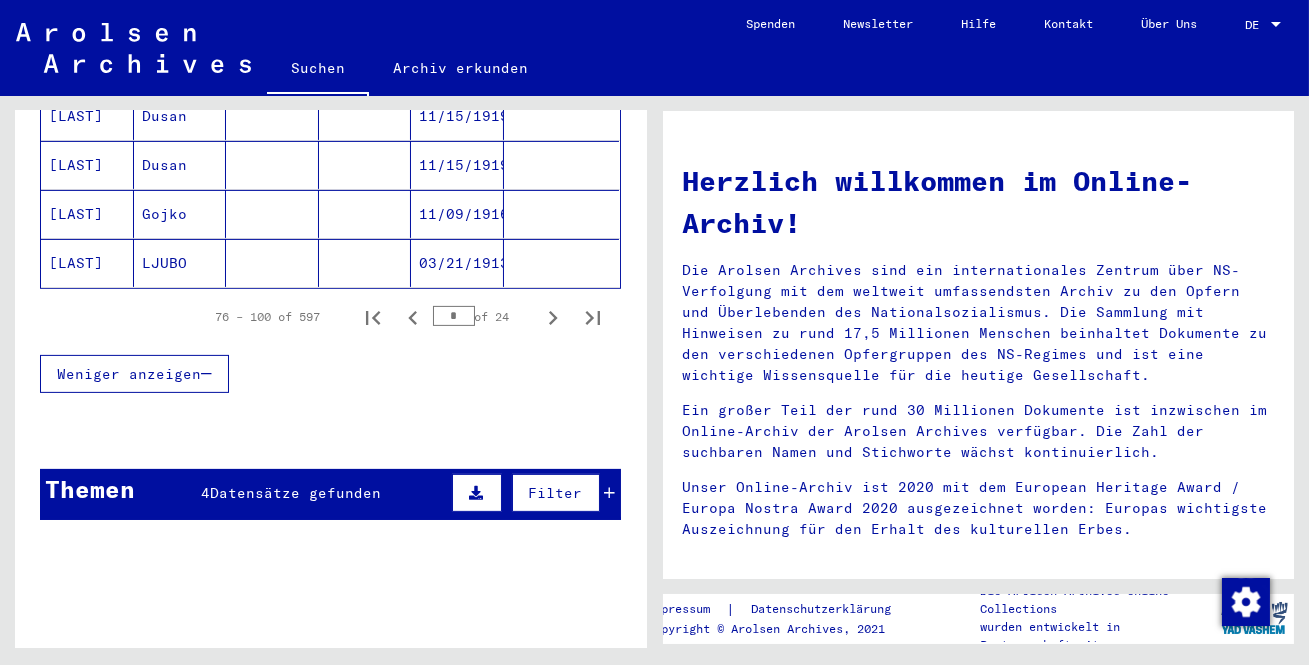 click 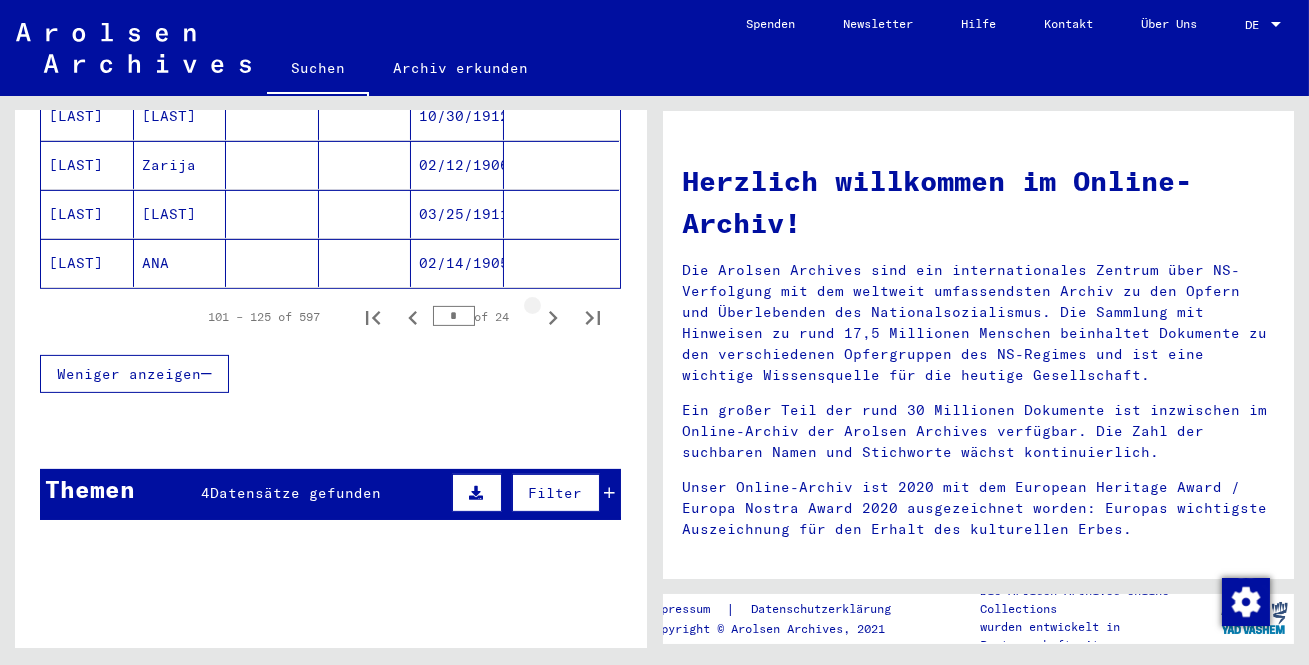 click 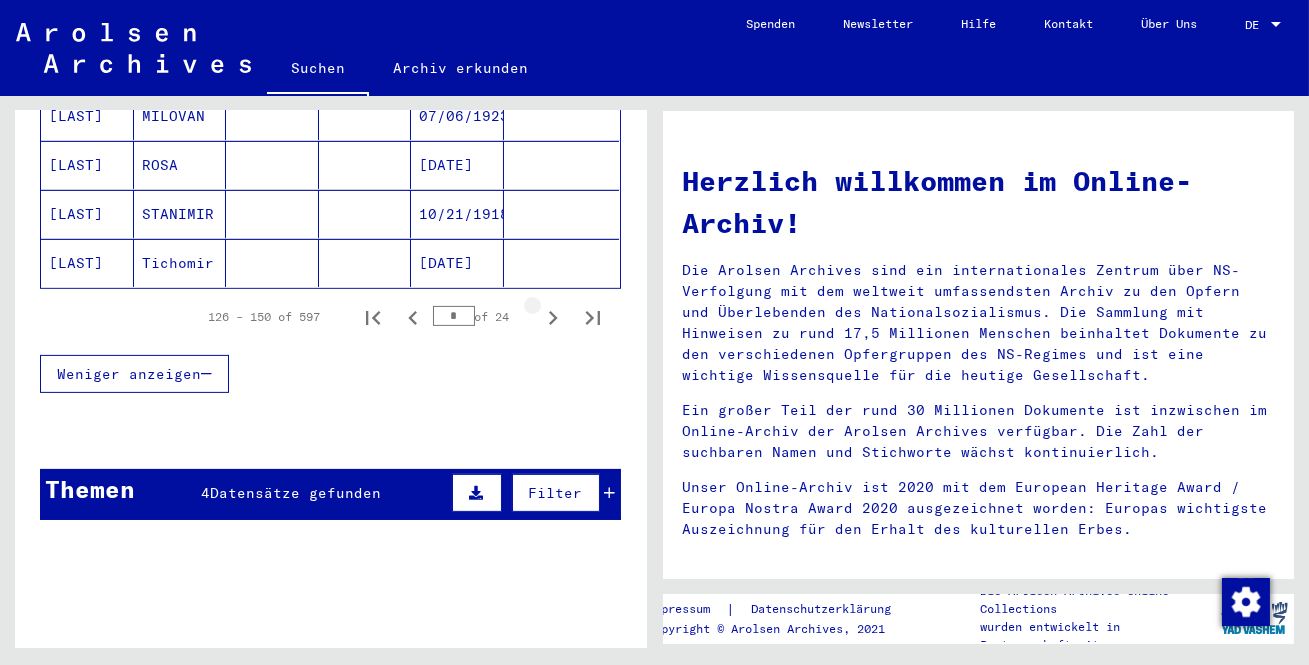 click 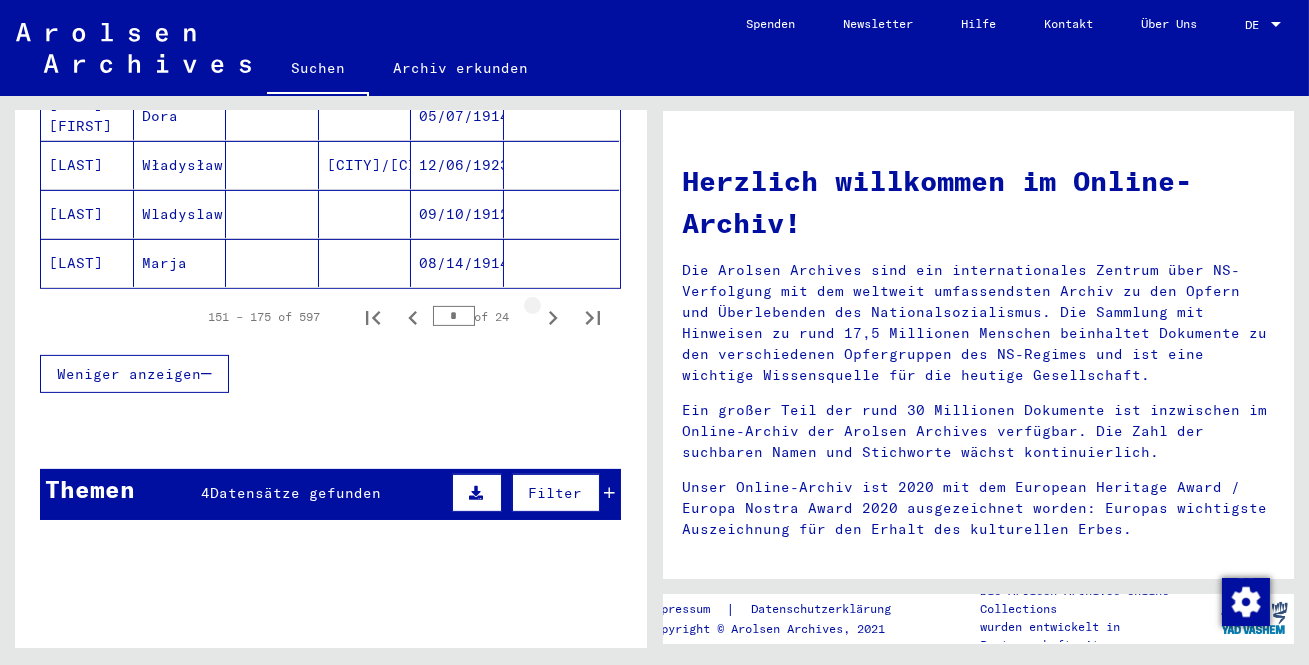 click 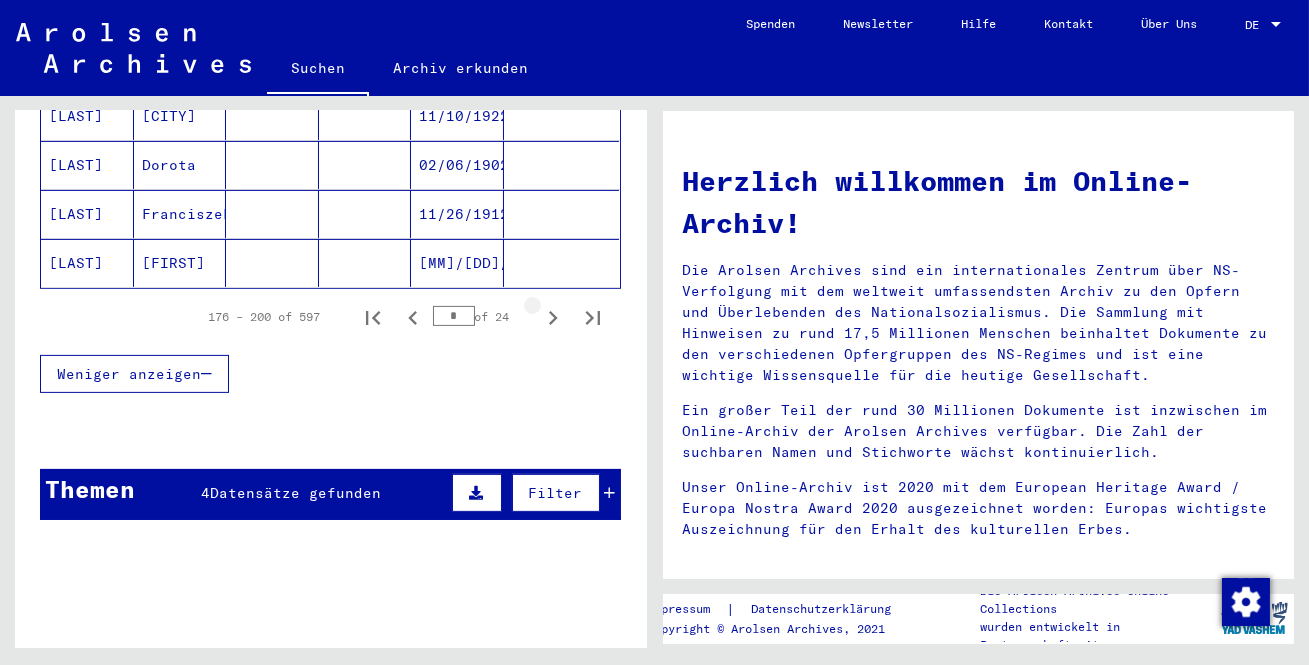 click 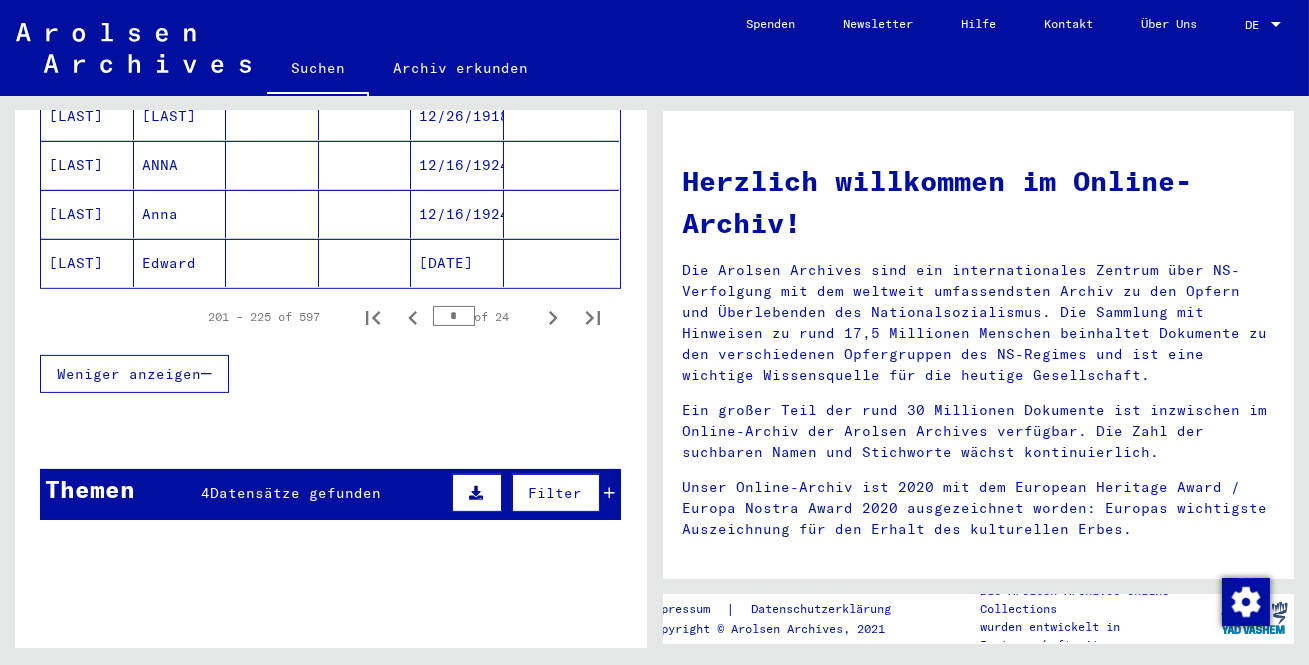 click 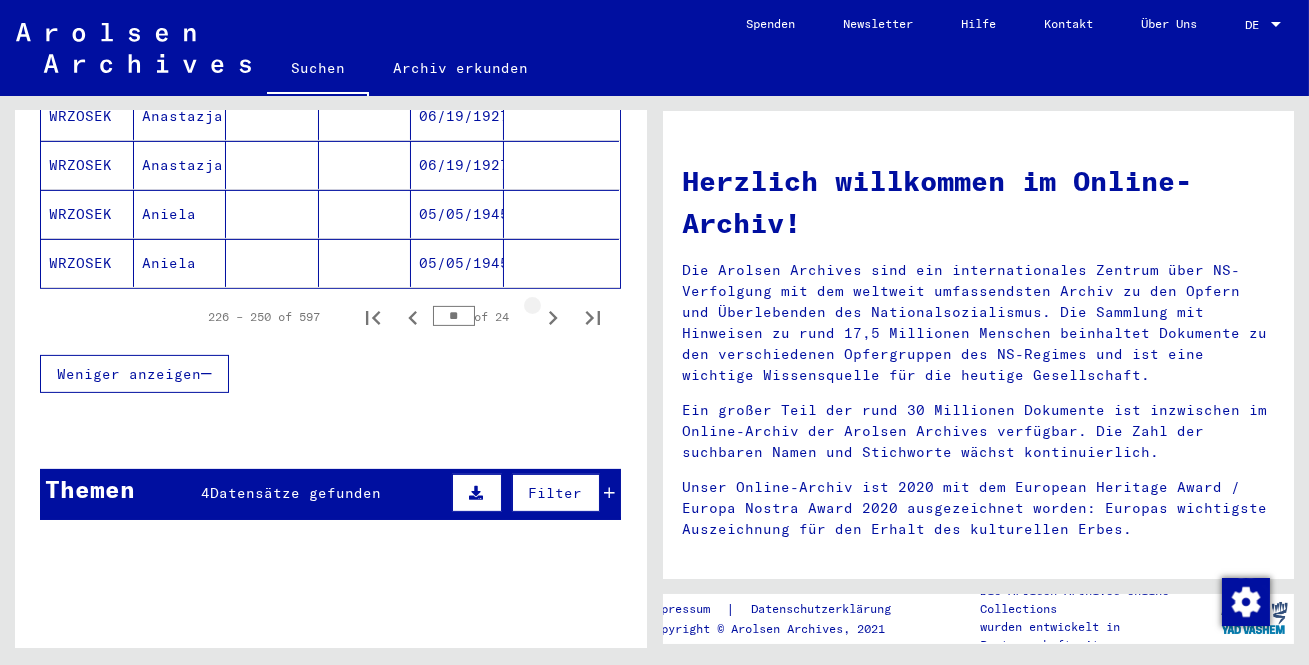 click 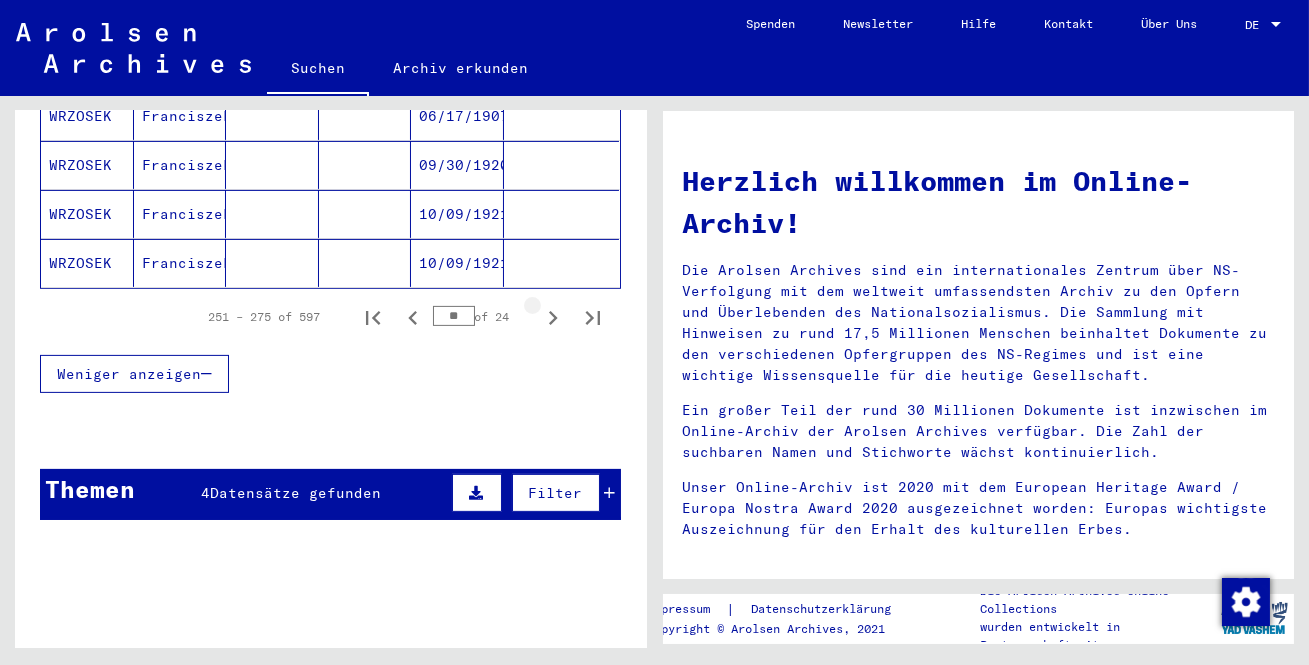 click 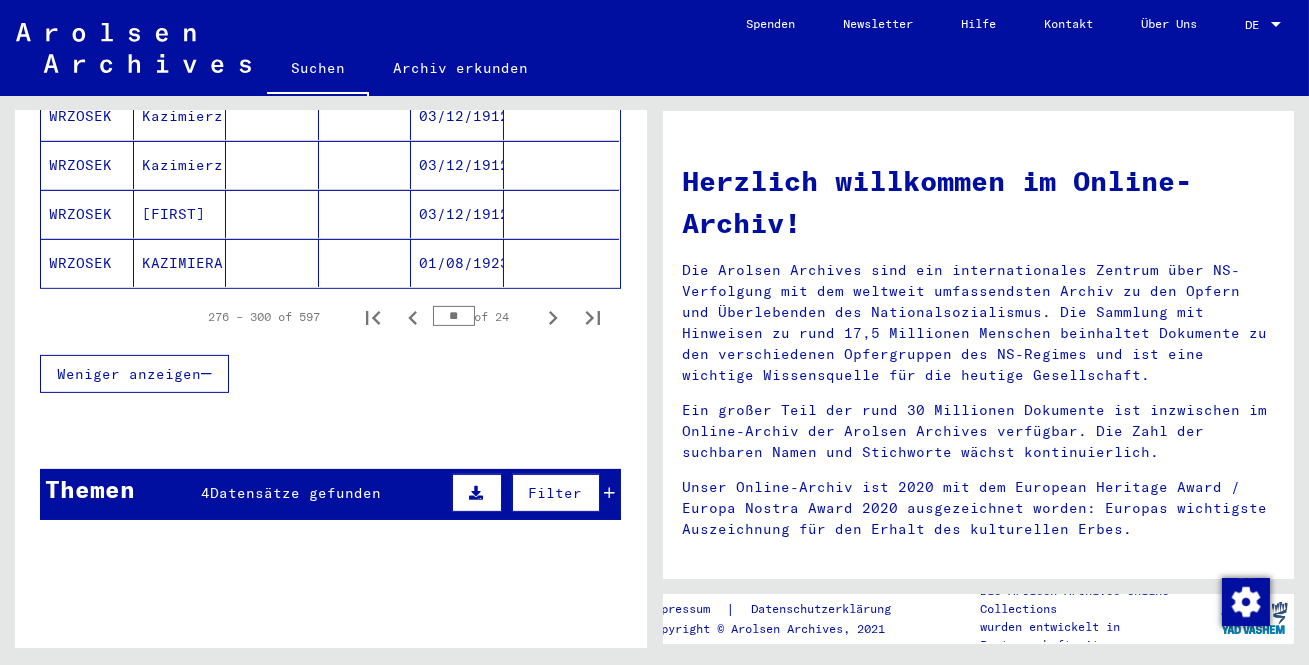 click 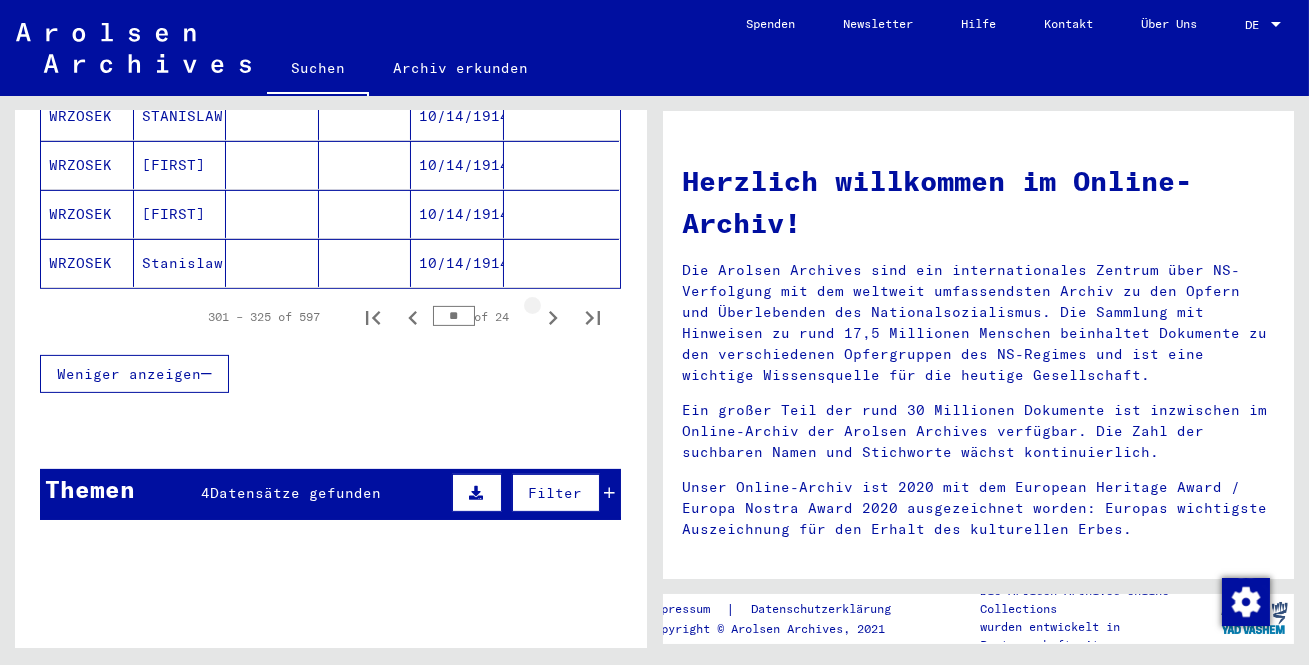 click 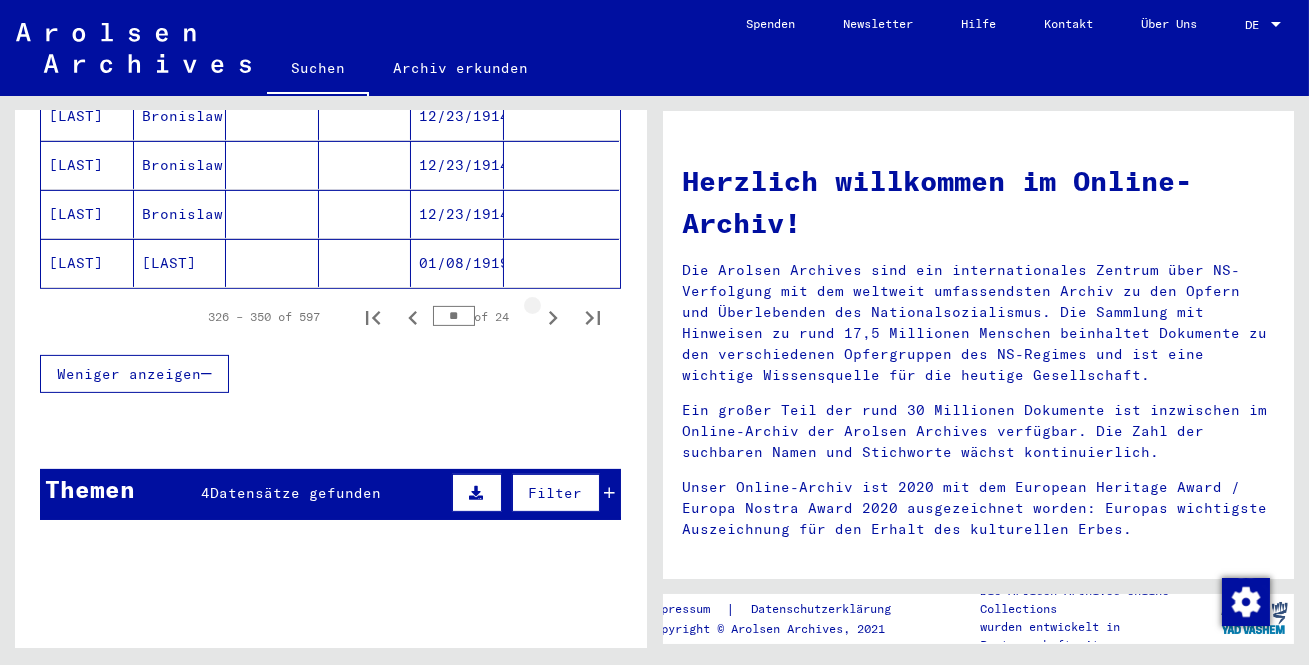 click 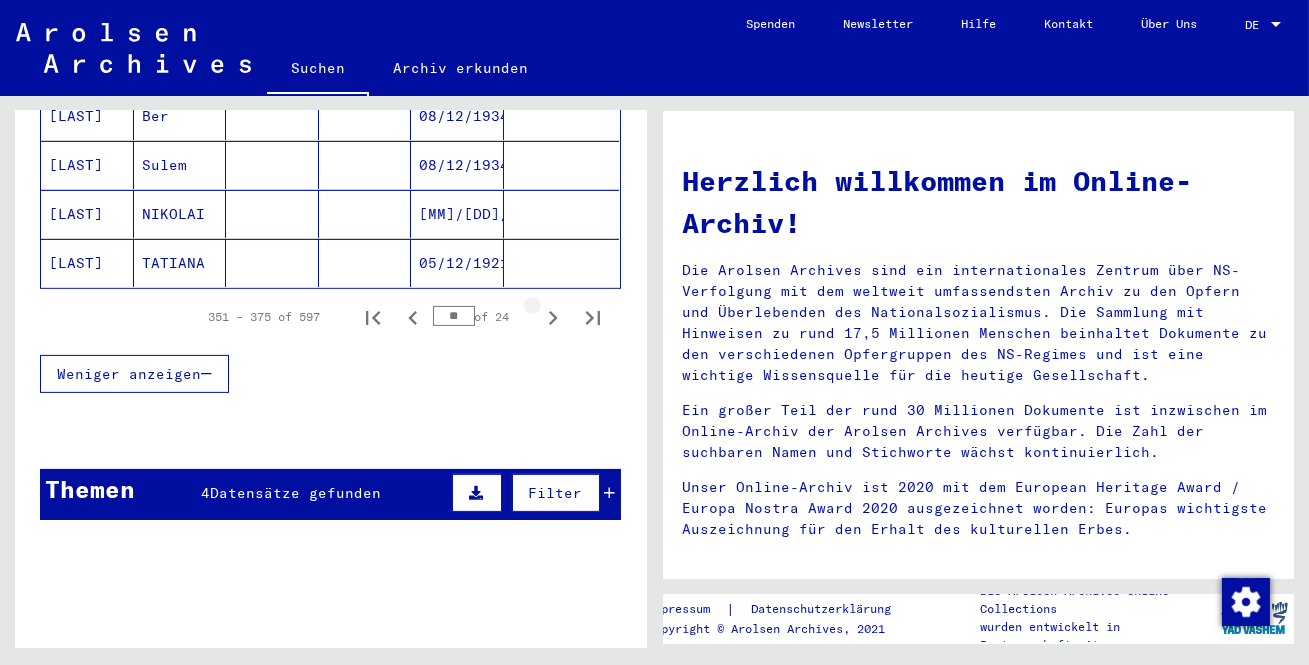 click 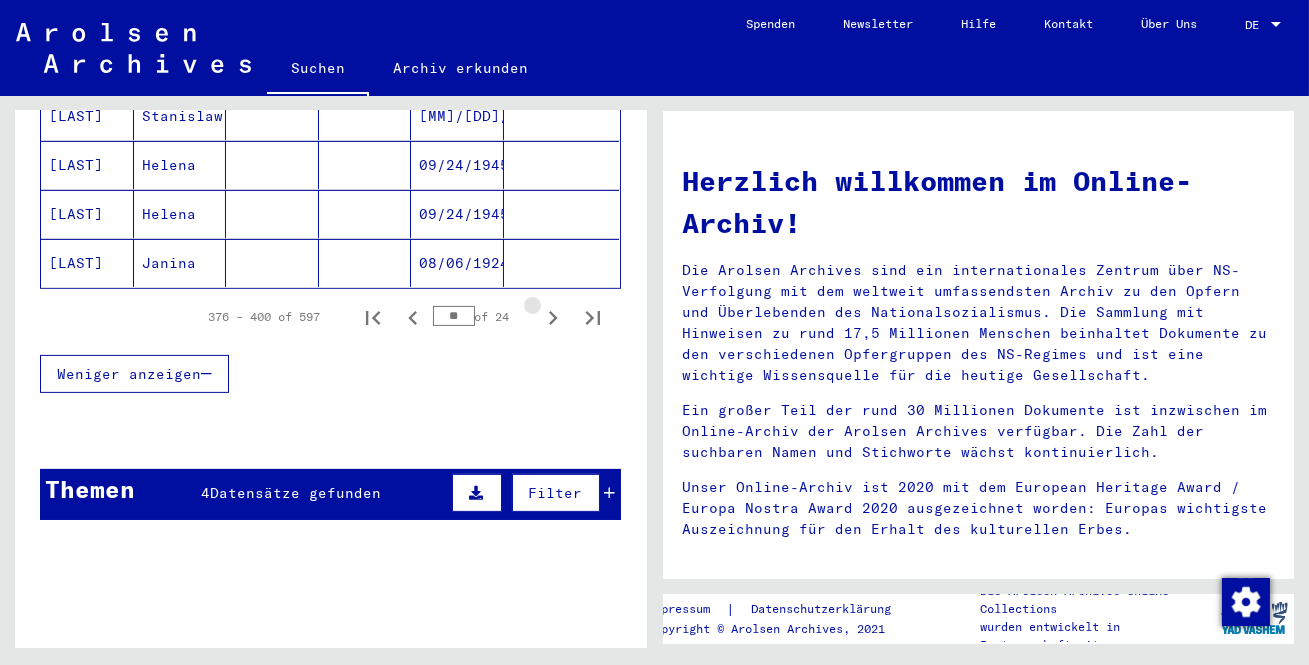 click 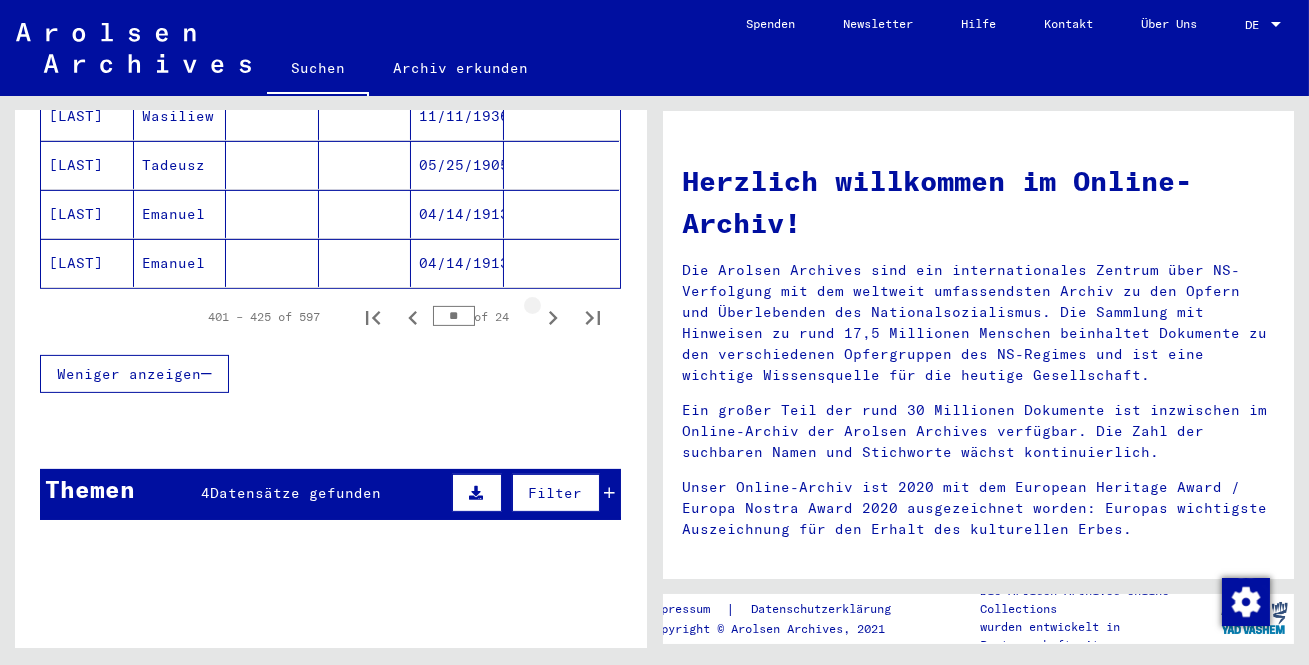 click 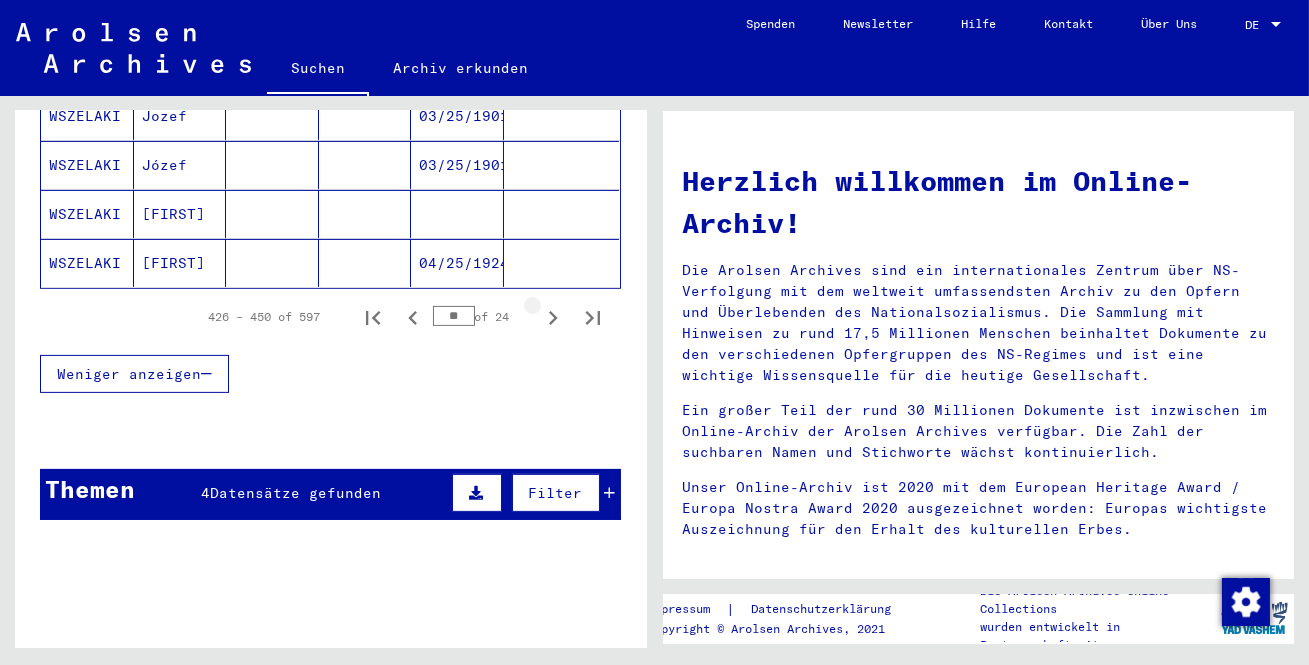 click 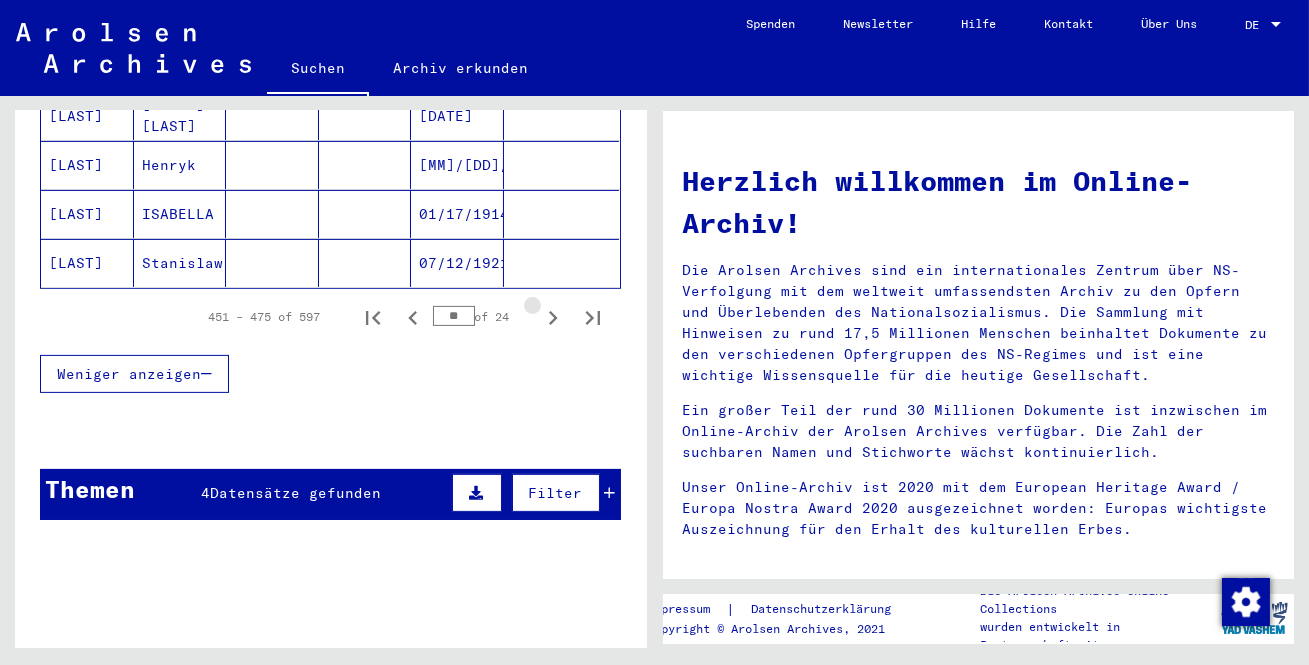 click 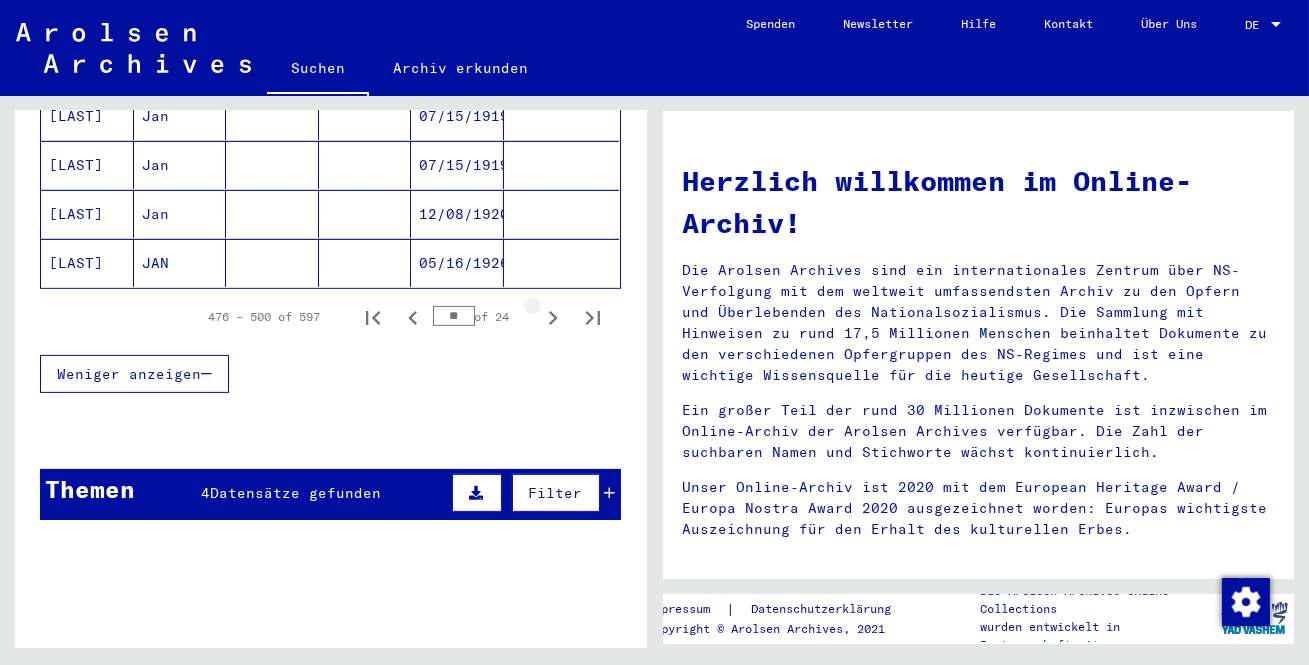 click 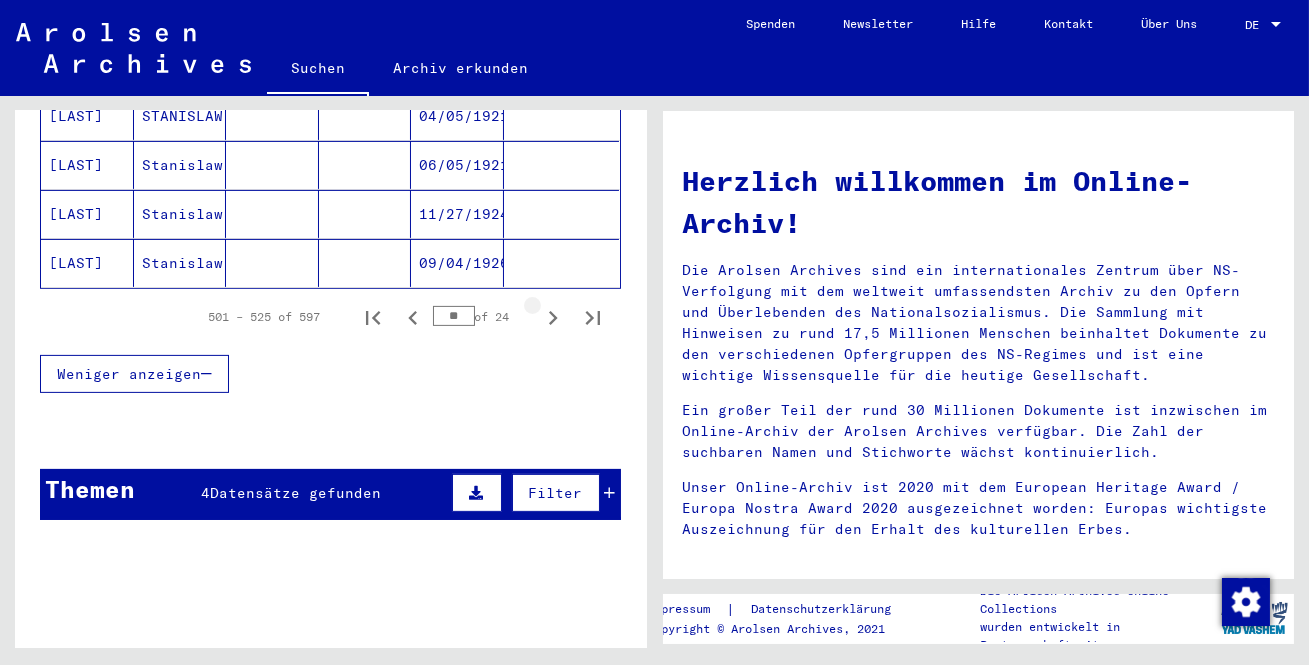 click 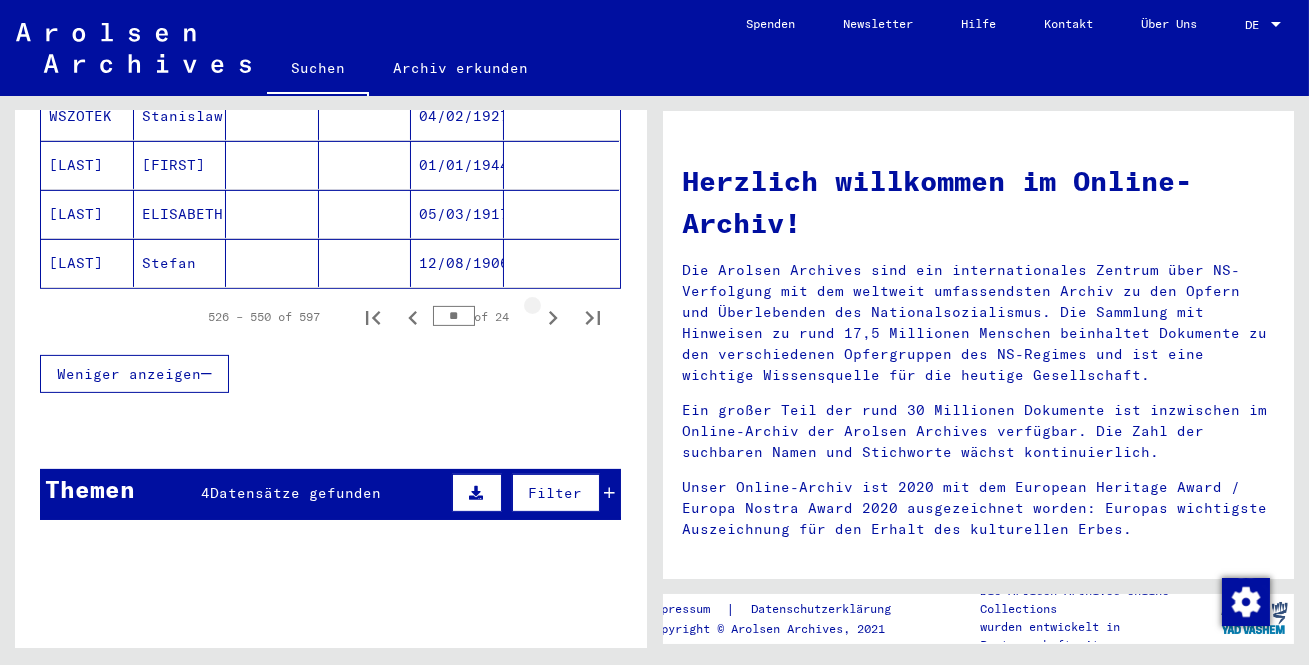 click 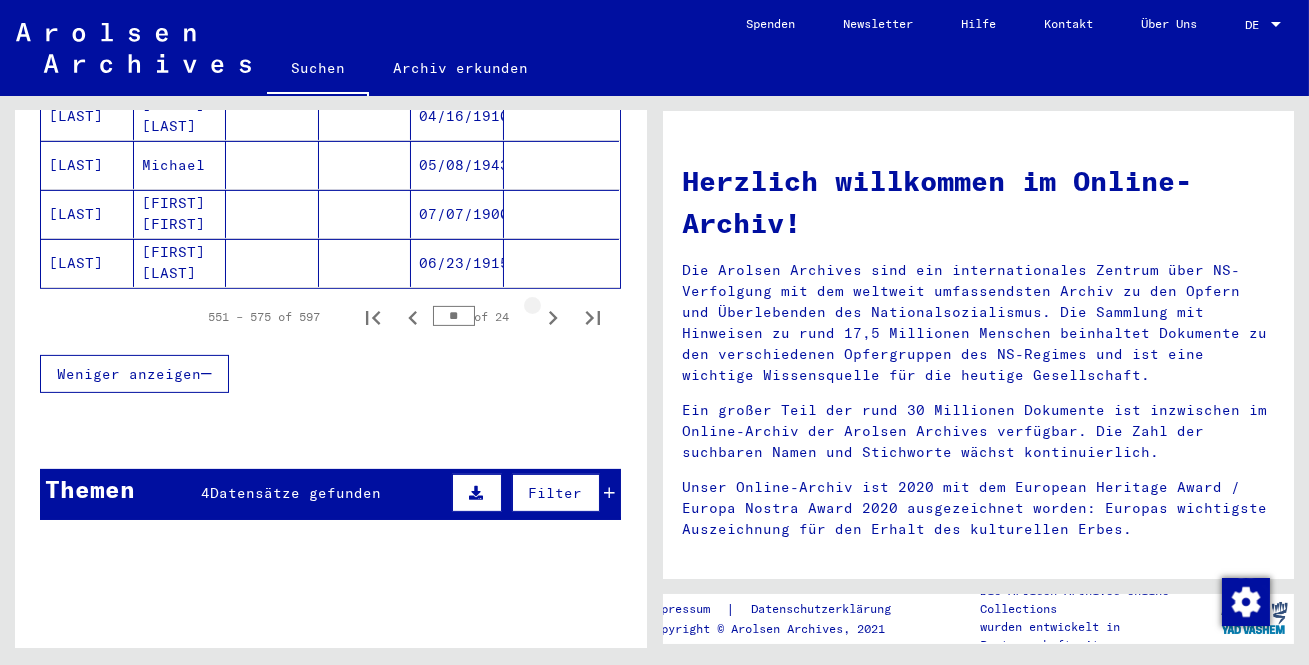 click 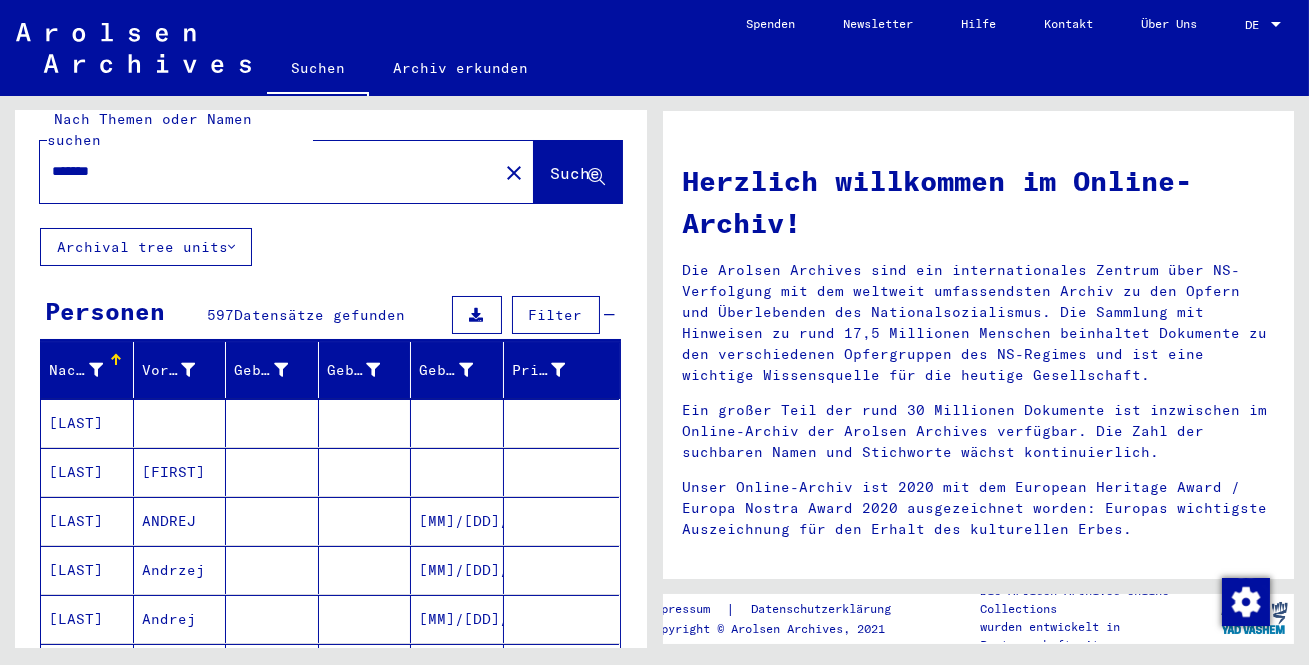 scroll, scrollTop: 0, scrollLeft: 0, axis: both 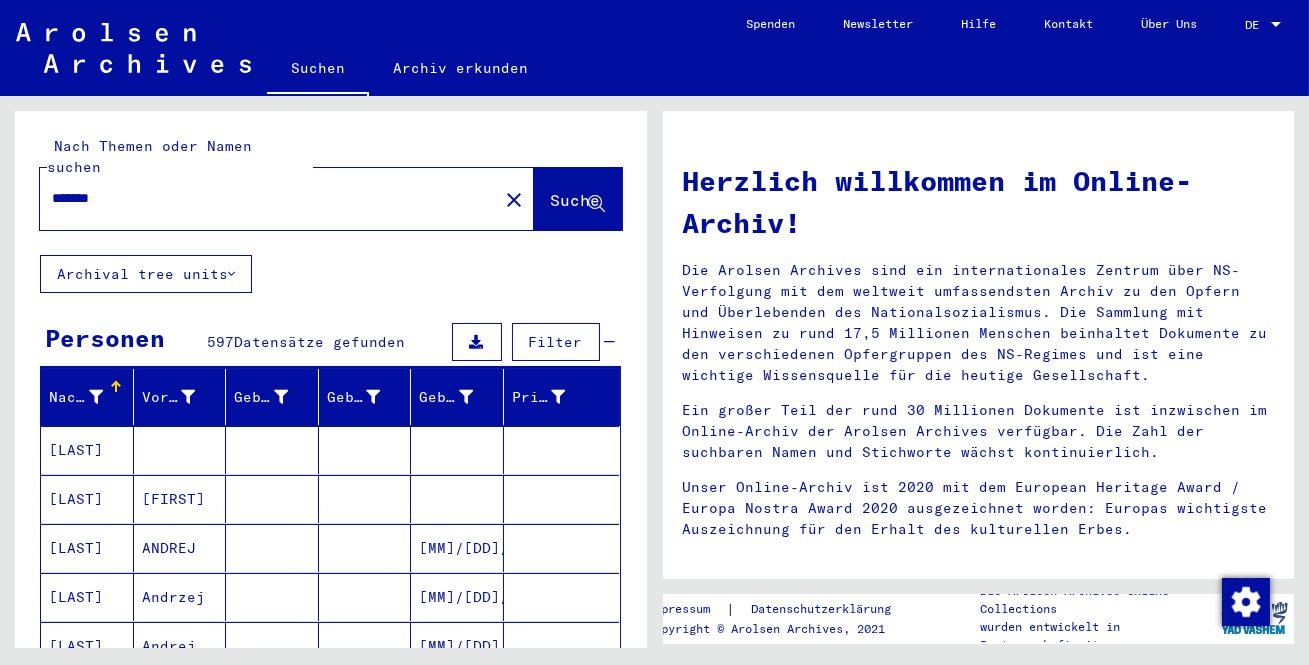 drag, startPoint x: 153, startPoint y: 183, endPoint x: 21, endPoint y: 176, distance: 132.18547 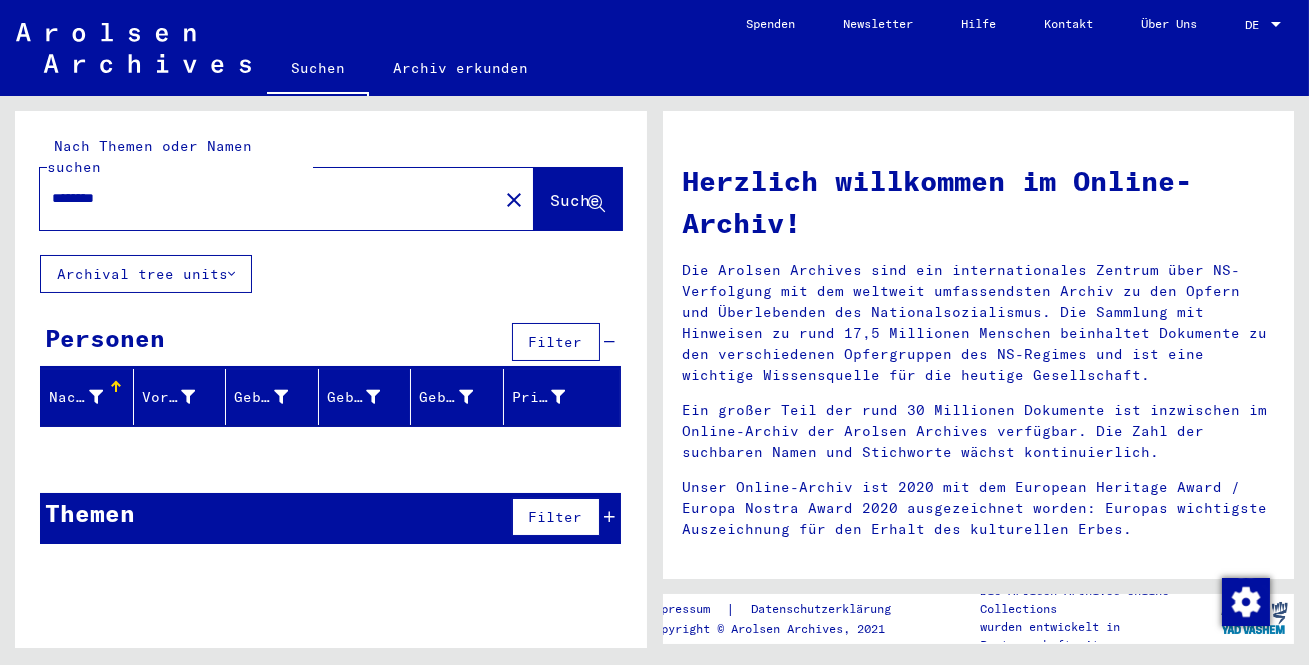 click on "********" at bounding box center (263, 198) 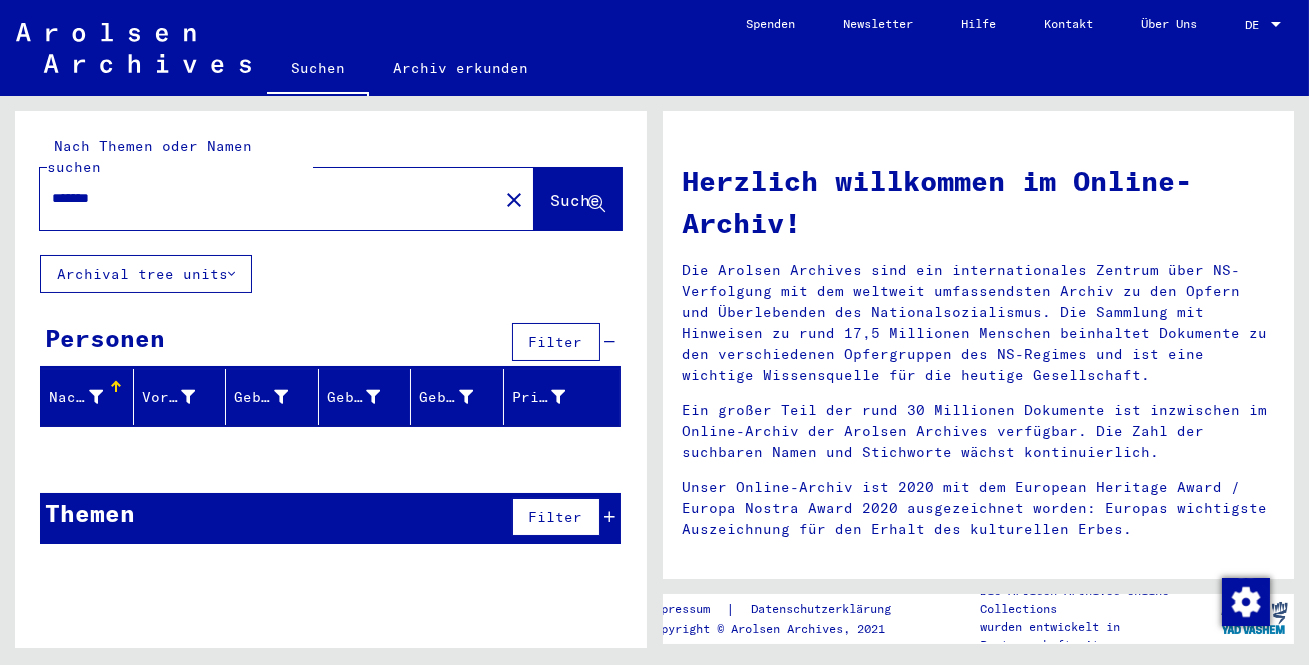 type on "*******" 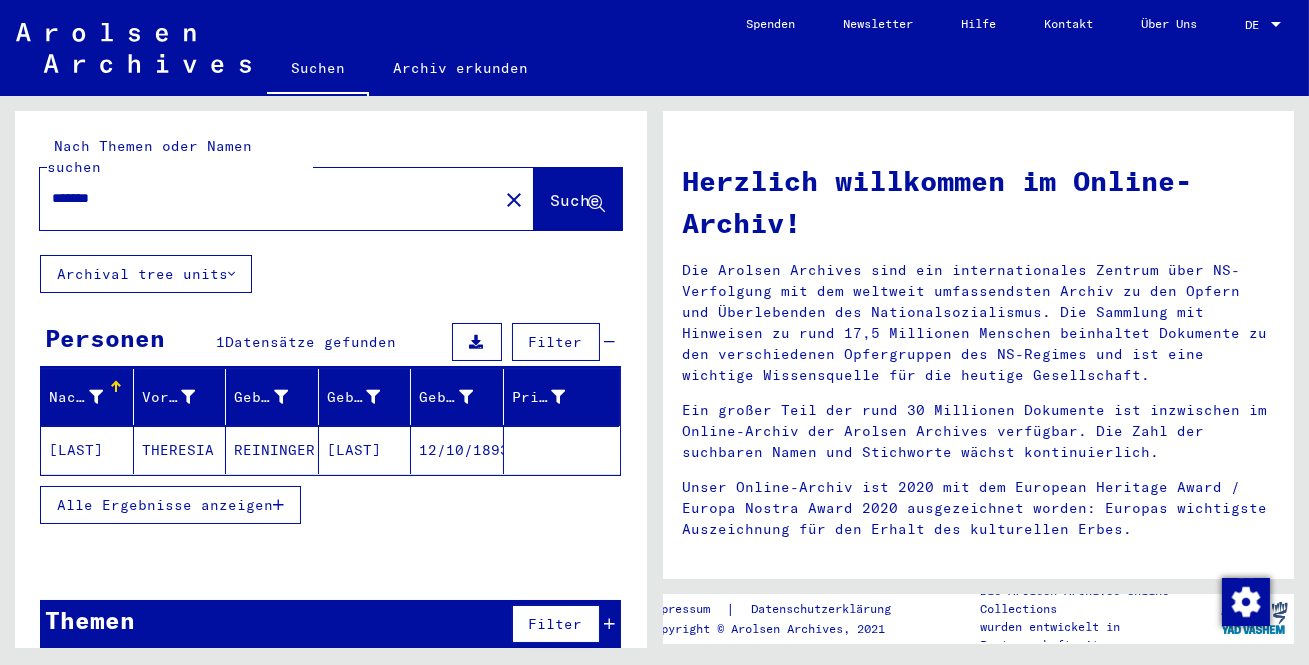 click on "[LAST]" 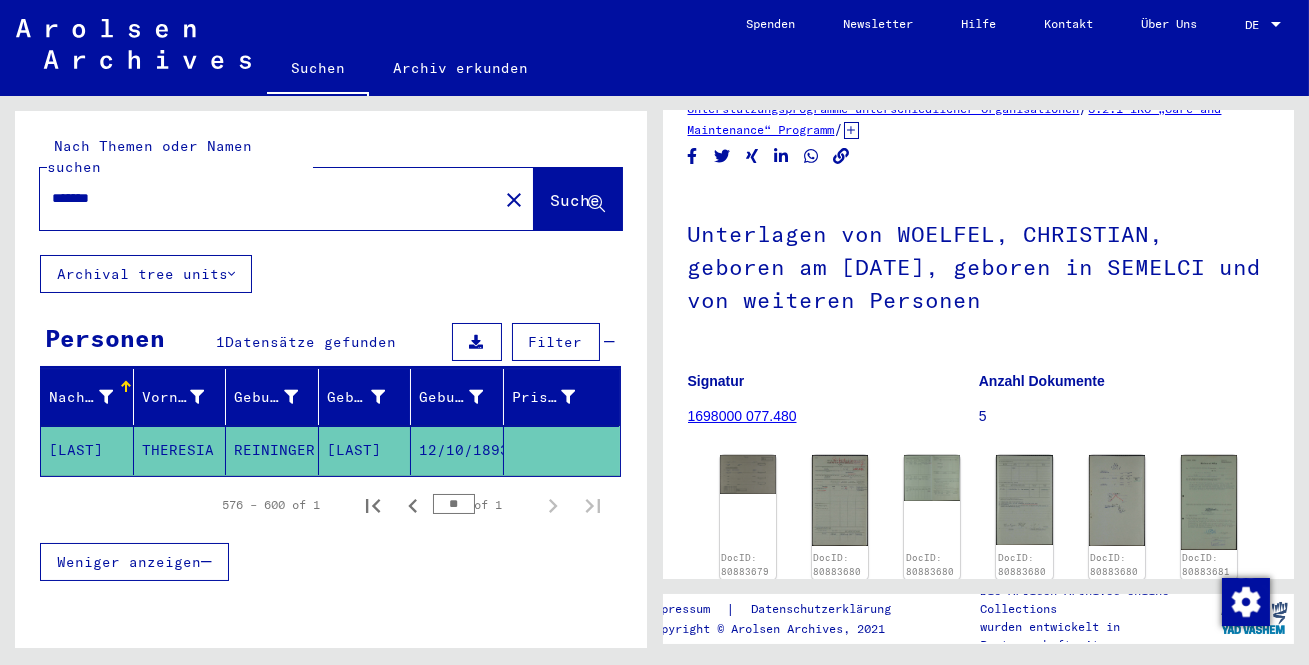 scroll, scrollTop: 90, scrollLeft: 0, axis: vertical 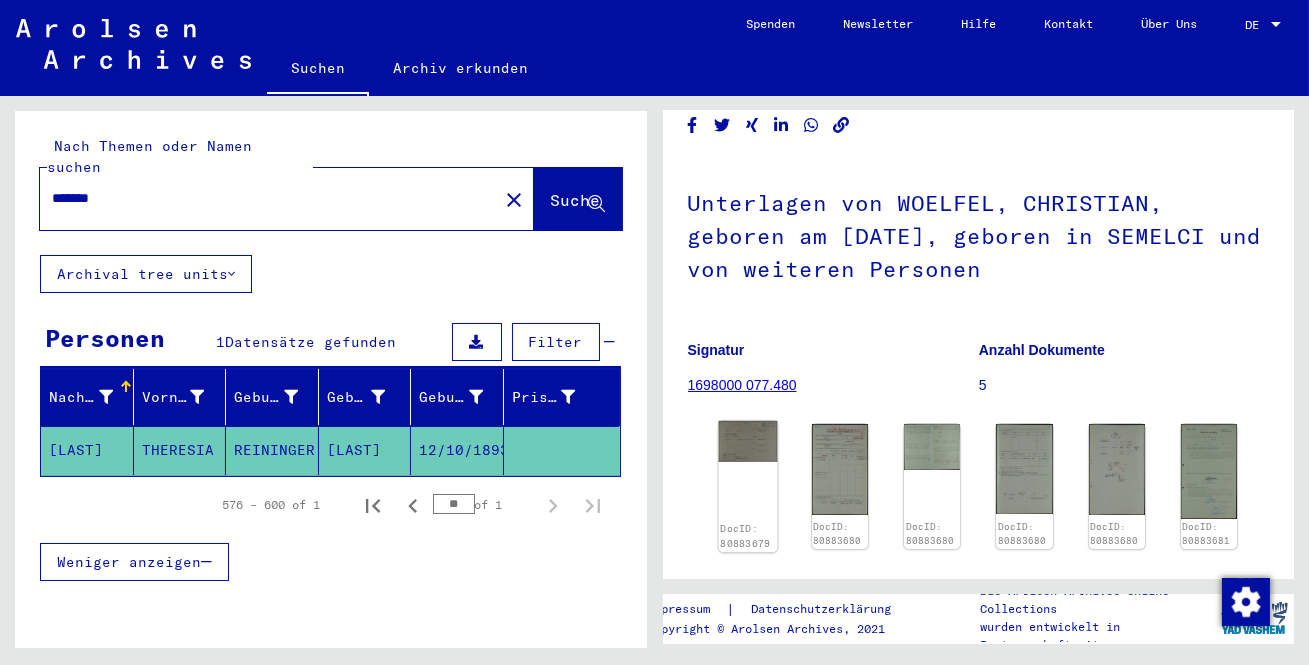 click 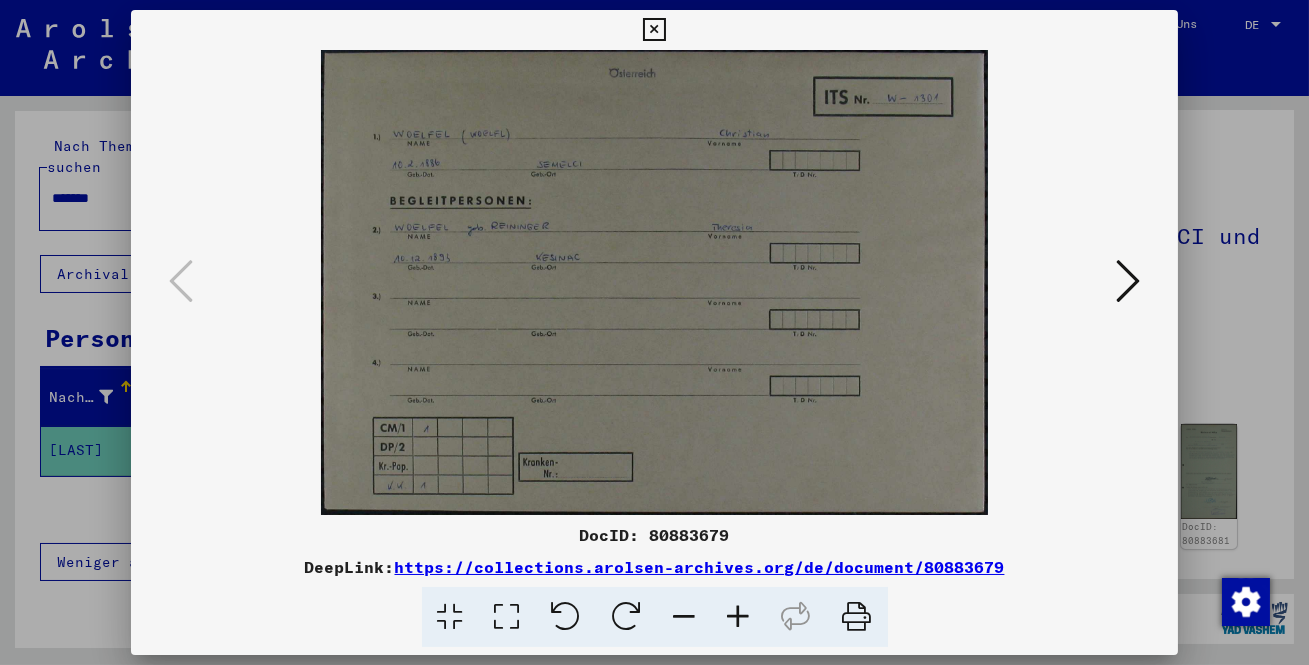 click at bounding box center (507, 617) 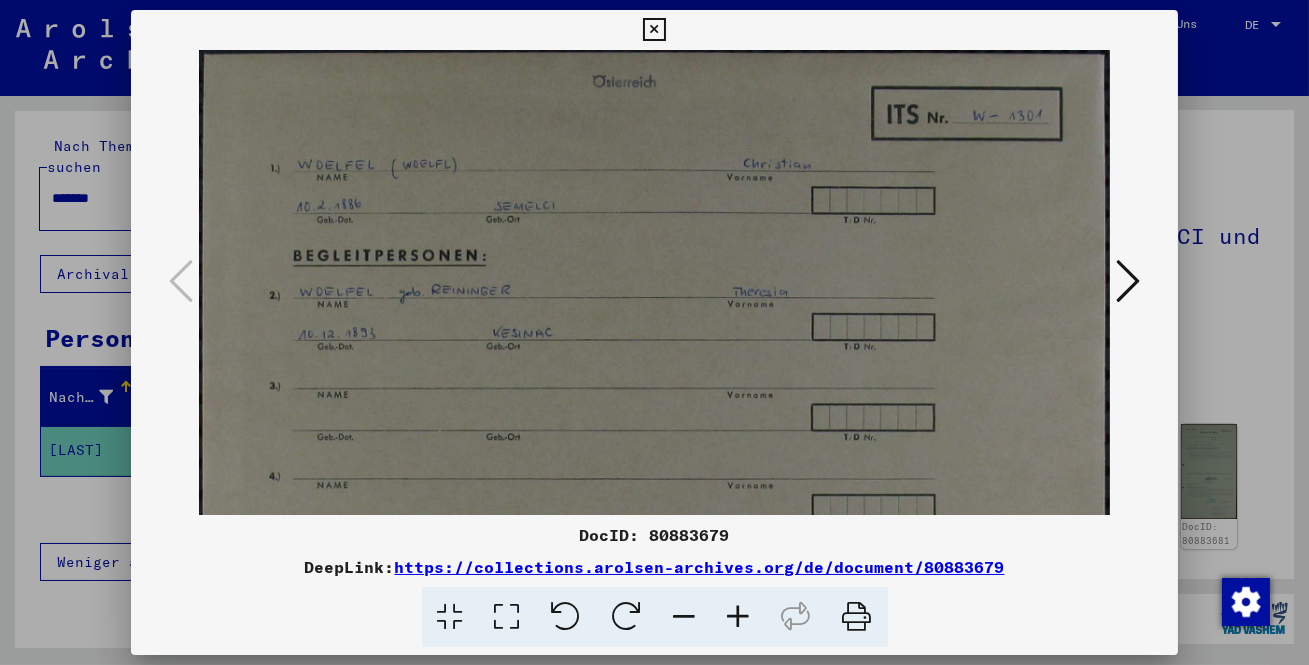 click at bounding box center (739, 617) 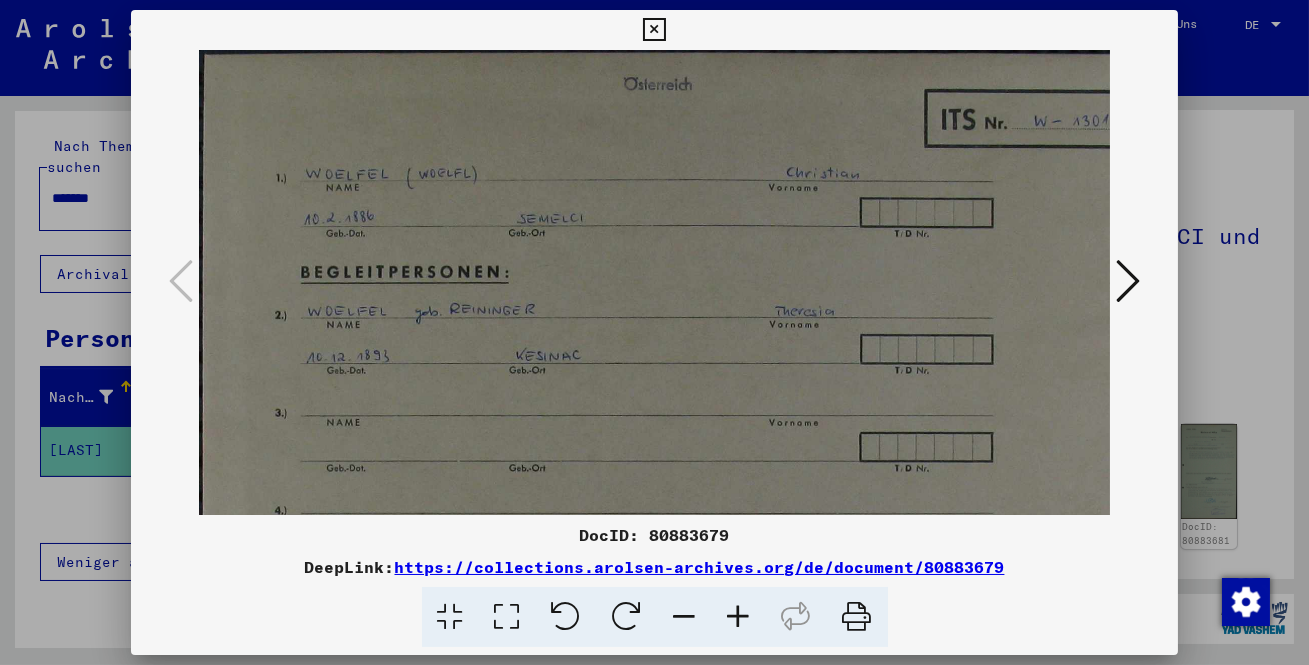 click at bounding box center (739, 617) 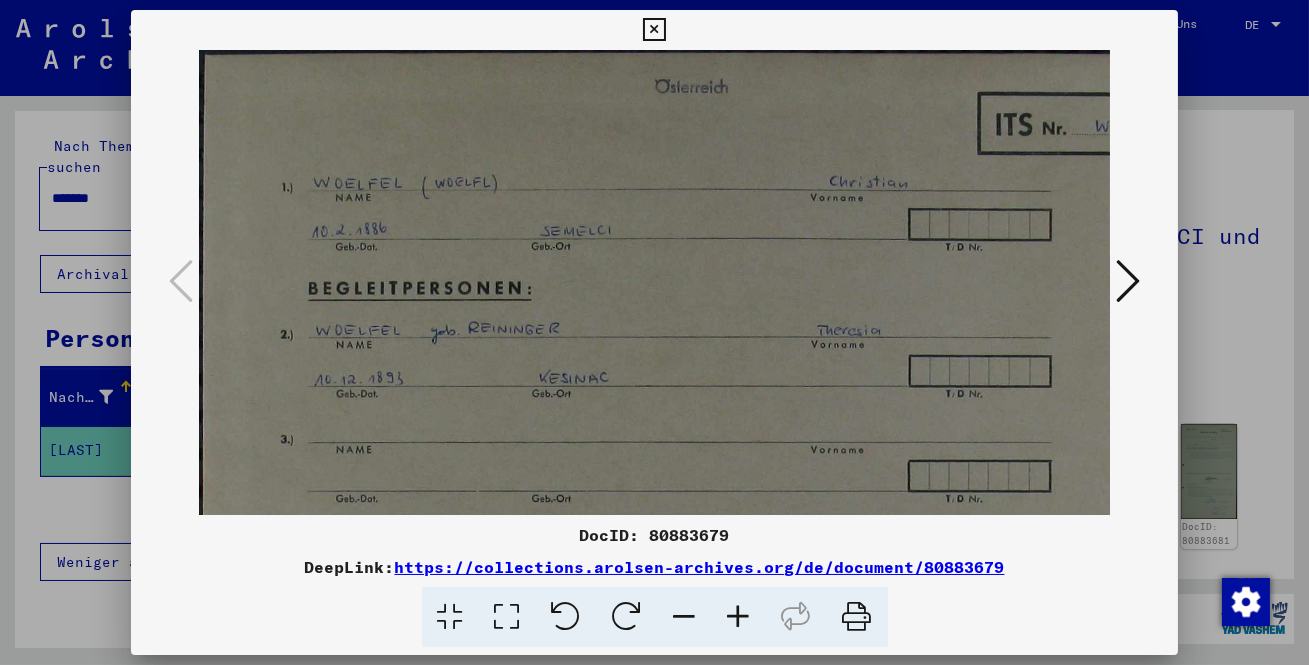 click at bounding box center (739, 617) 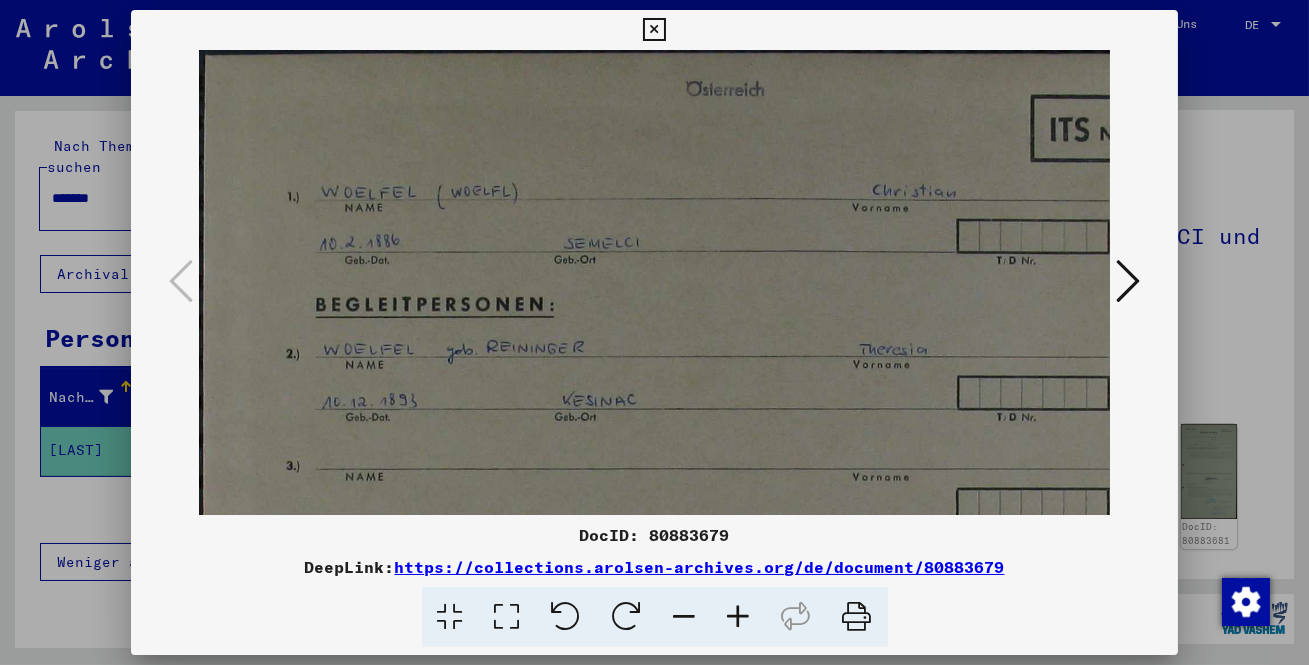 click at bounding box center (739, 617) 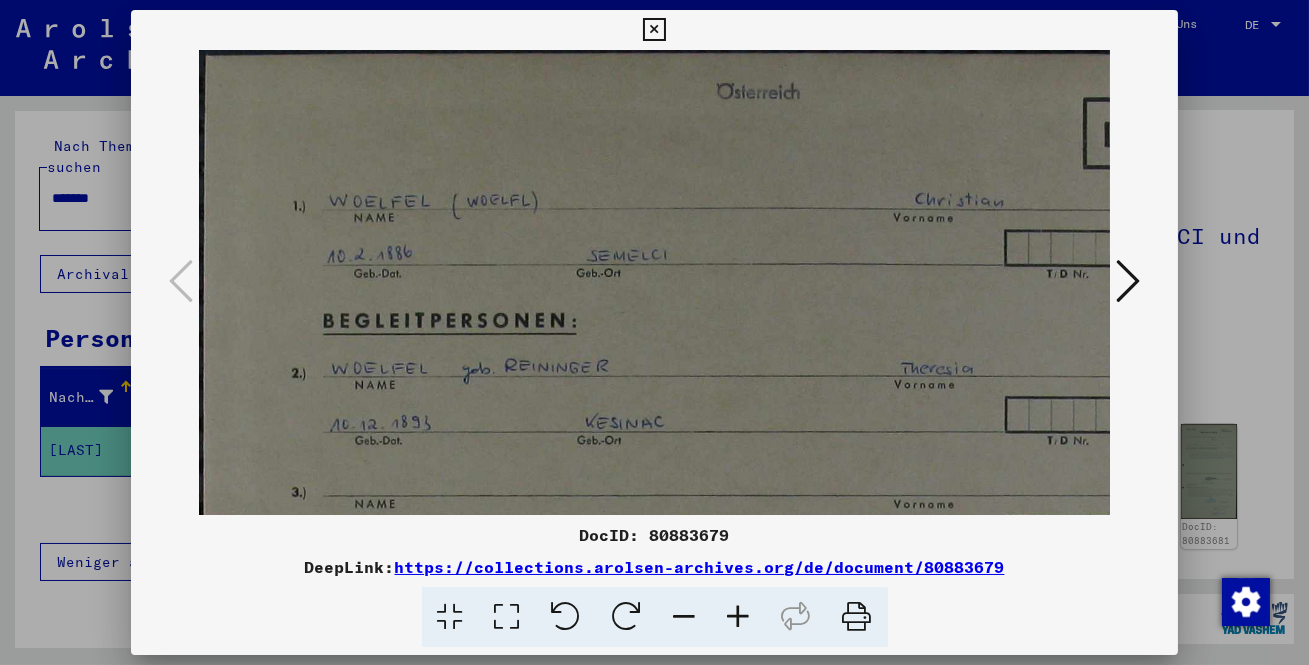 click at bounding box center (739, 617) 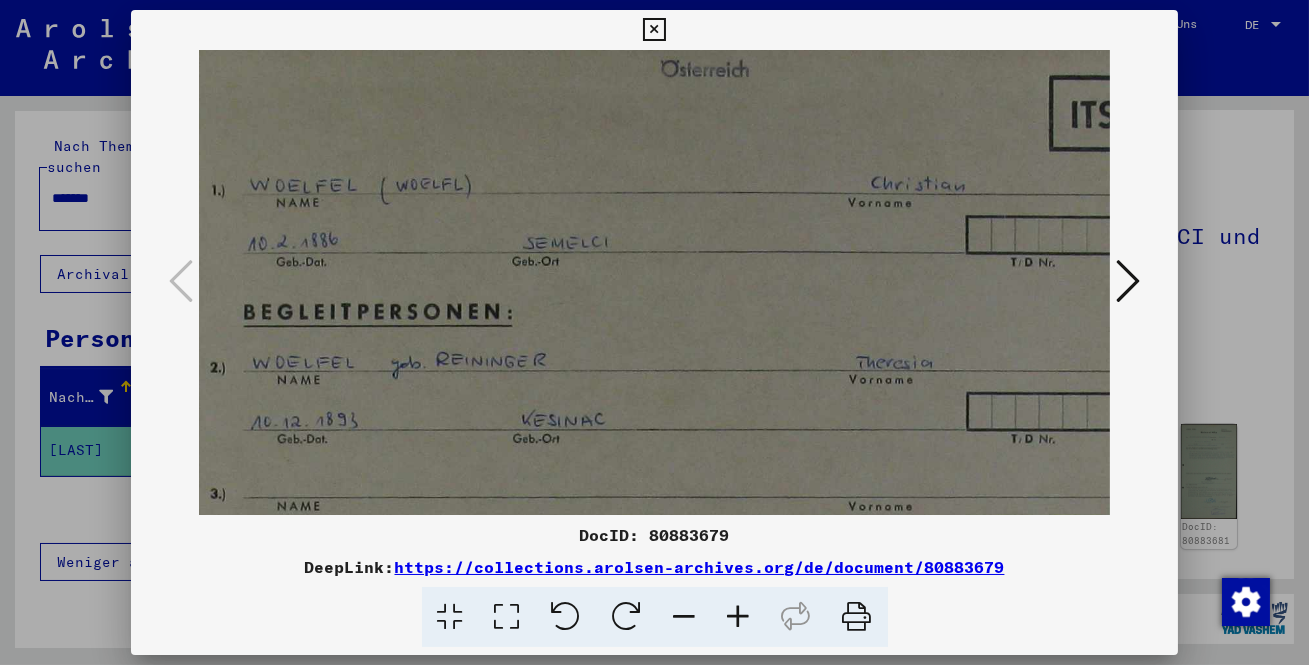 scroll, scrollTop: 10, scrollLeft: 89, axis: both 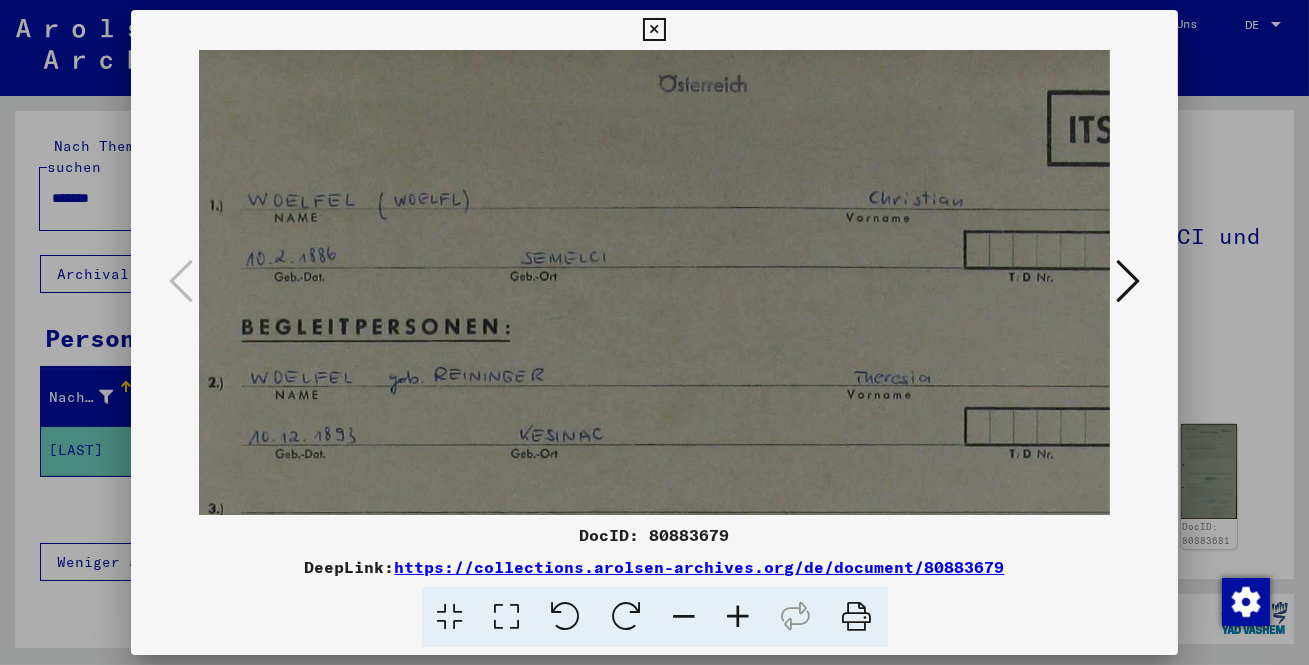 drag, startPoint x: 769, startPoint y: 435, endPoint x: 678, endPoint y: 424, distance: 91.66242 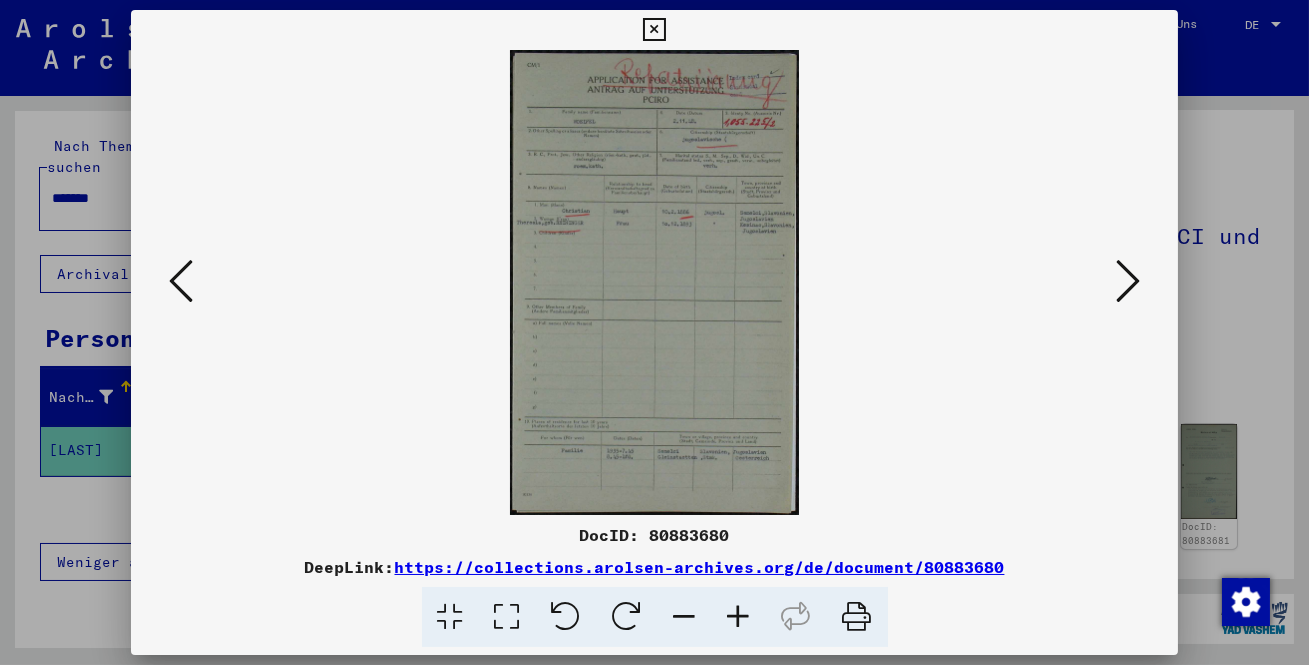 click at bounding box center (507, 617) 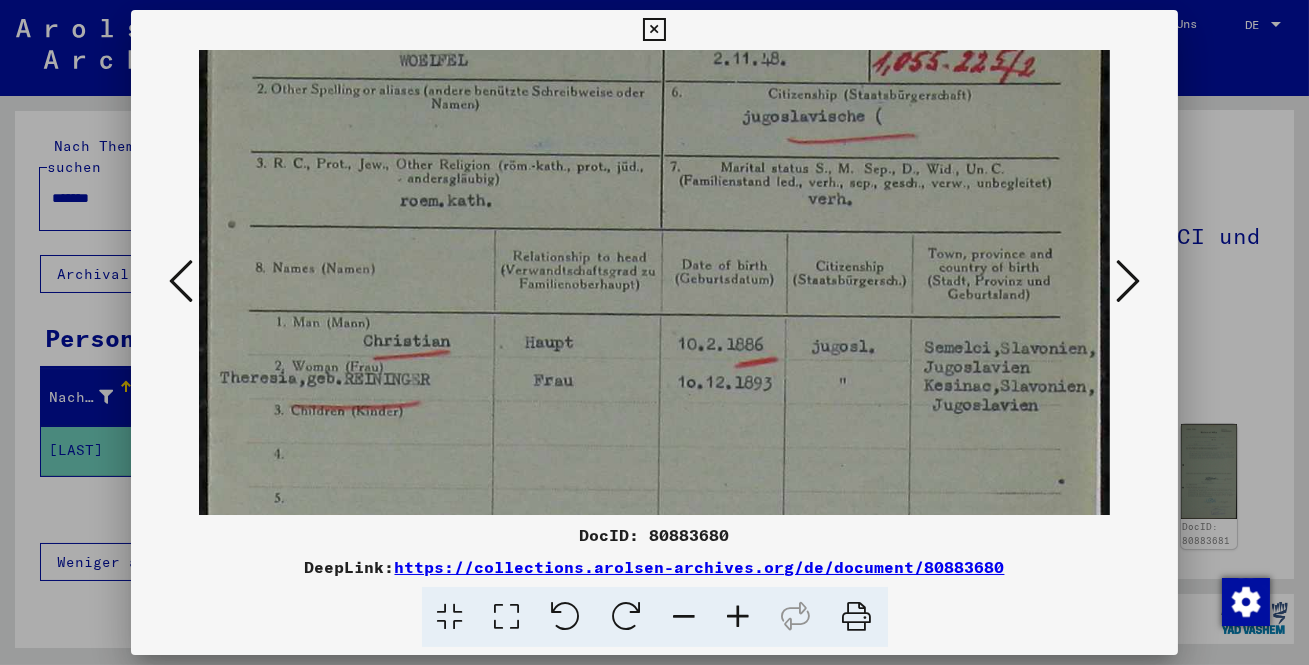 scroll, scrollTop: 296, scrollLeft: 0, axis: vertical 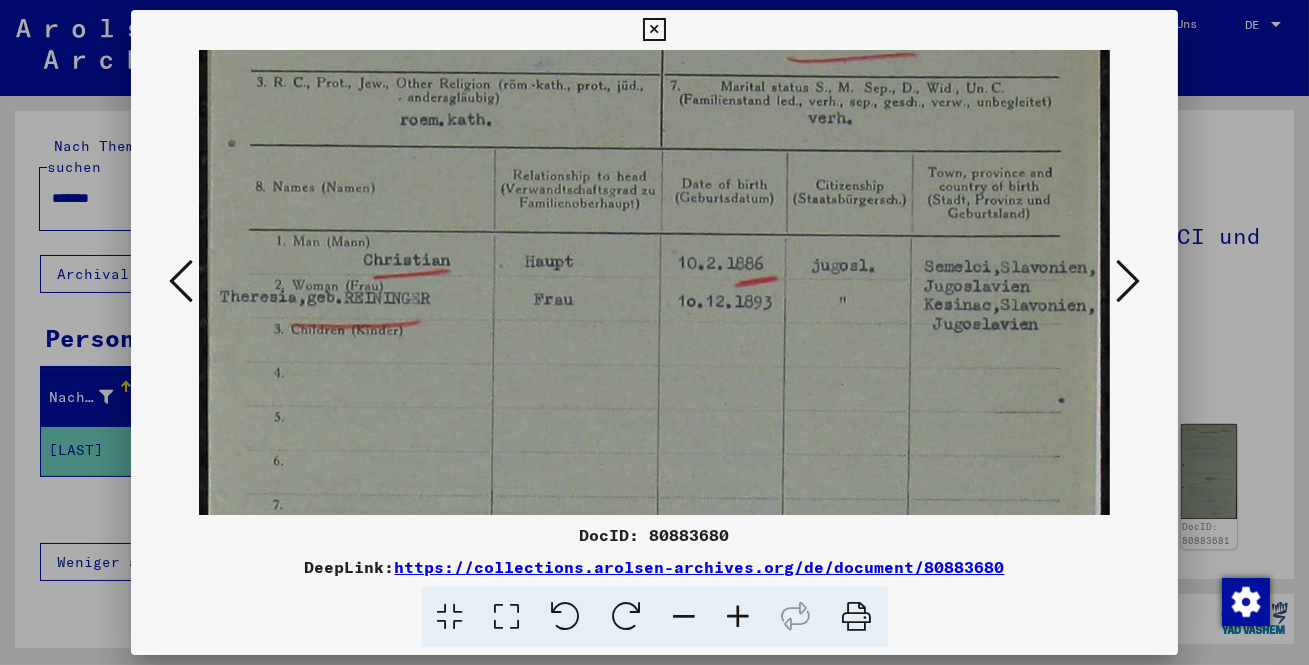 drag, startPoint x: 879, startPoint y: 331, endPoint x: 868, endPoint y: 87, distance: 244.24782 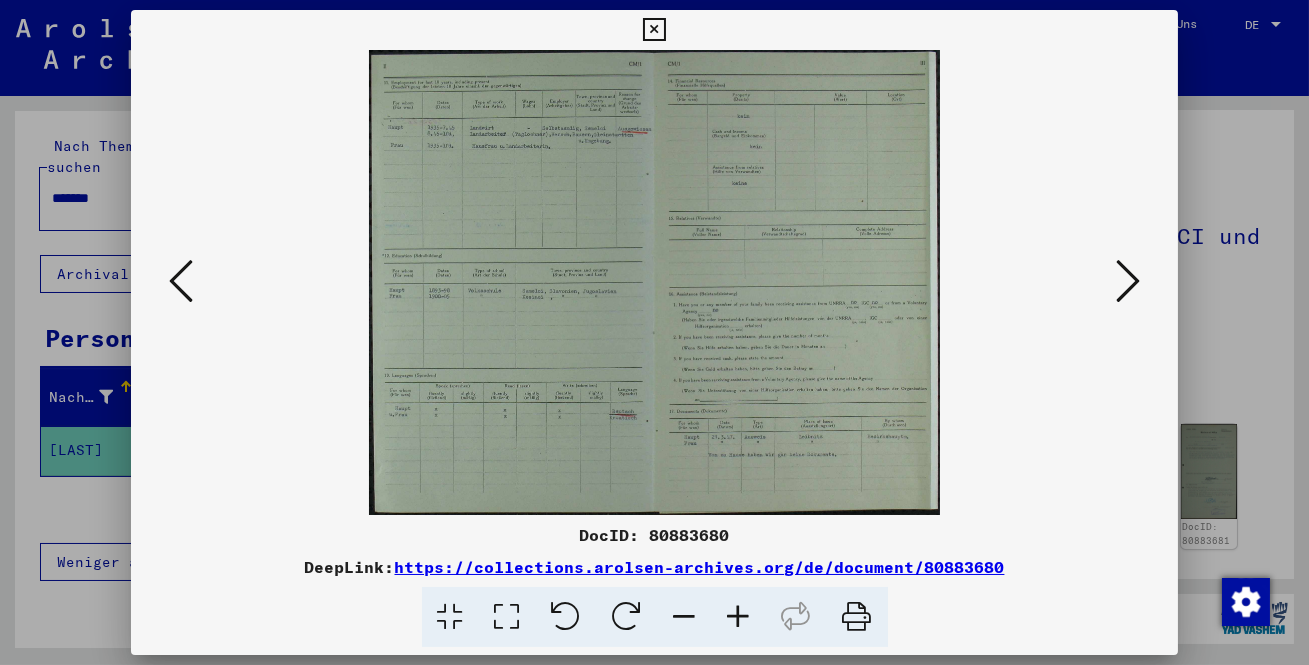 click at bounding box center [1128, 281] 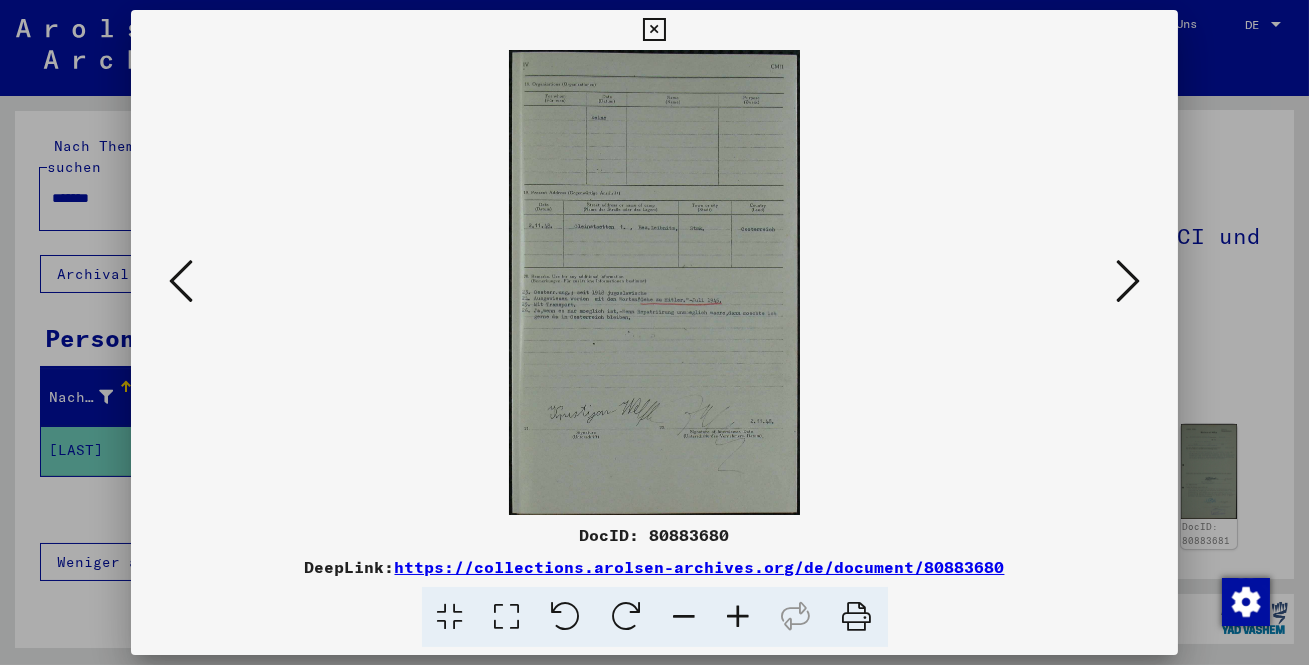 click at bounding box center [1128, 281] 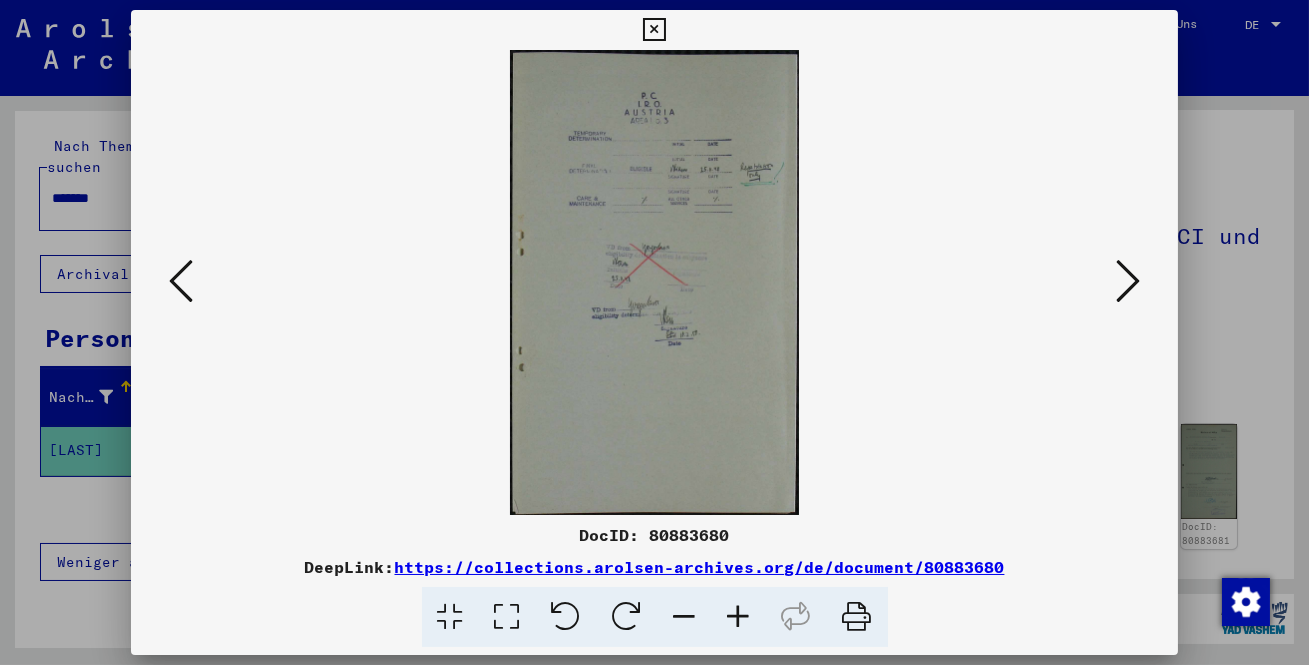 click at bounding box center [1128, 281] 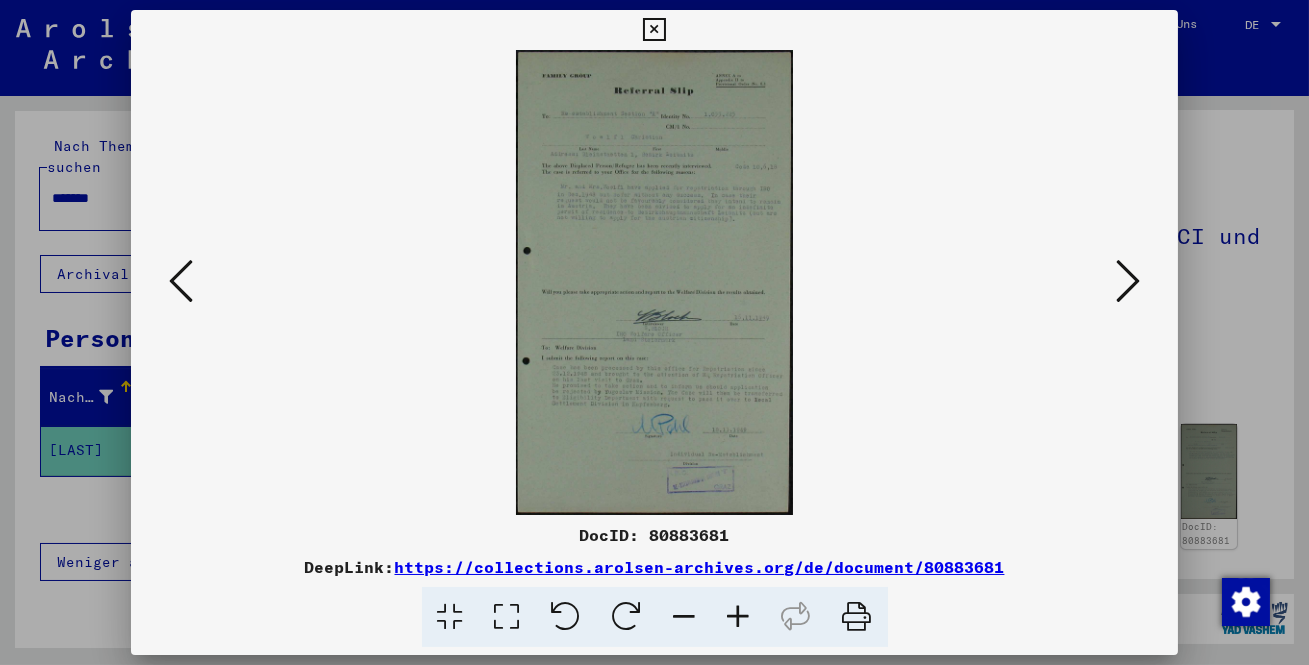 click at bounding box center [507, 617] 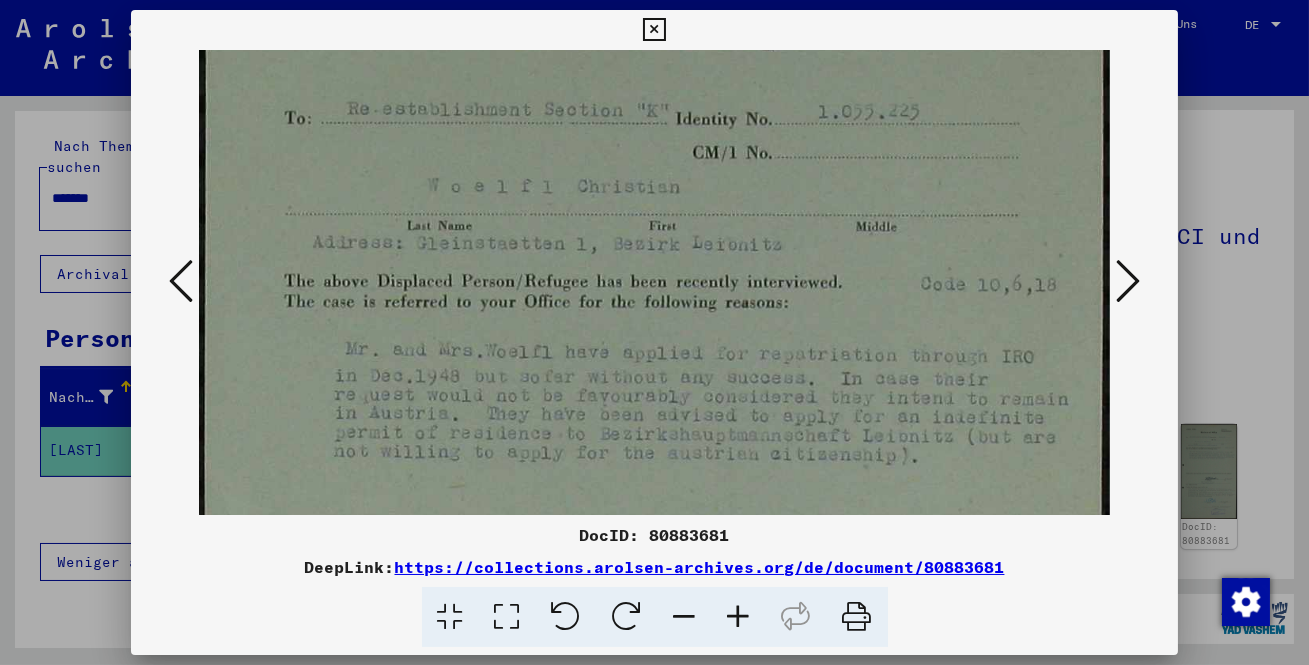 scroll, scrollTop: 239, scrollLeft: 0, axis: vertical 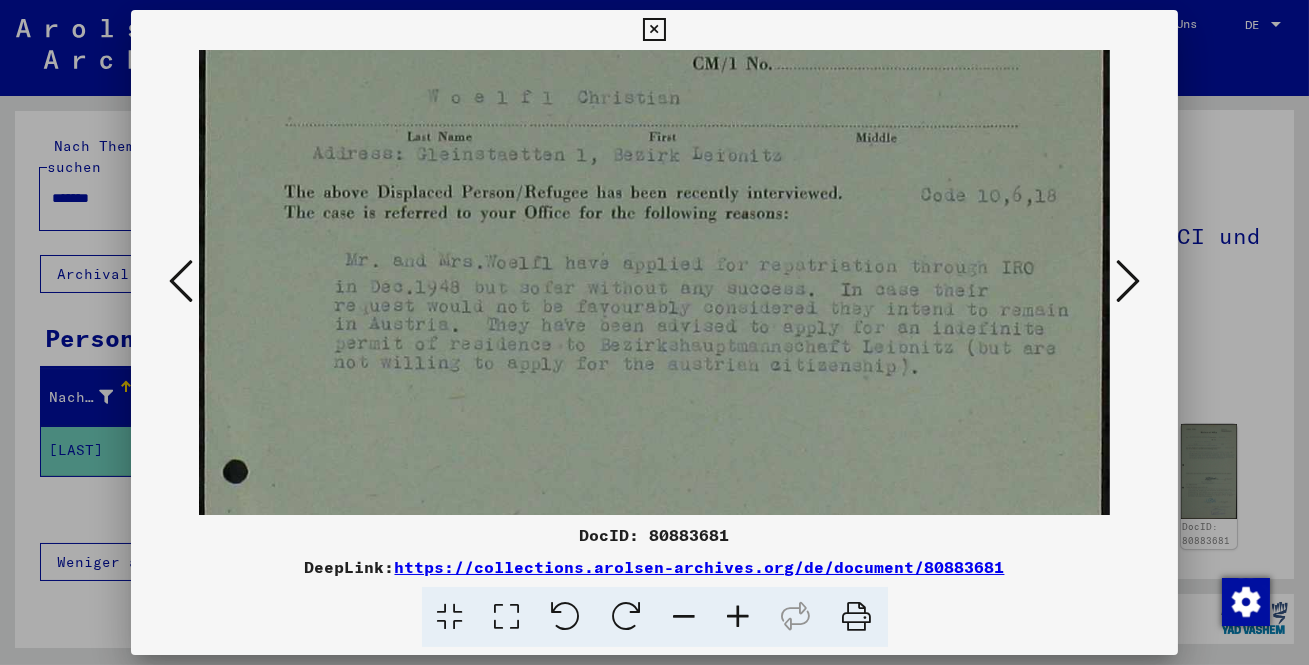 drag, startPoint x: 734, startPoint y: 485, endPoint x: 731, endPoint y: 251, distance: 234.01923 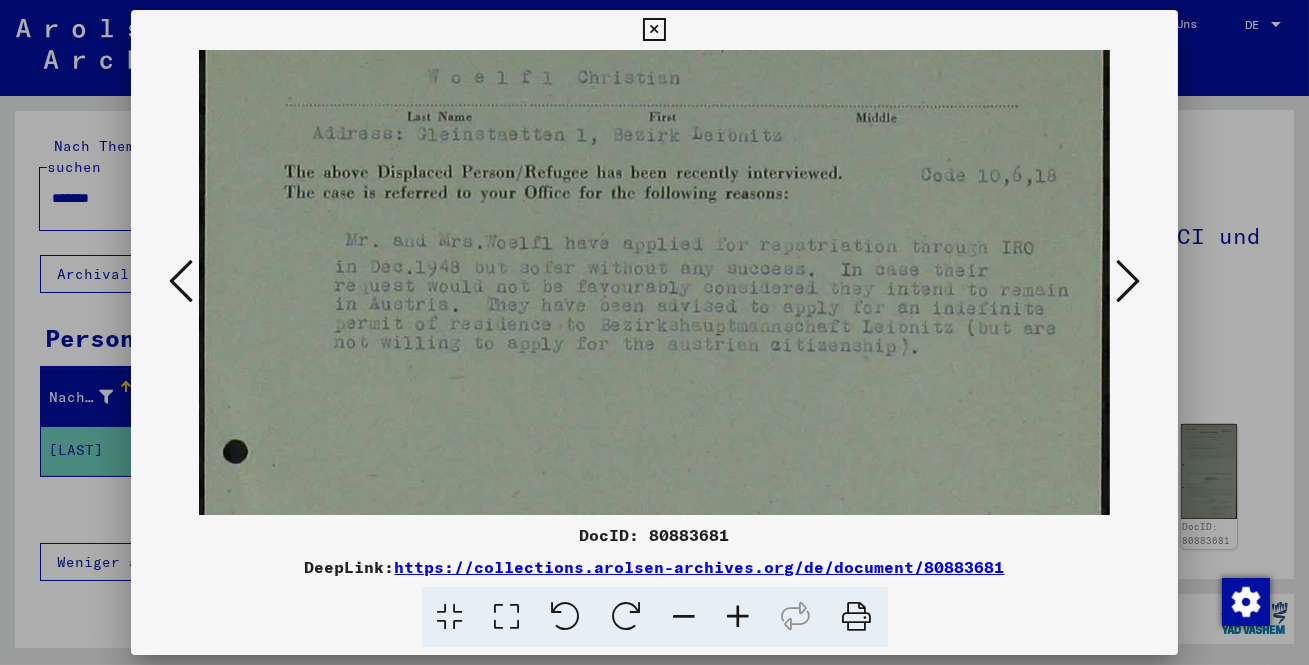 scroll, scrollTop: 260, scrollLeft: 0, axis: vertical 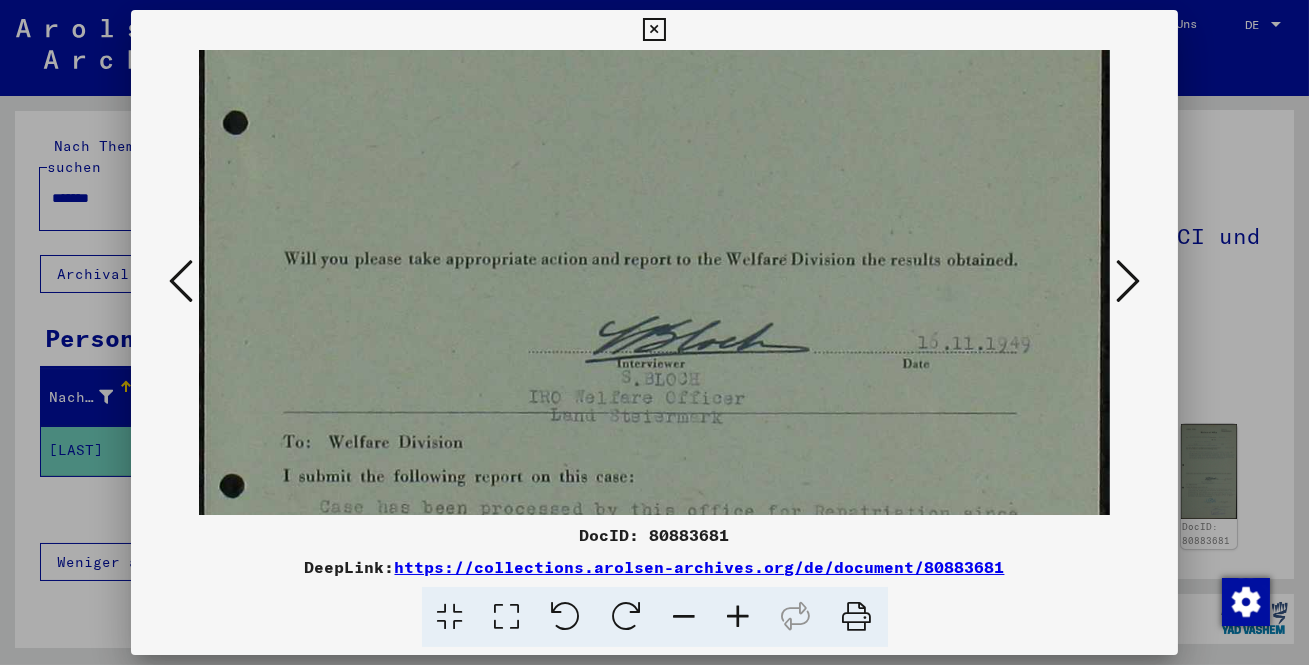 drag, startPoint x: 889, startPoint y: 409, endPoint x: 784, endPoint y: 59, distance: 365.41074 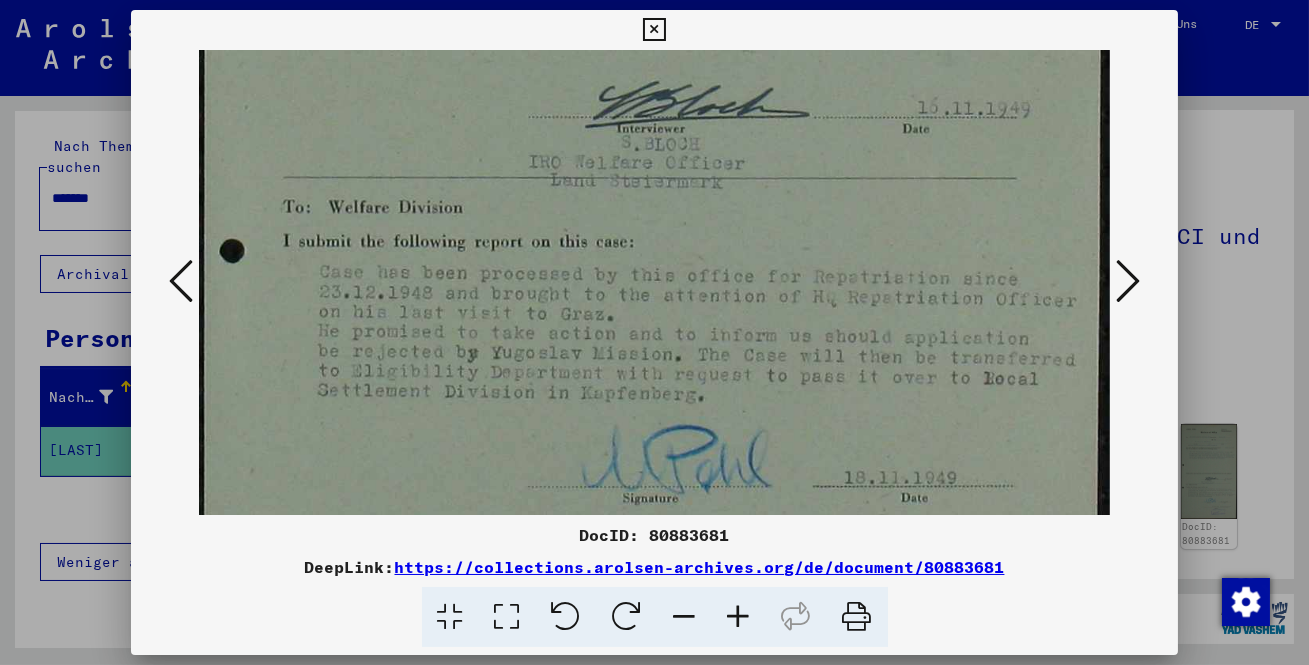 scroll, scrollTop: 900, scrollLeft: 0, axis: vertical 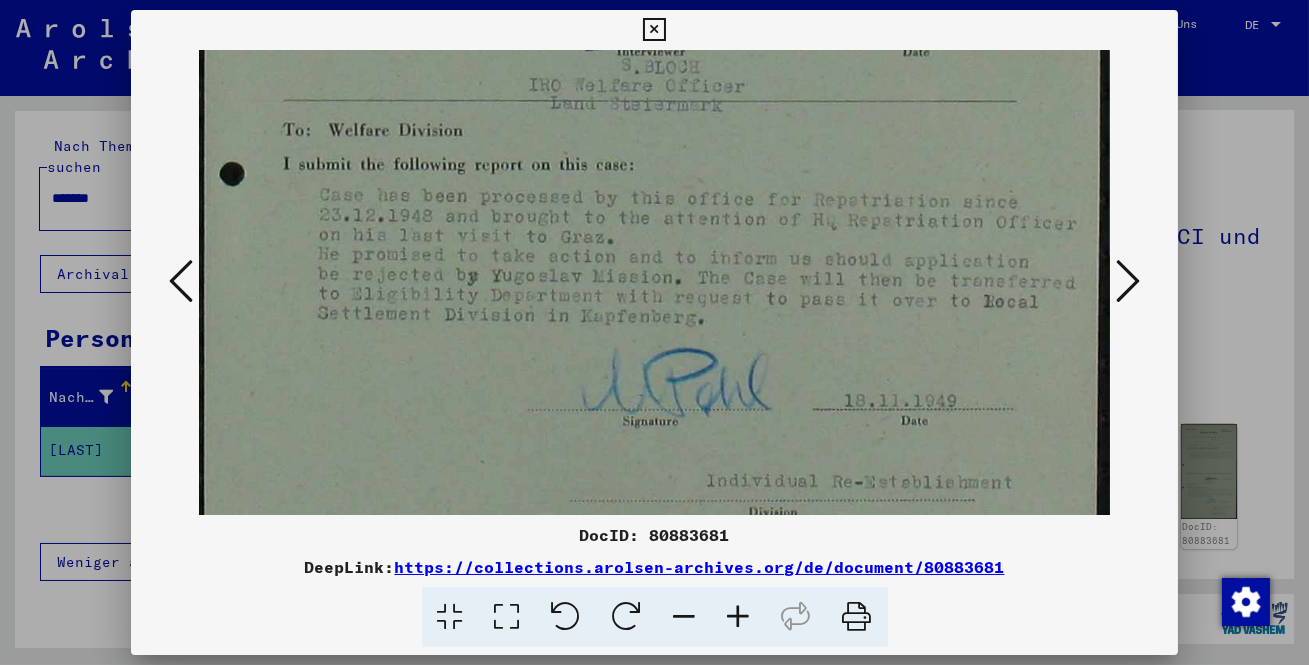 drag, startPoint x: 735, startPoint y: 274, endPoint x: 749, endPoint y: 60, distance: 214.45746 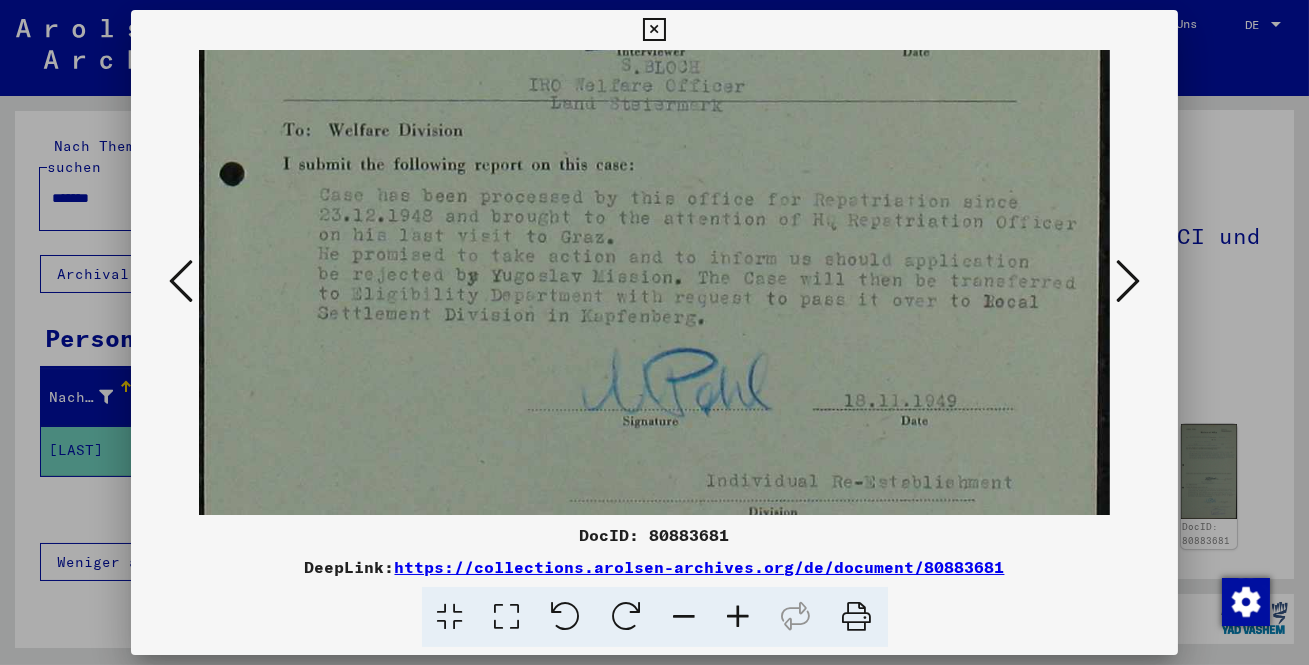 click at bounding box center [1128, 281] 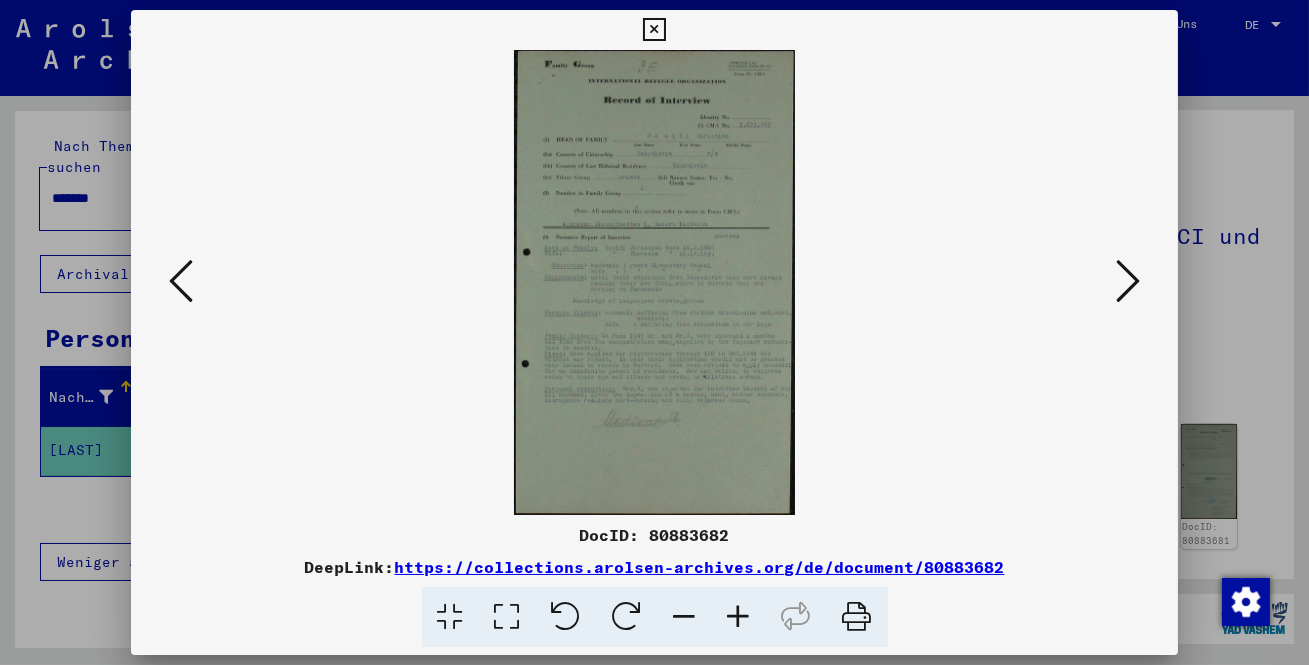 click at bounding box center [507, 617] 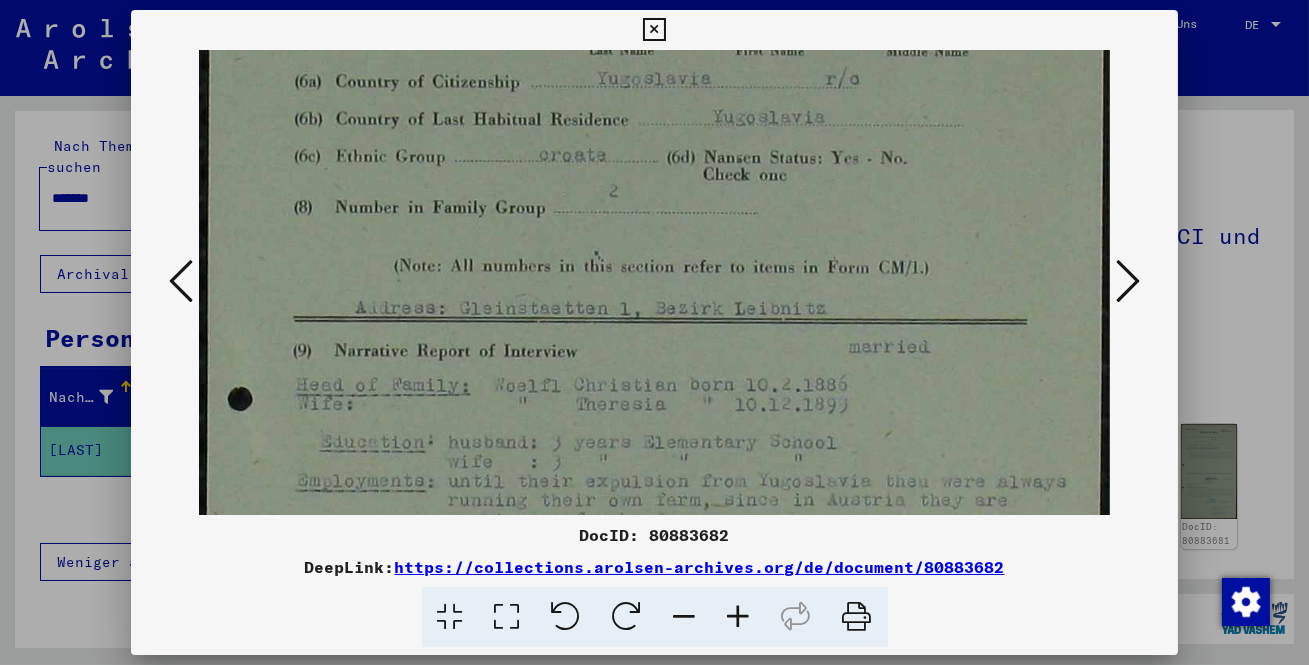 drag, startPoint x: 711, startPoint y: 442, endPoint x: 682, endPoint y: 133, distance: 310.35785 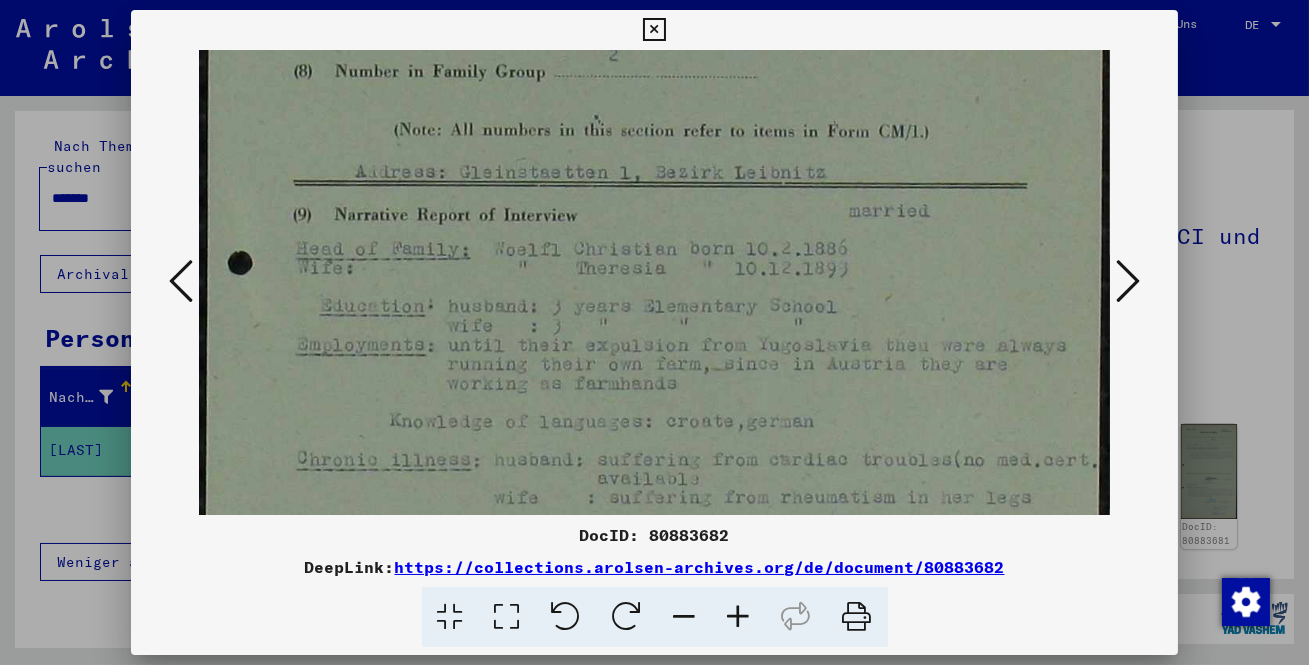 scroll, scrollTop: 520, scrollLeft: 0, axis: vertical 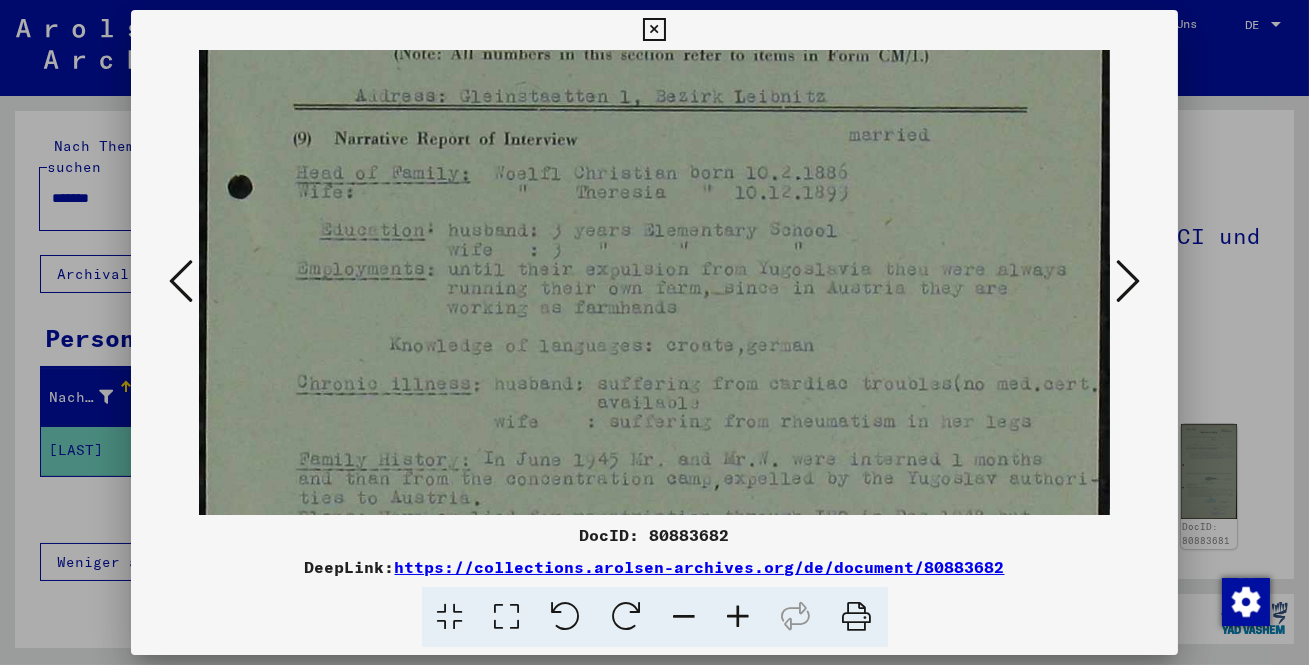 drag, startPoint x: 626, startPoint y: 442, endPoint x: 610, endPoint y: 239, distance: 203.62956 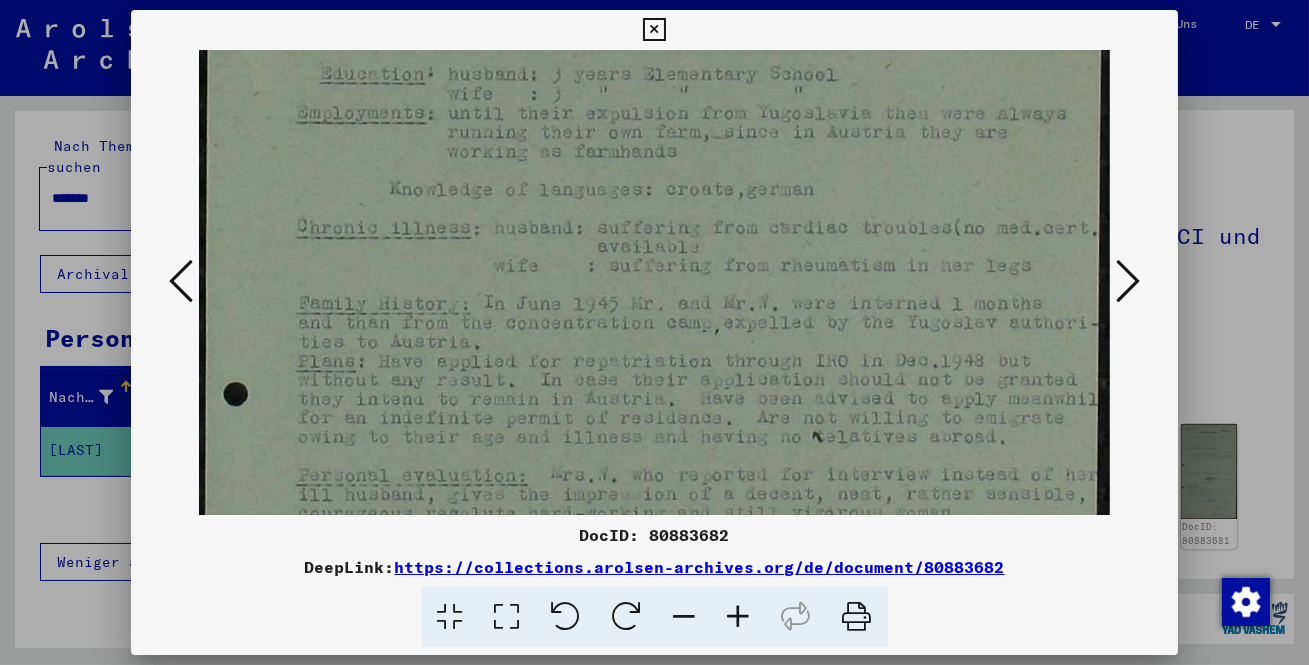 scroll, scrollTop: 686, scrollLeft: 0, axis: vertical 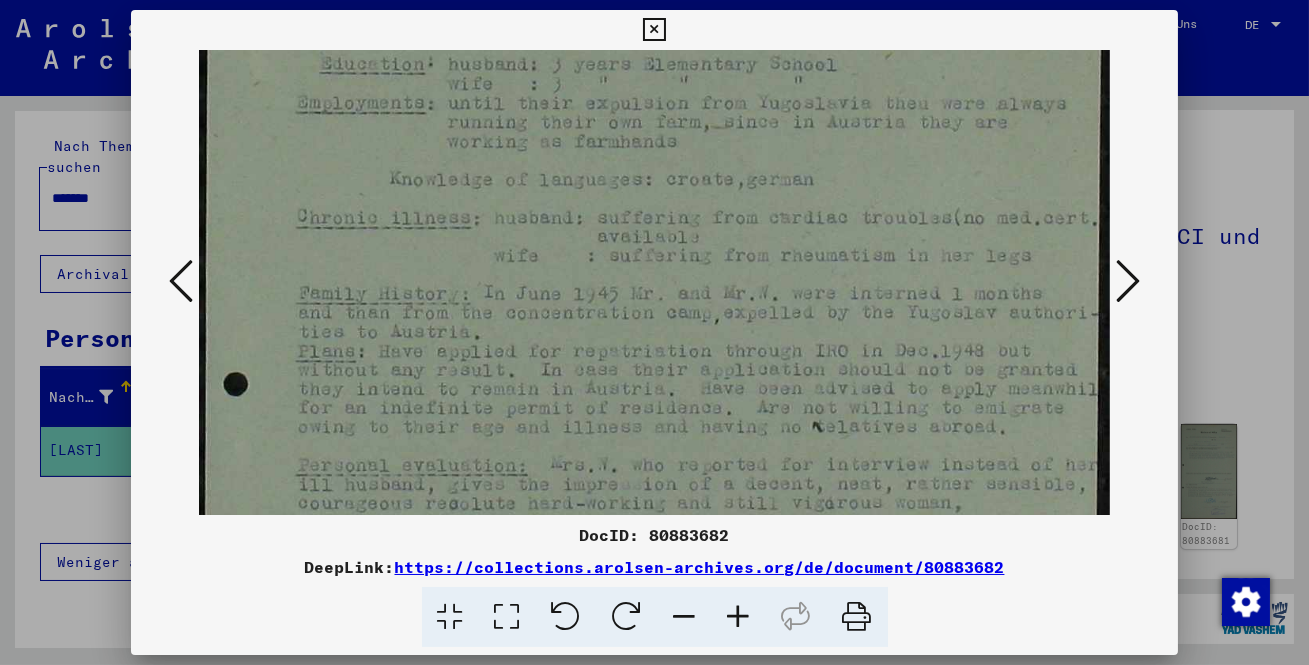 drag, startPoint x: 663, startPoint y: 448, endPoint x: 637, endPoint y: 281, distance: 169.01184 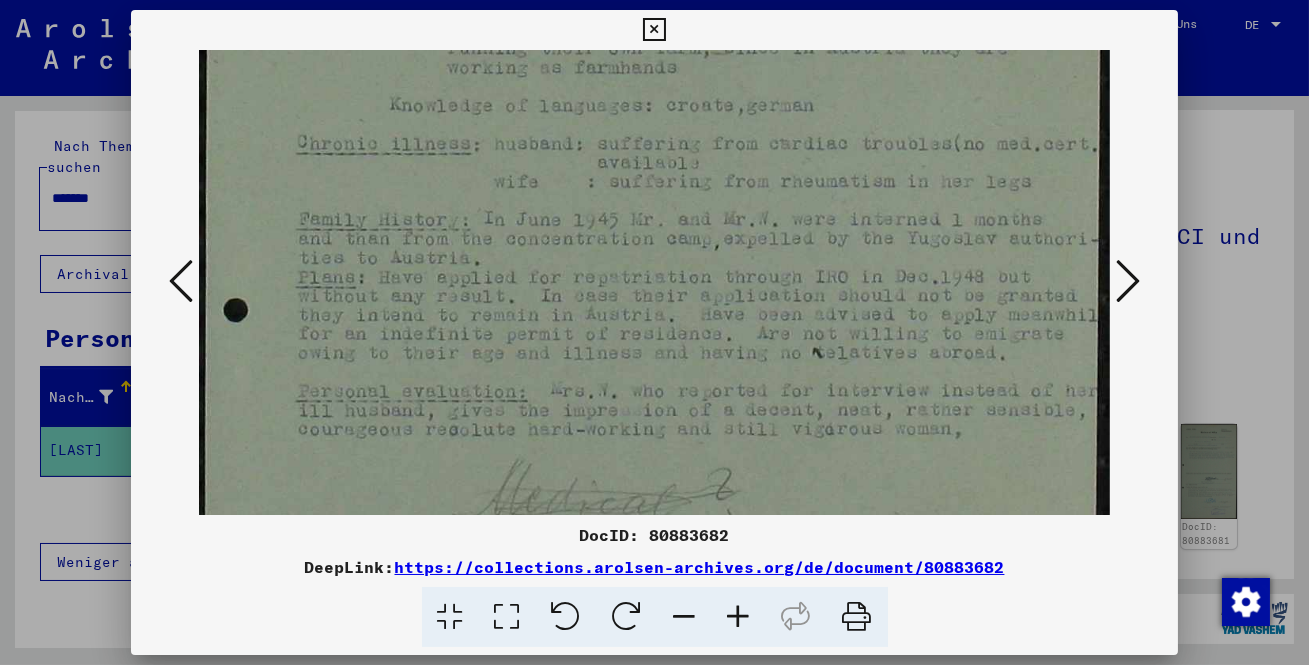 scroll, scrollTop: 762, scrollLeft: 0, axis: vertical 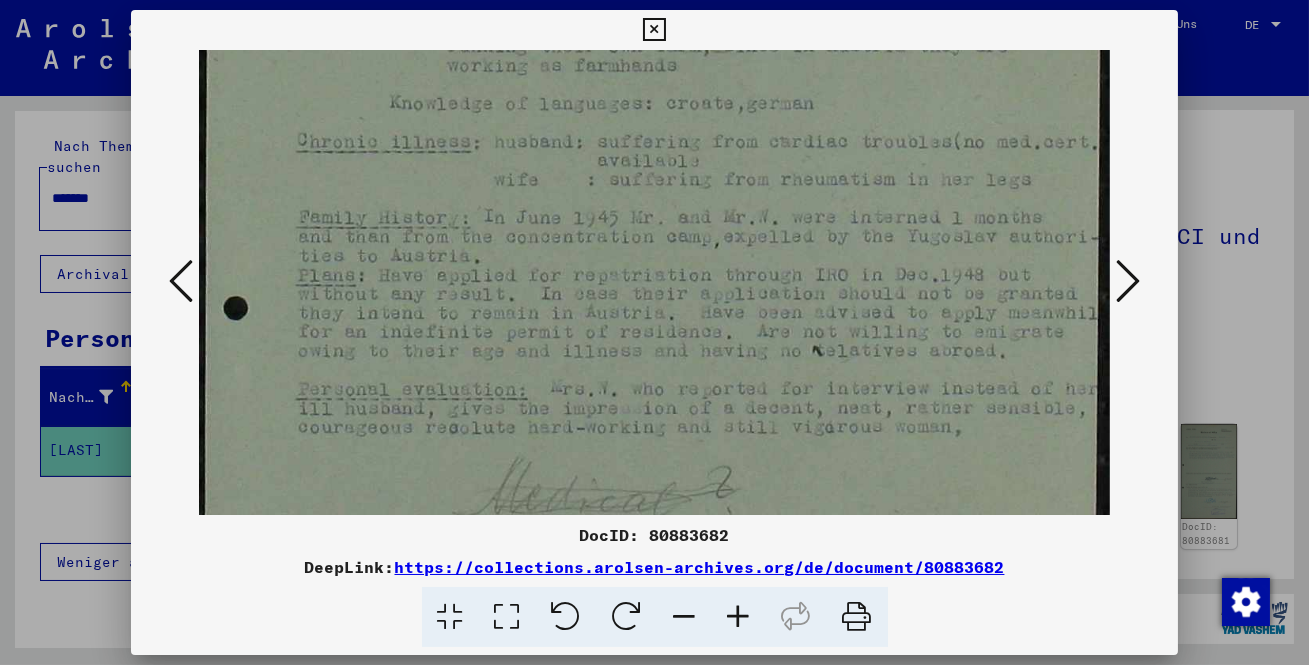 drag, startPoint x: 678, startPoint y: 411, endPoint x: 661, endPoint y: 340, distance: 73.00685 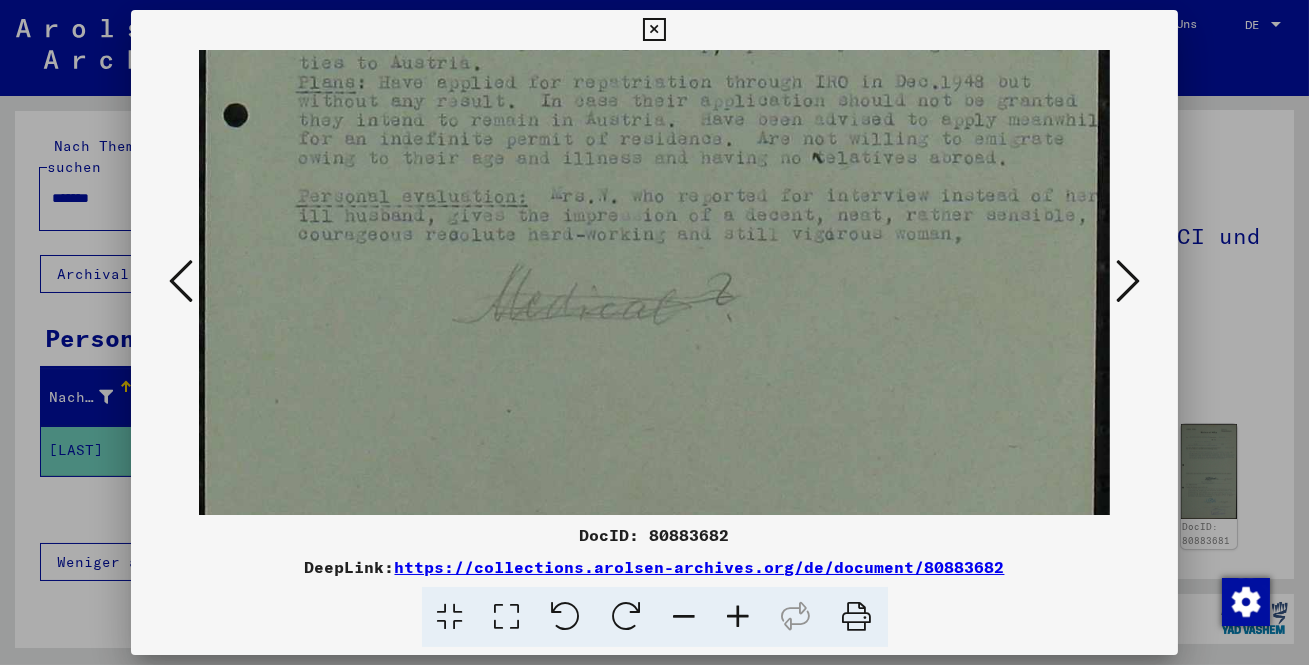 scroll, scrollTop: 963, scrollLeft: 0, axis: vertical 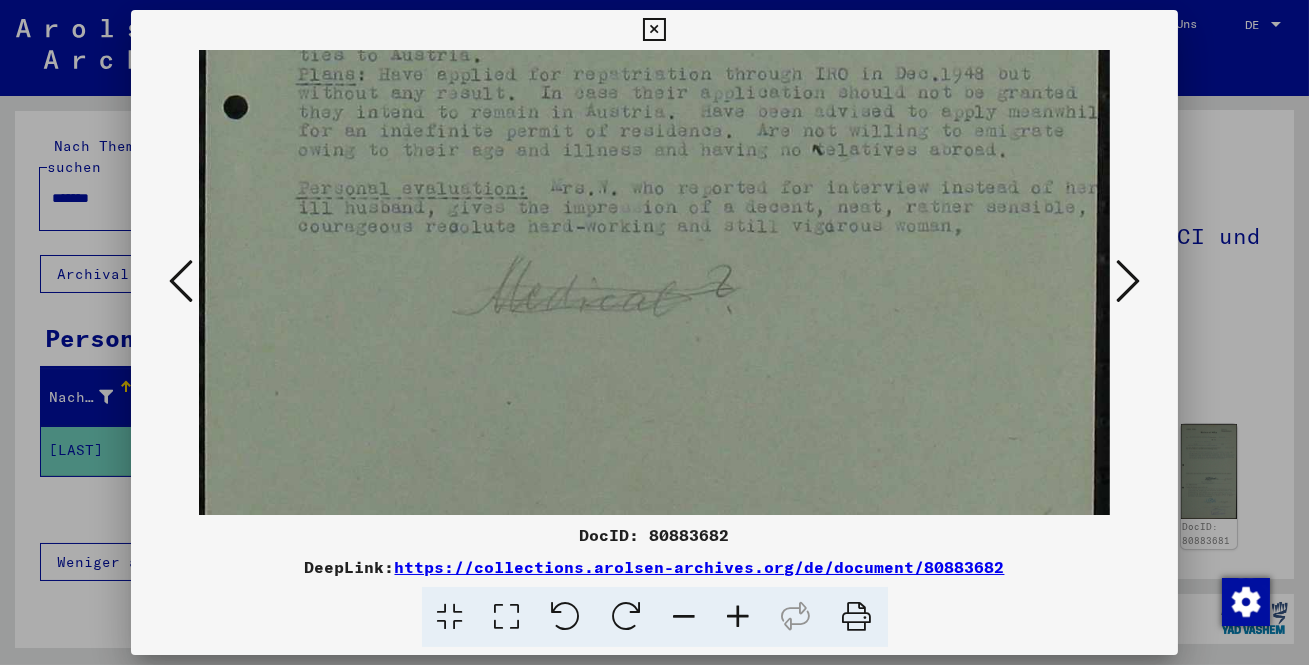 drag, startPoint x: 807, startPoint y: 393, endPoint x: 807, endPoint y: 192, distance: 201 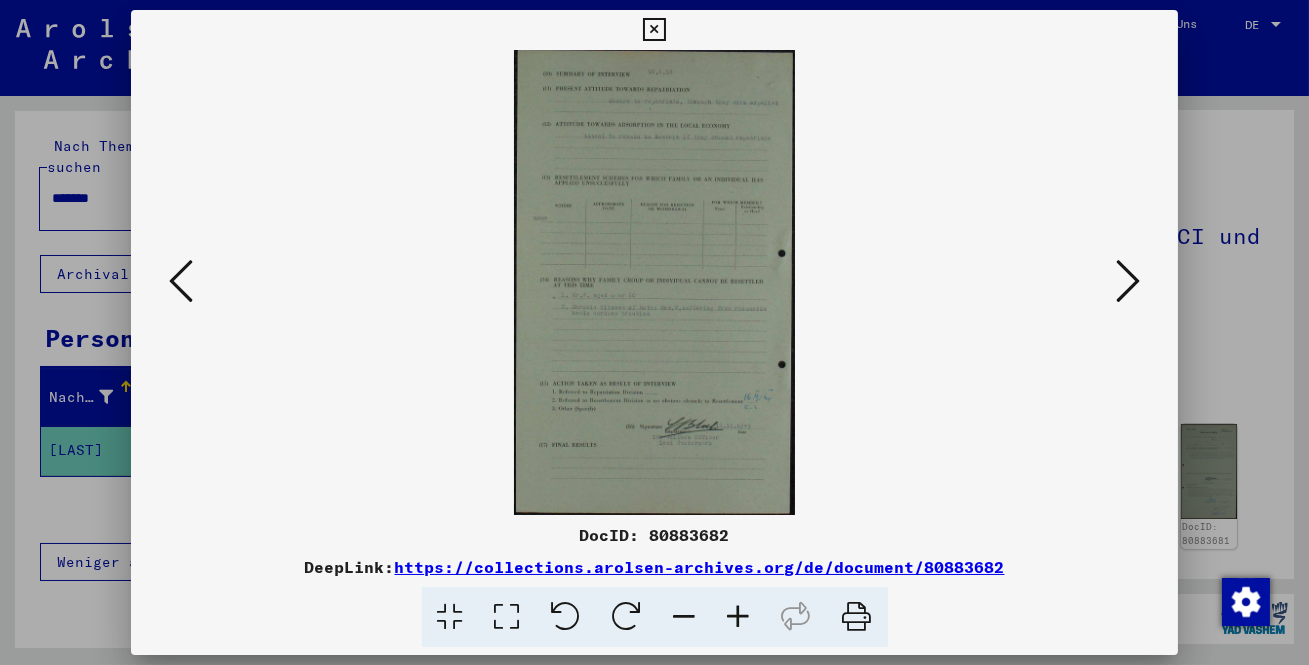 click at bounding box center [1128, 281] 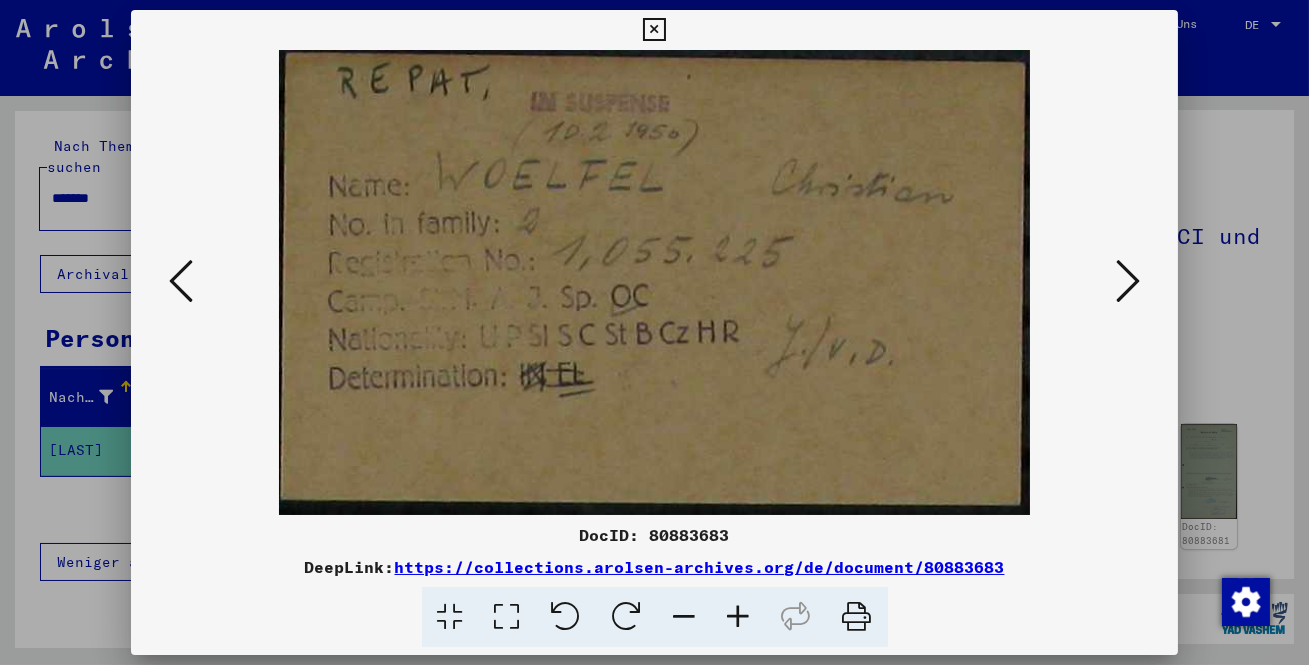 click at bounding box center [1128, 281] 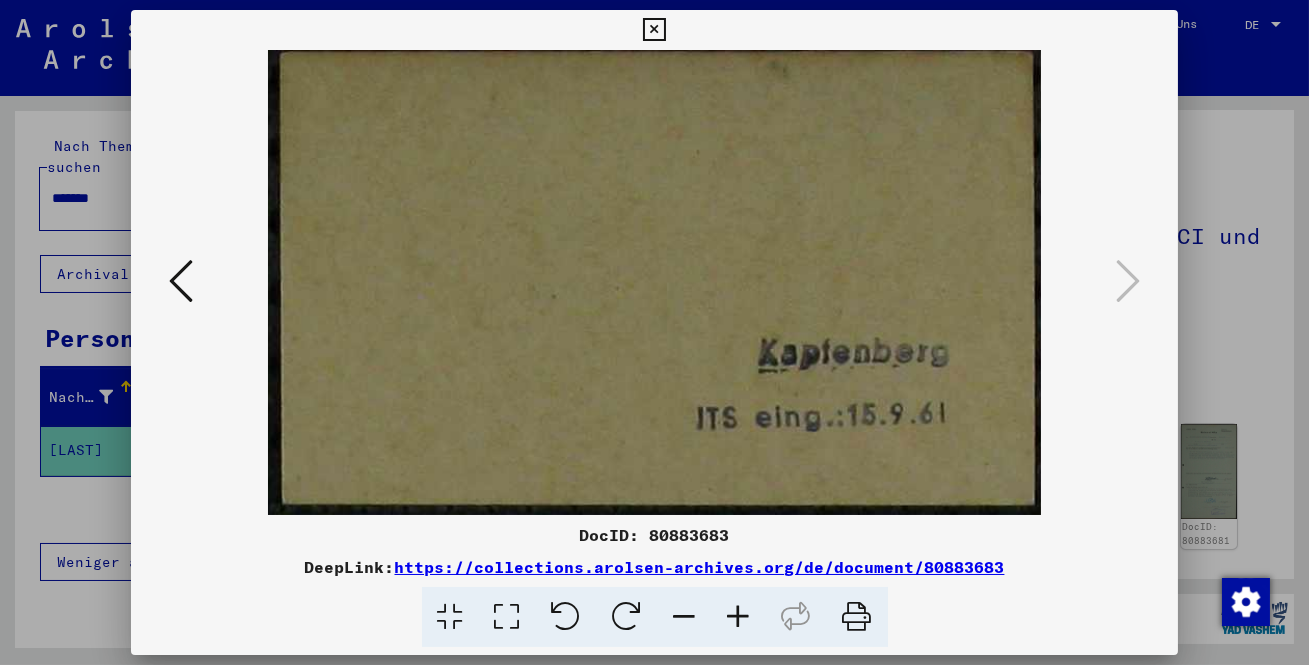 click at bounding box center [654, 332] 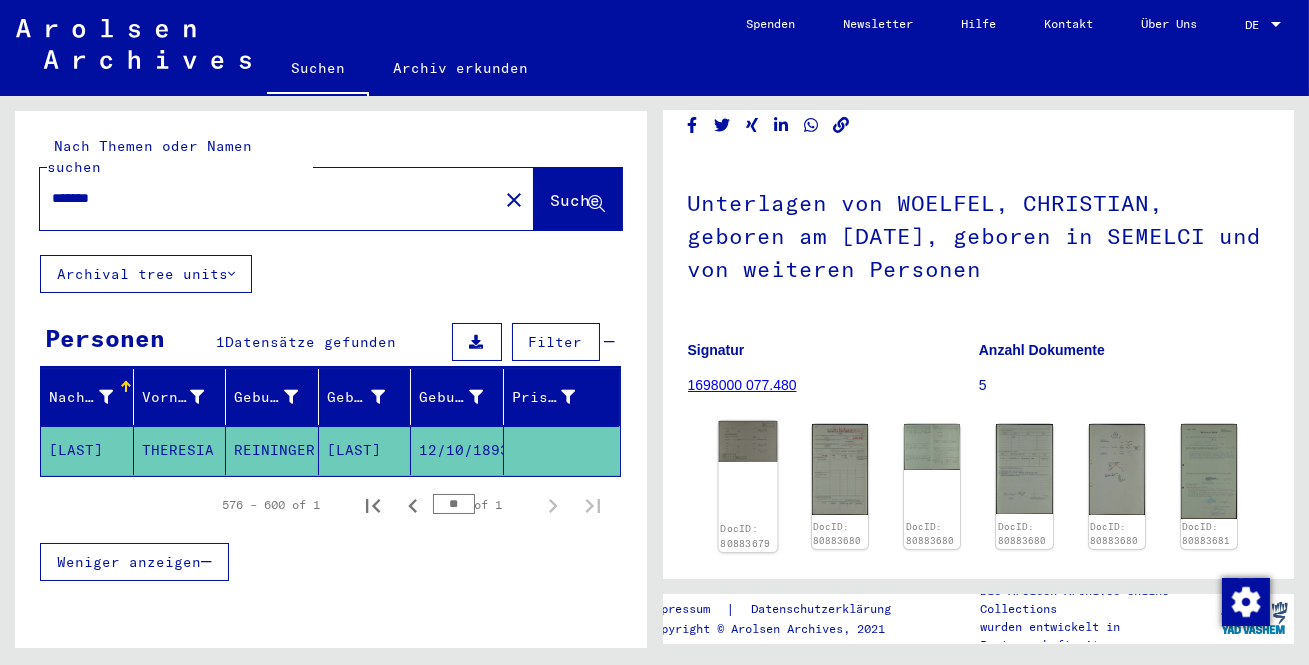 click 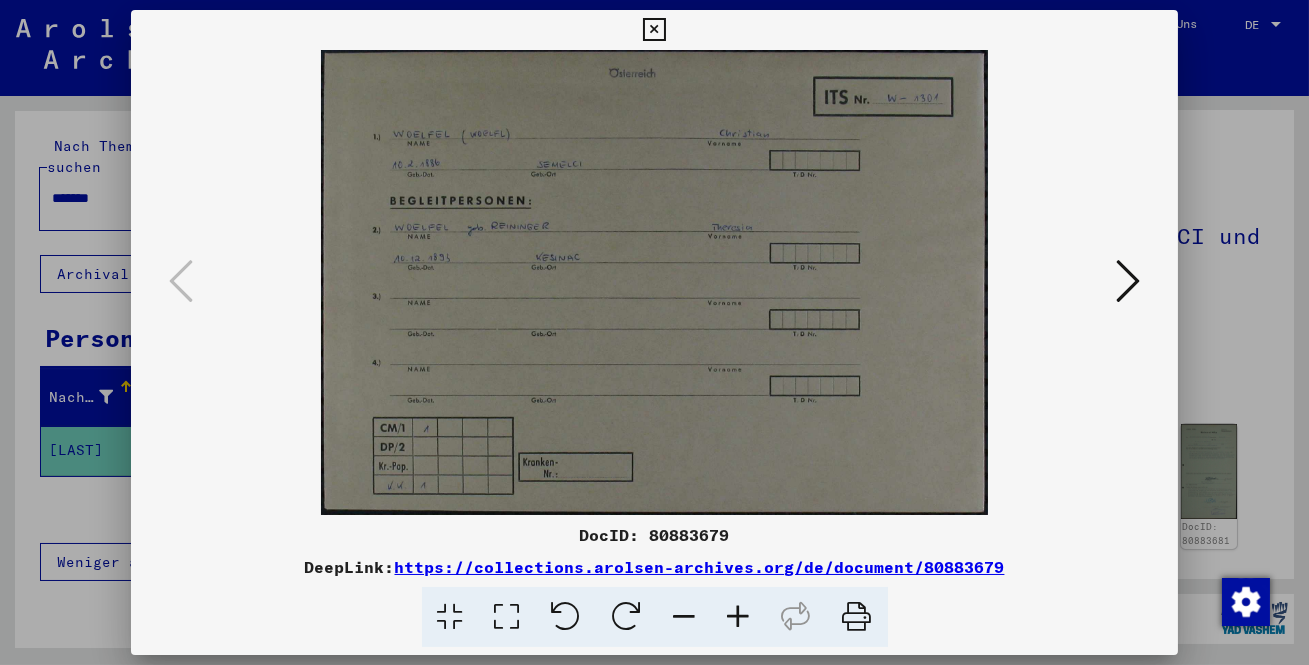 click at bounding box center (1128, 281) 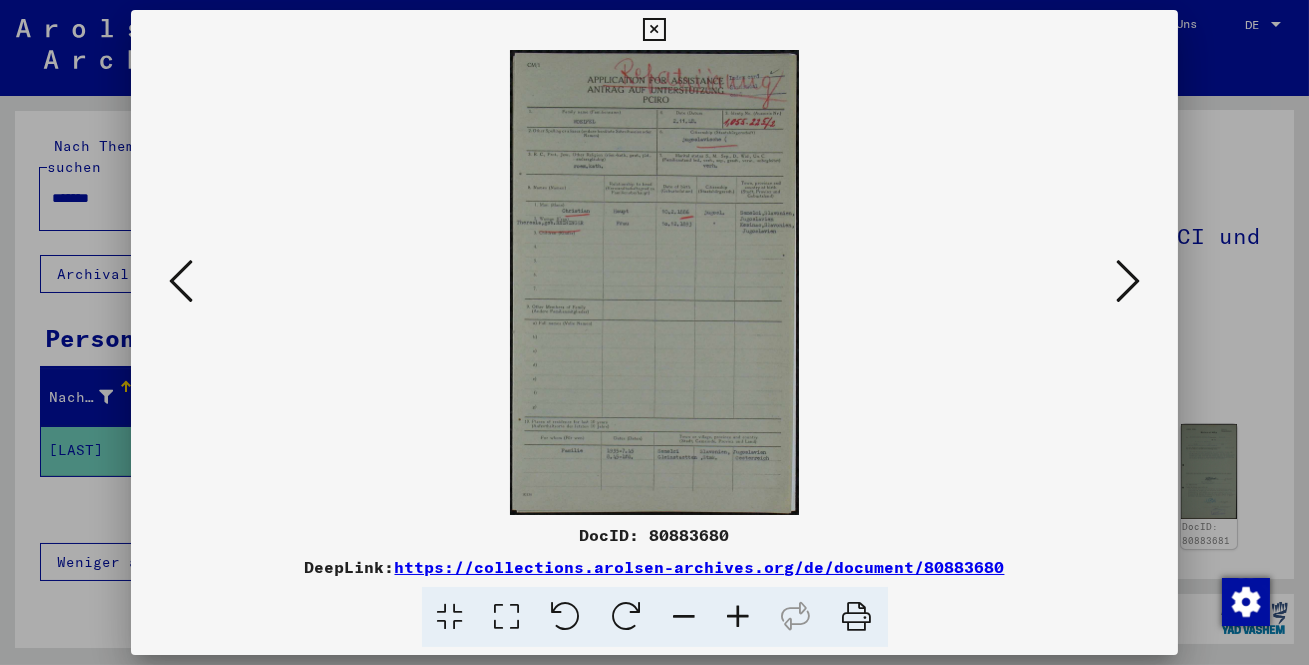 click at bounding box center [654, 30] 